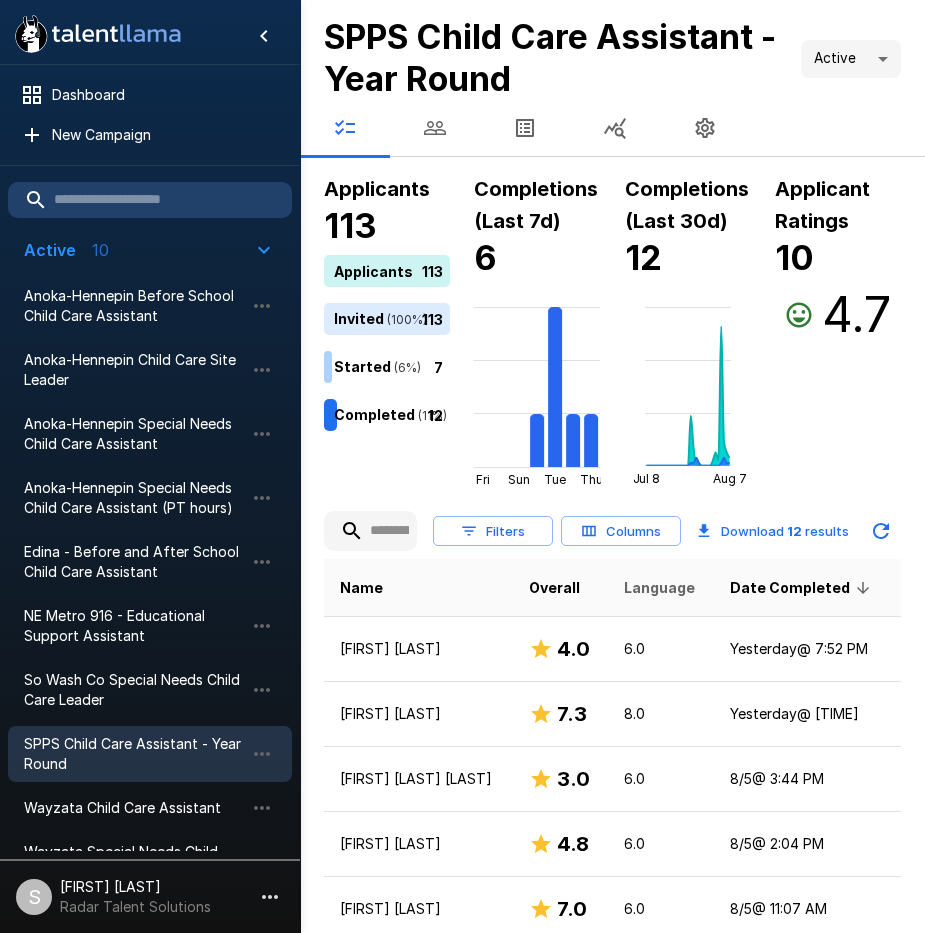 scroll, scrollTop: 0, scrollLeft: 0, axis: both 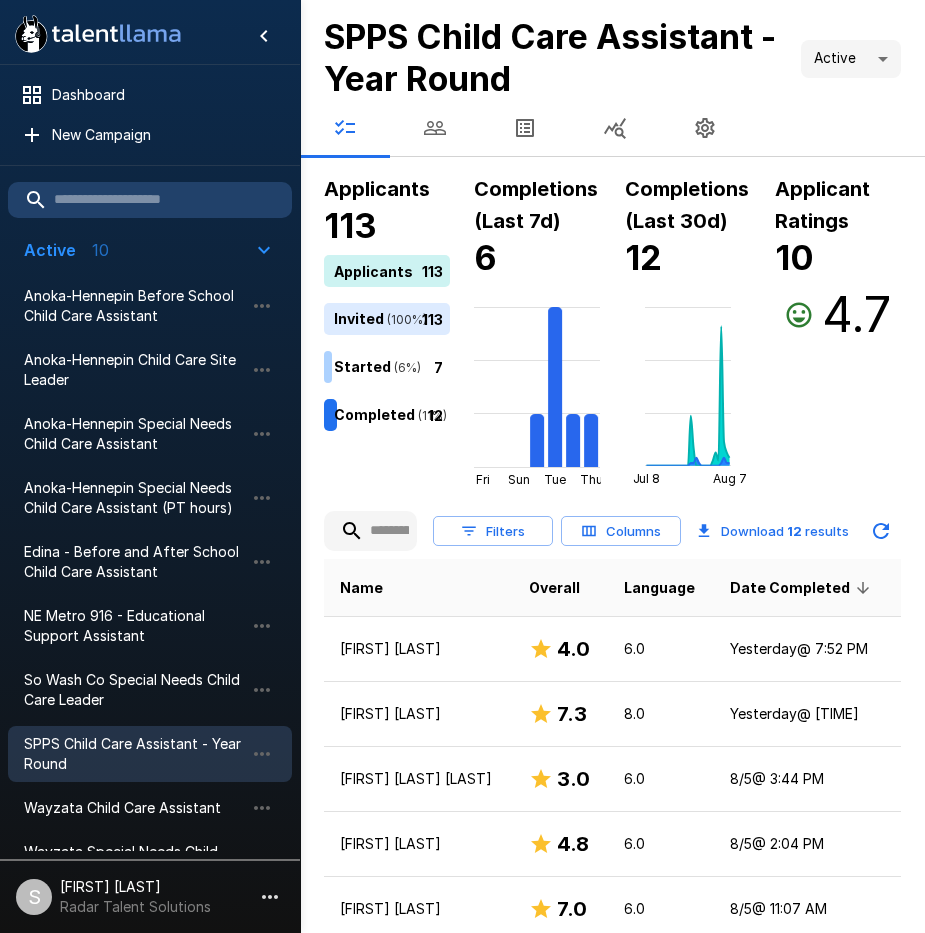 click on "Applicant Ratings 10 4.7" at bounding box center (838, 330) 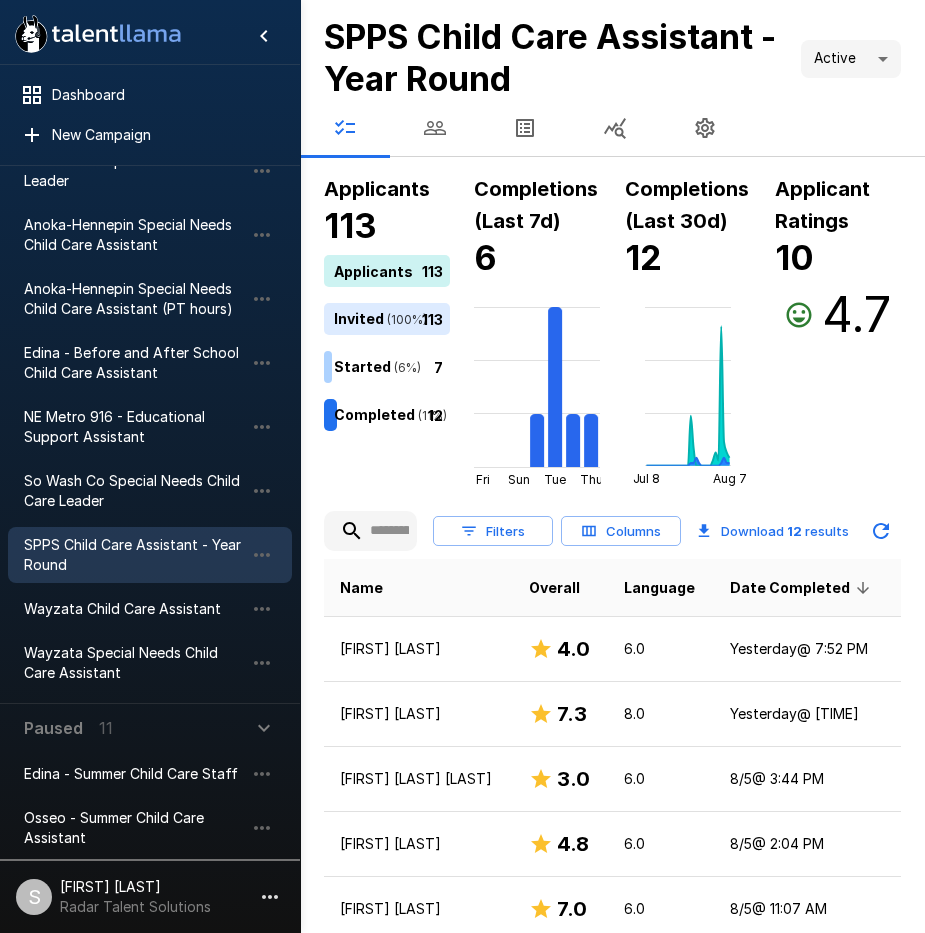 scroll, scrollTop: 200, scrollLeft: 0, axis: vertical 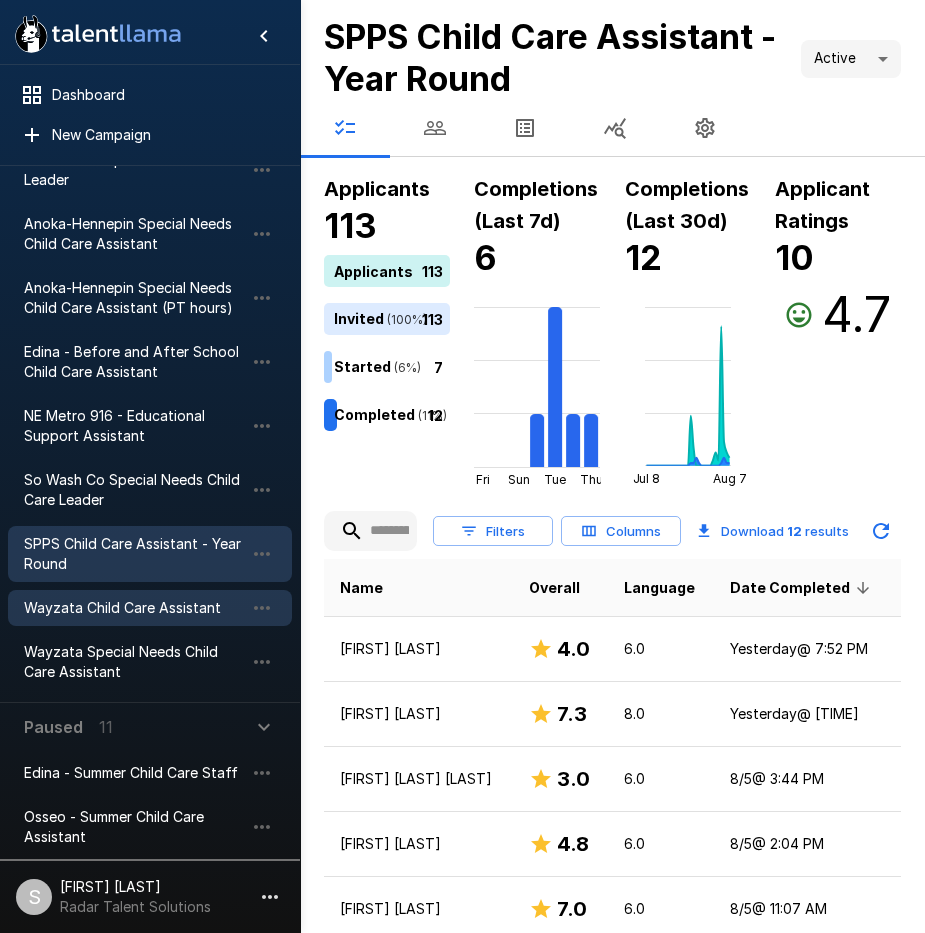 click on "Wayzata Child Care Assistant" at bounding box center (134, 608) 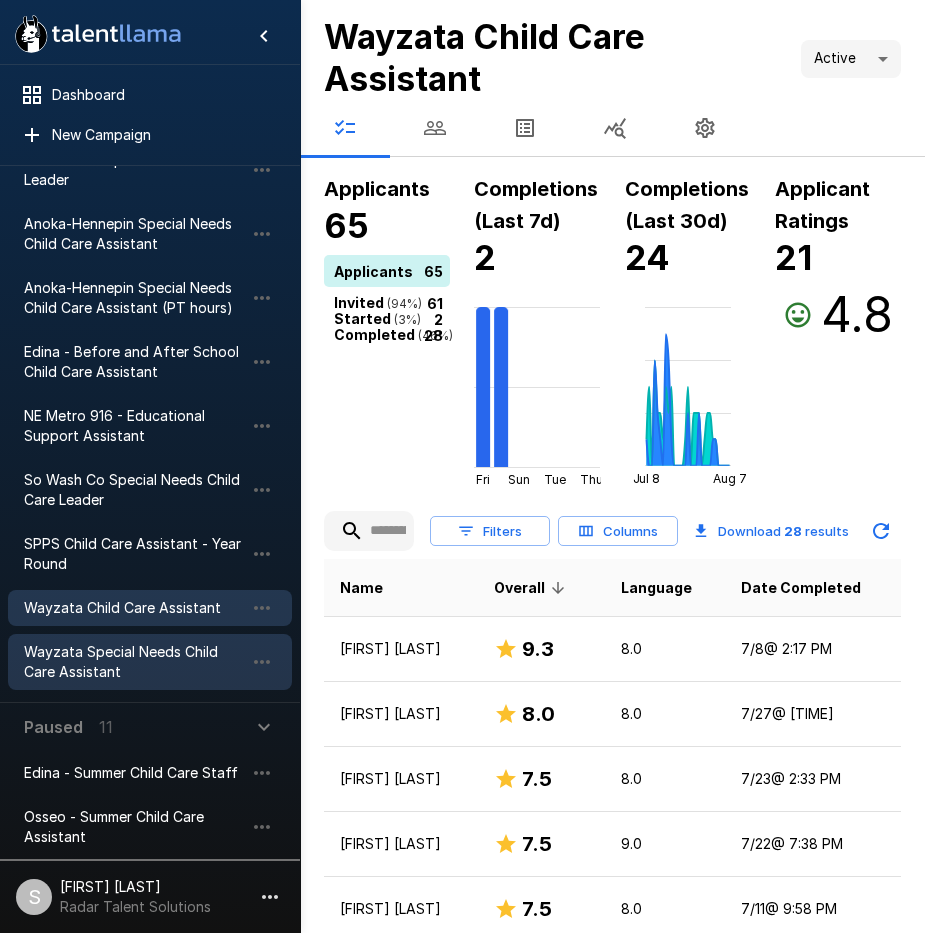 click on "Wayzata Special Needs Child Care Assistant" at bounding box center (134, 662) 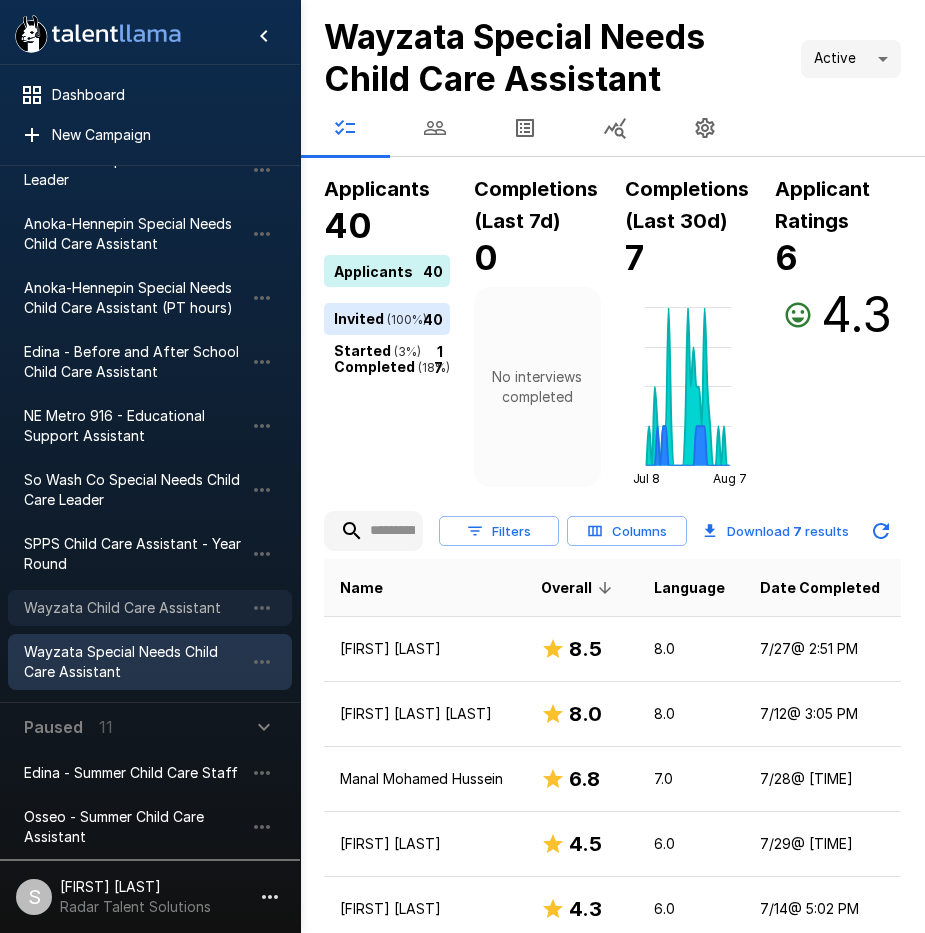 click on "Wayzata Child Care Assistant" at bounding box center [134, 608] 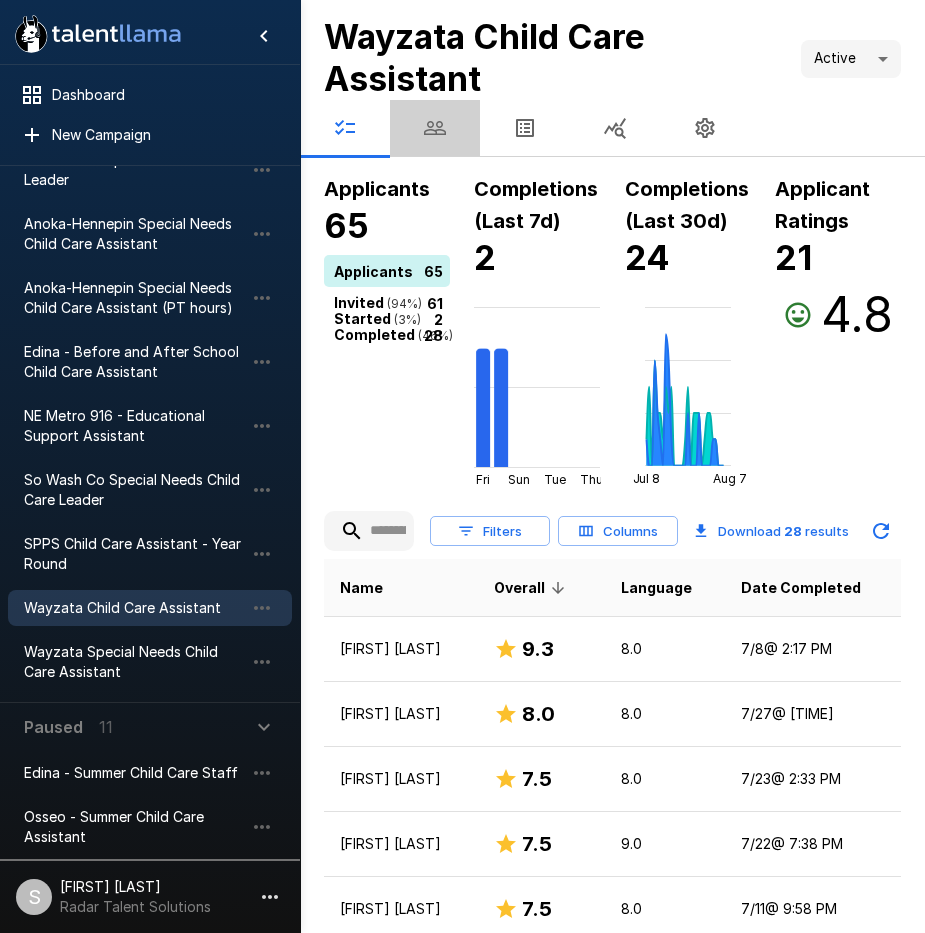 click 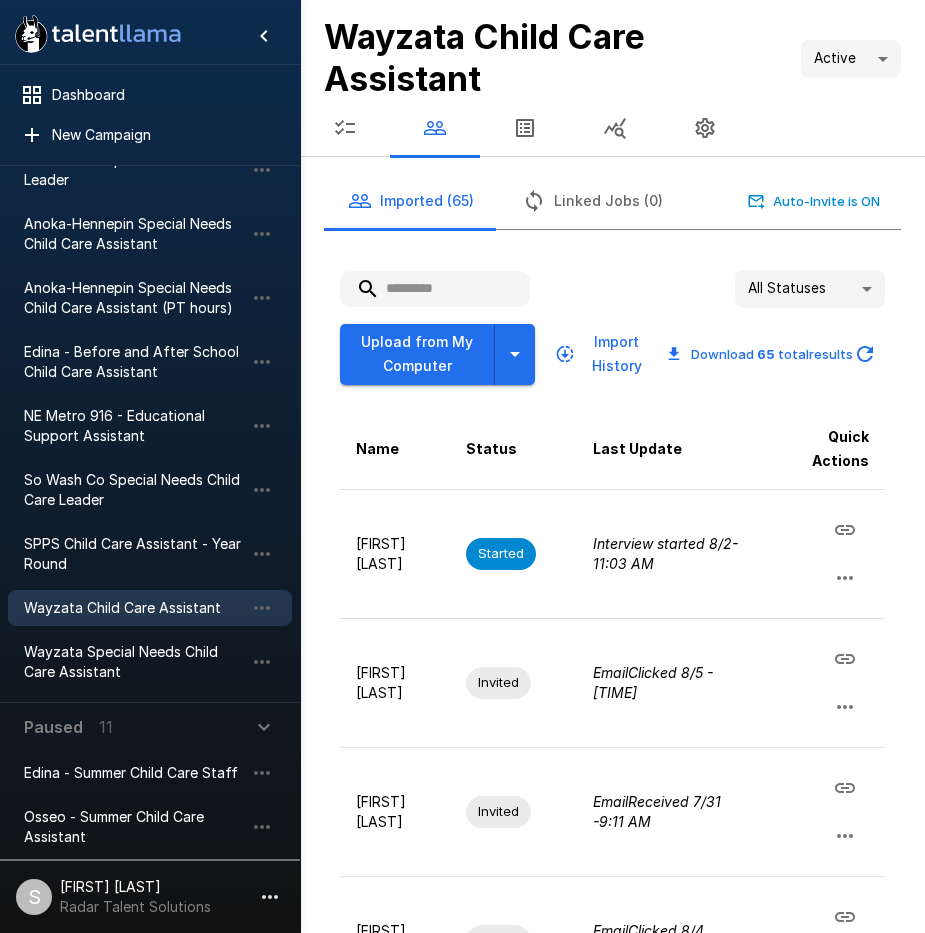 click at bounding box center (435, 289) 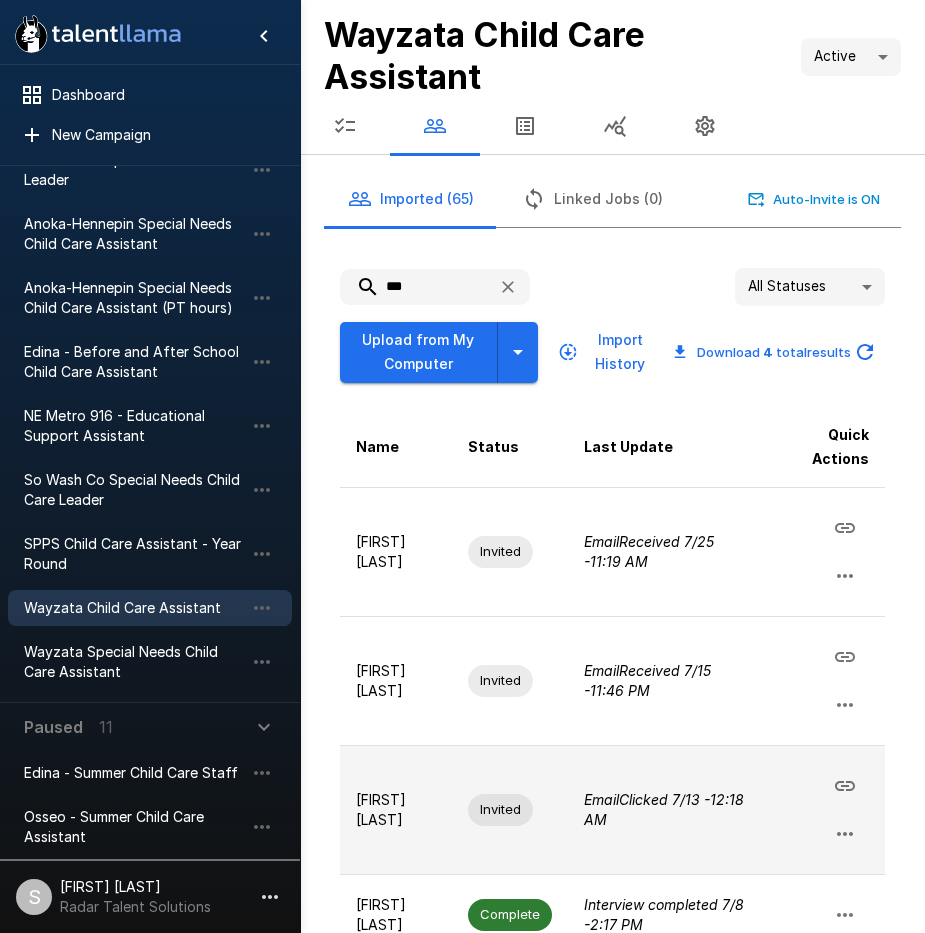 scroll, scrollTop: 0, scrollLeft: 0, axis: both 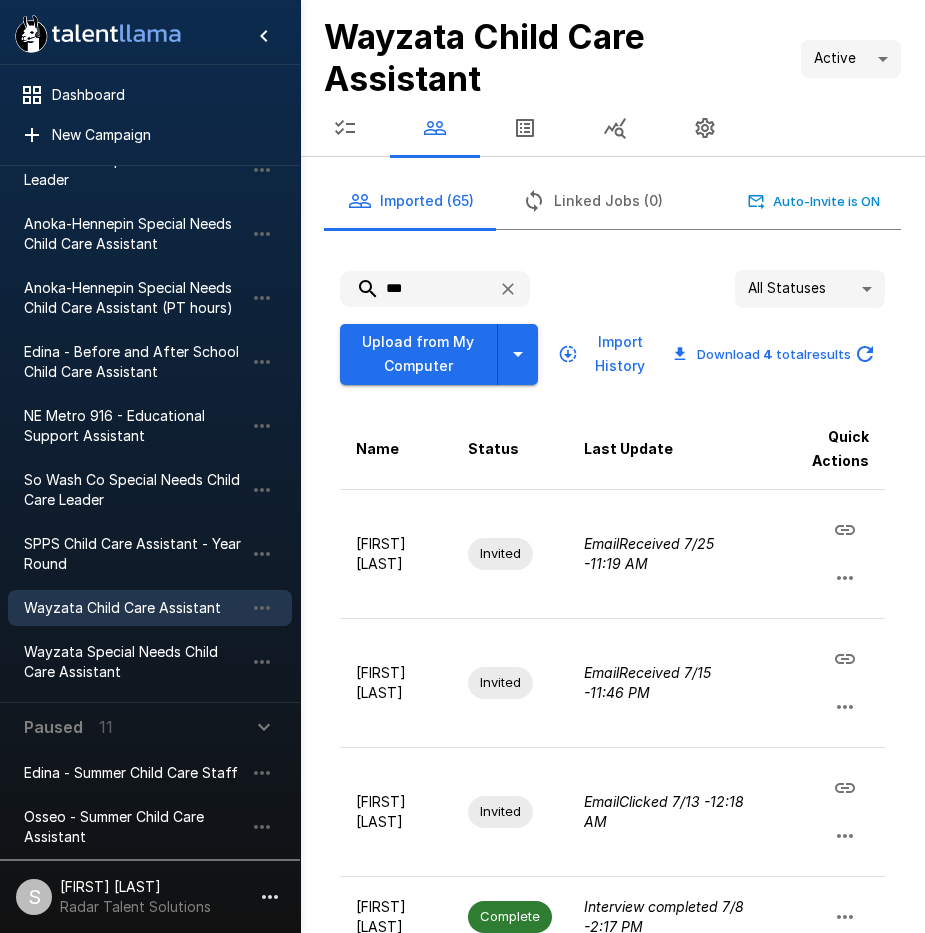 type on "***" 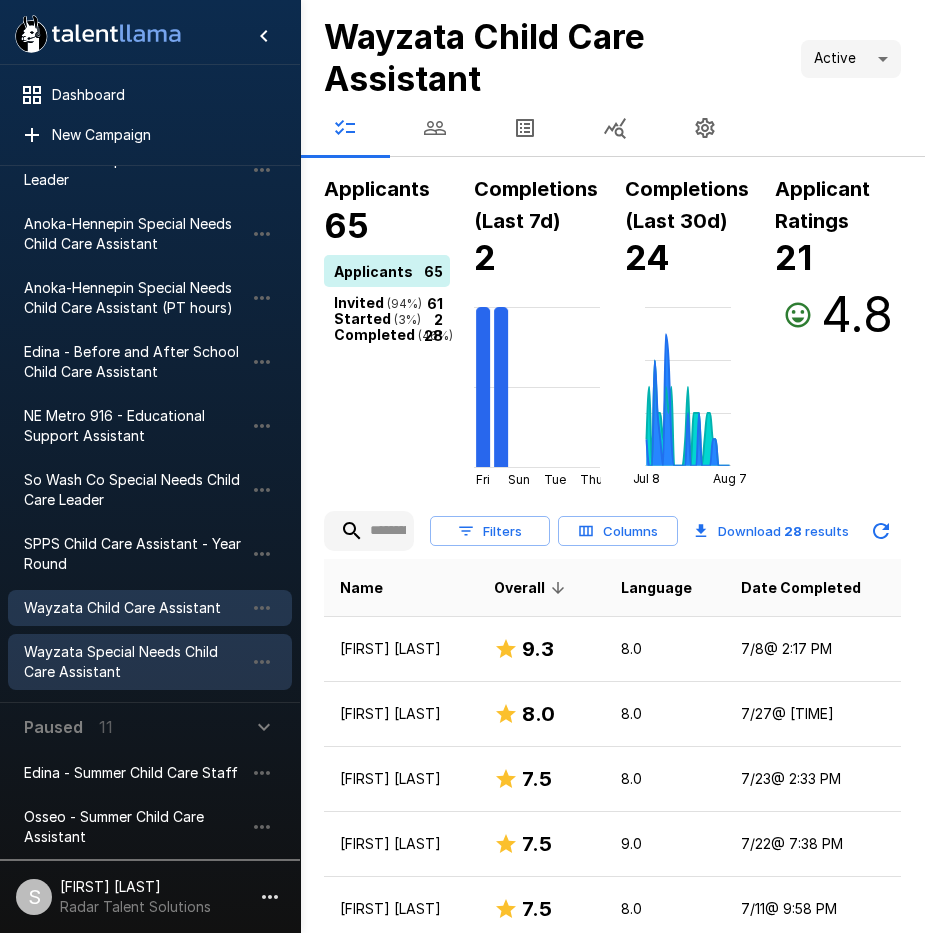 click on "Wayzata Special Needs Child Care Assistant" at bounding box center (134, 662) 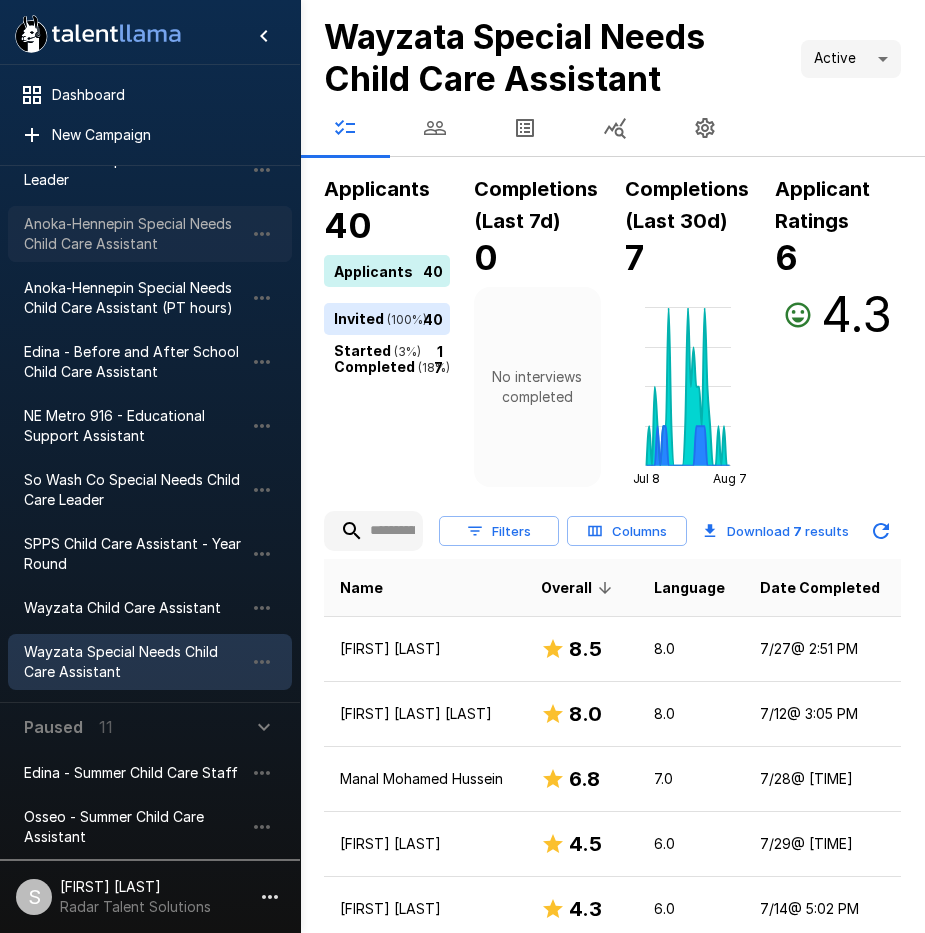 click on "Anoka-Hennepin Special Needs Child Care Assistant" at bounding box center (134, 234) 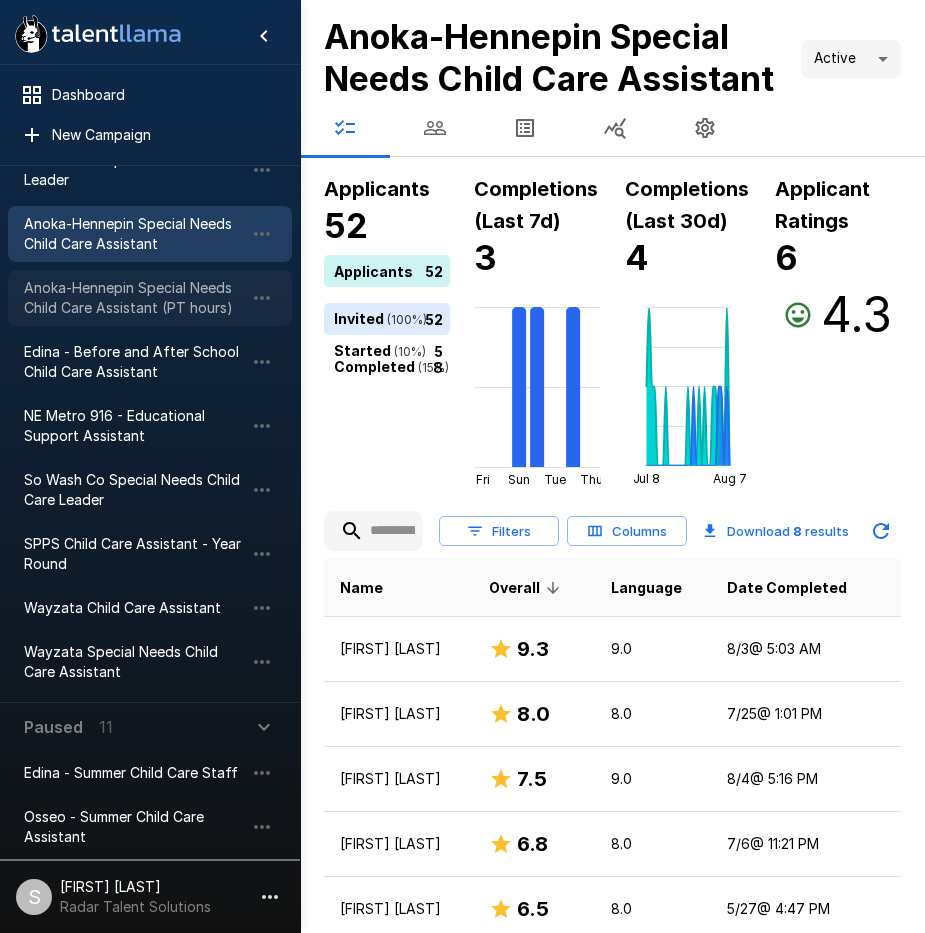 click on "Anoka-Hennepin Special Needs Child Care Assistant (PT hours)" at bounding box center (134, 298) 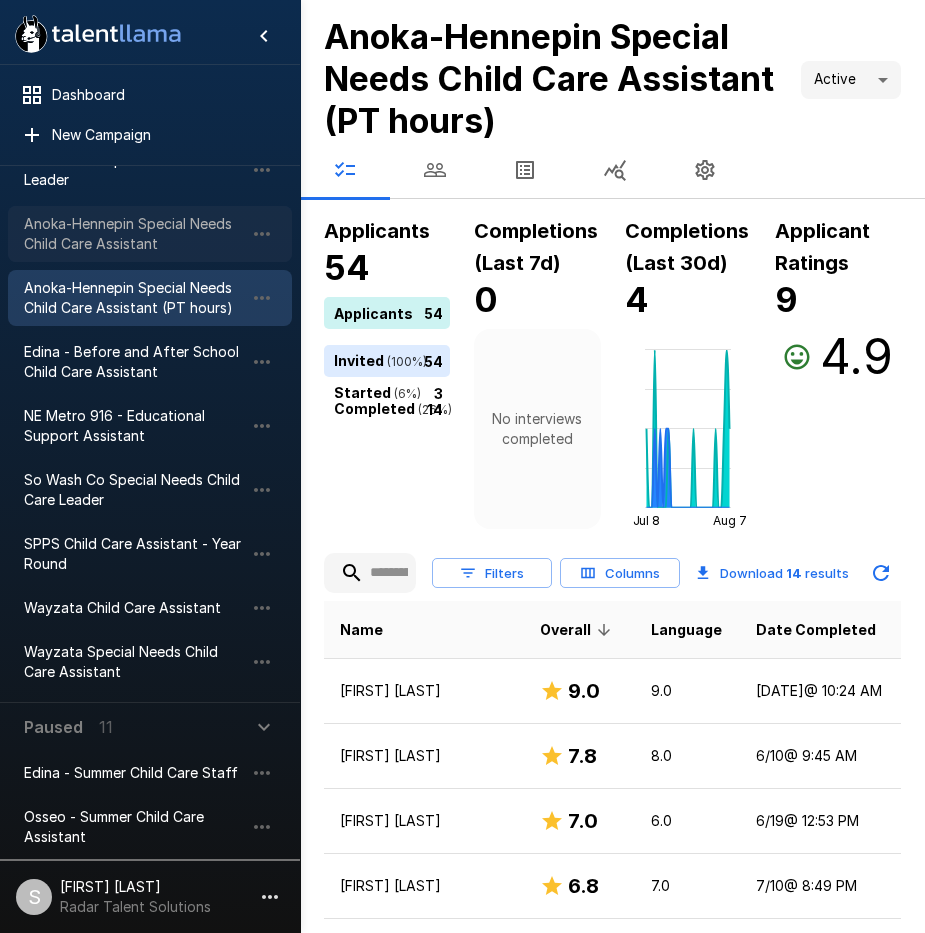 click on "Anoka-Hennepin Special Needs Child Care Assistant" at bounding box center (134, 234) 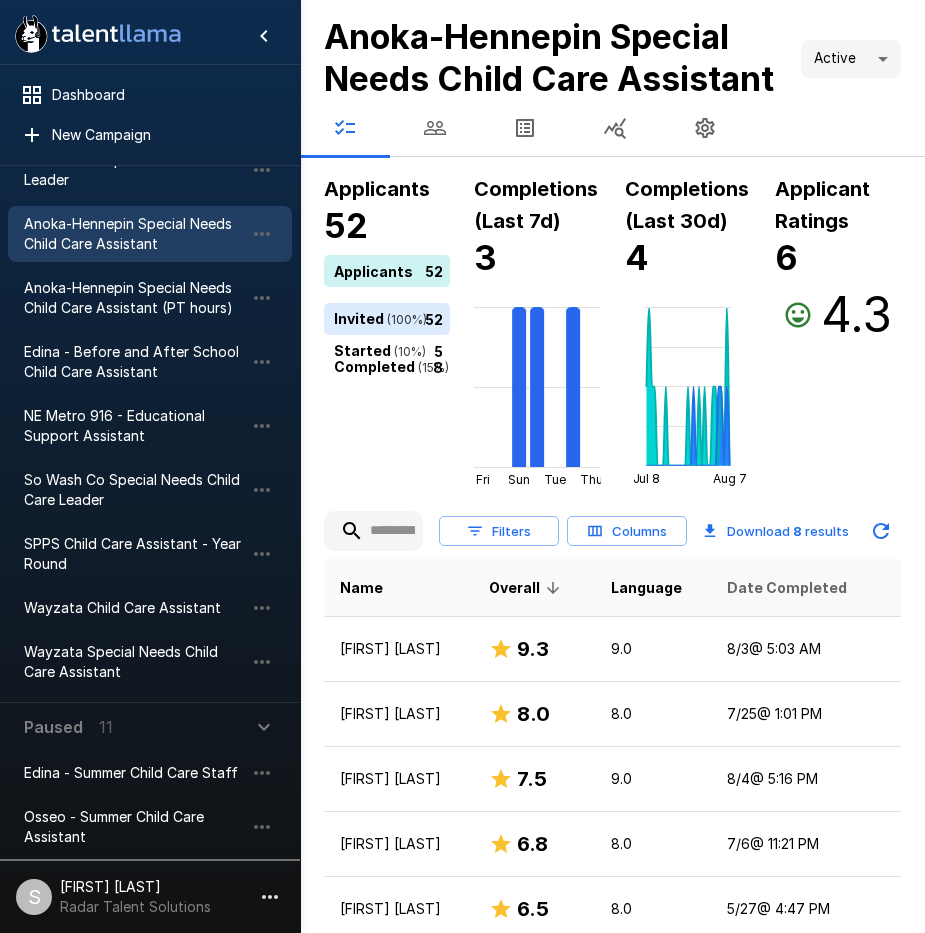 click on "Date Completed" at bounding box center [787, 588] 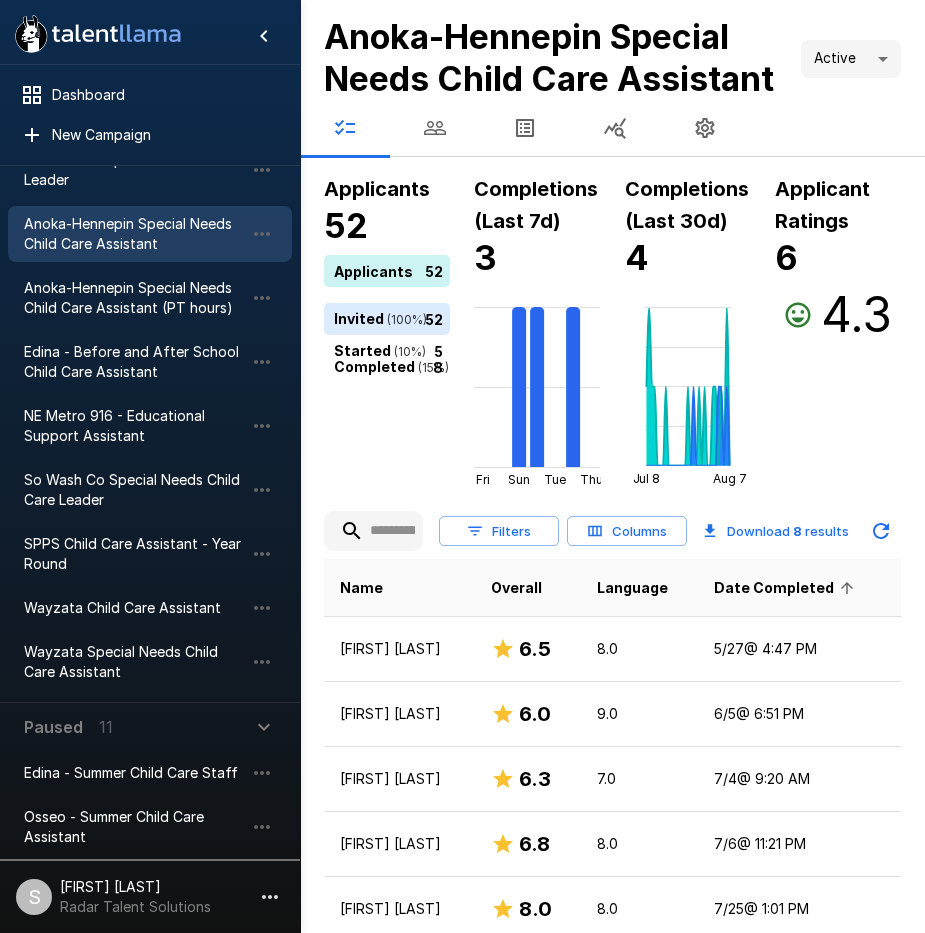 click on "Date Completed" at bounding box center (787, 588) 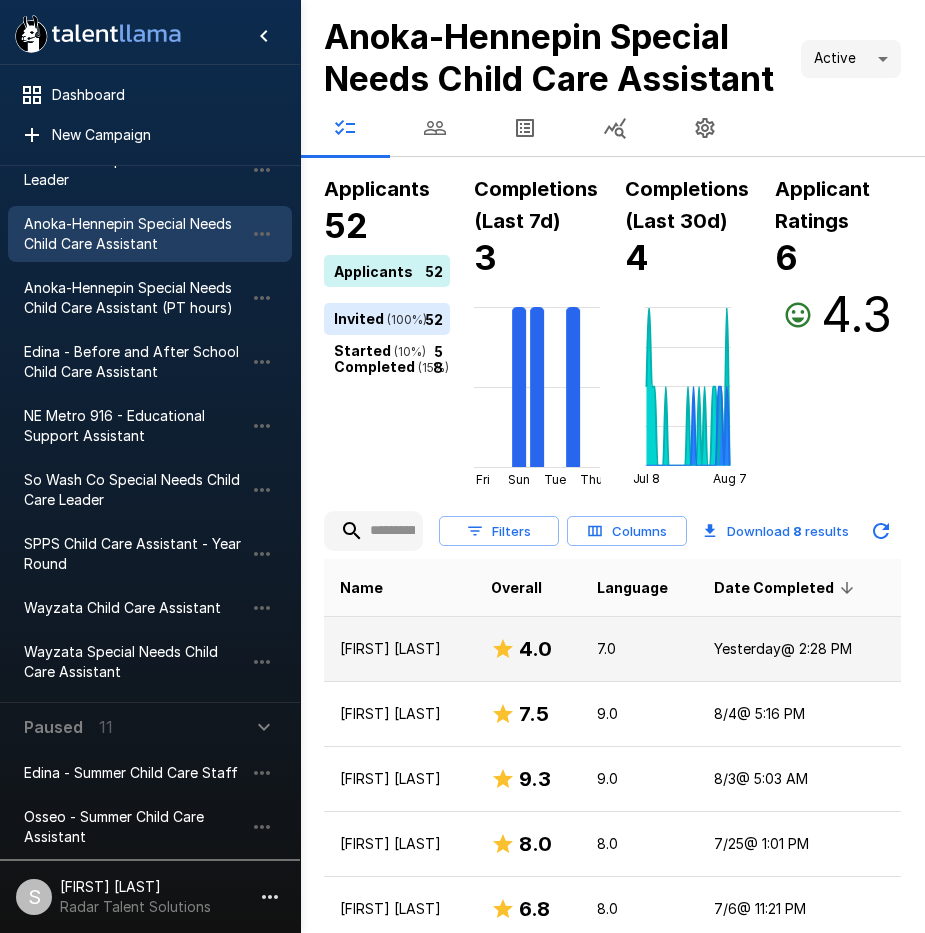 click on "[FIRST] [LAST]" at bounding box center [399, 649] 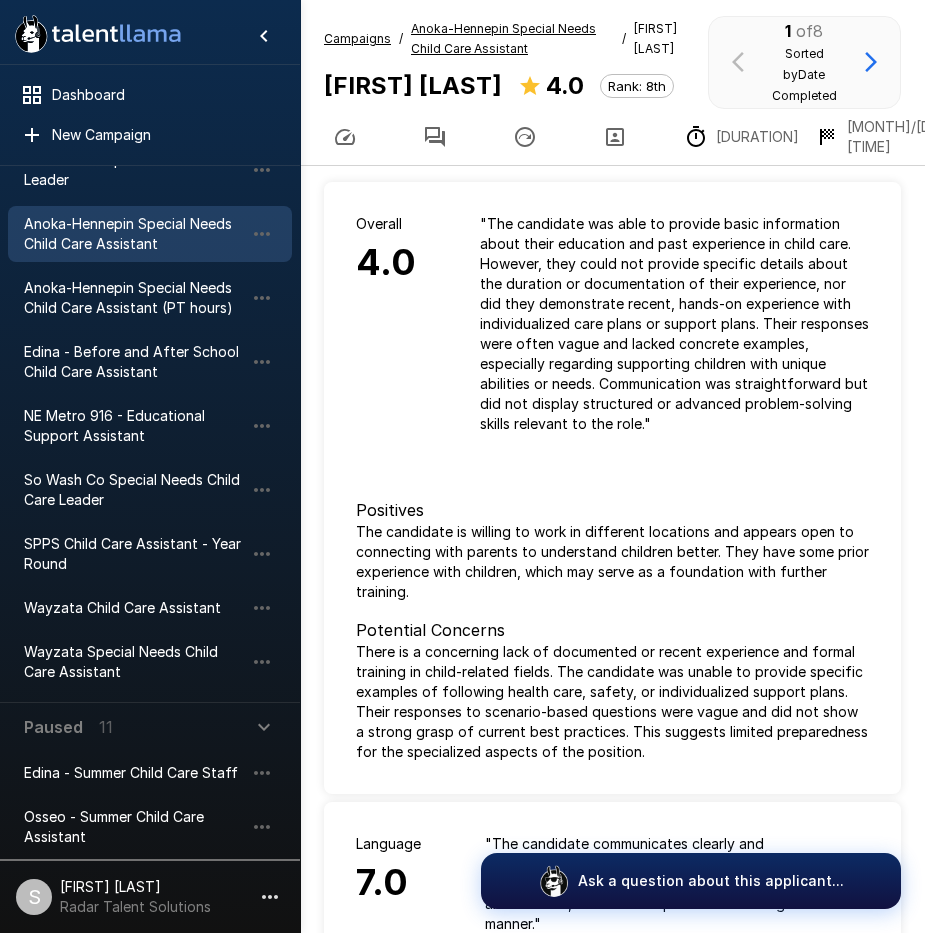 click 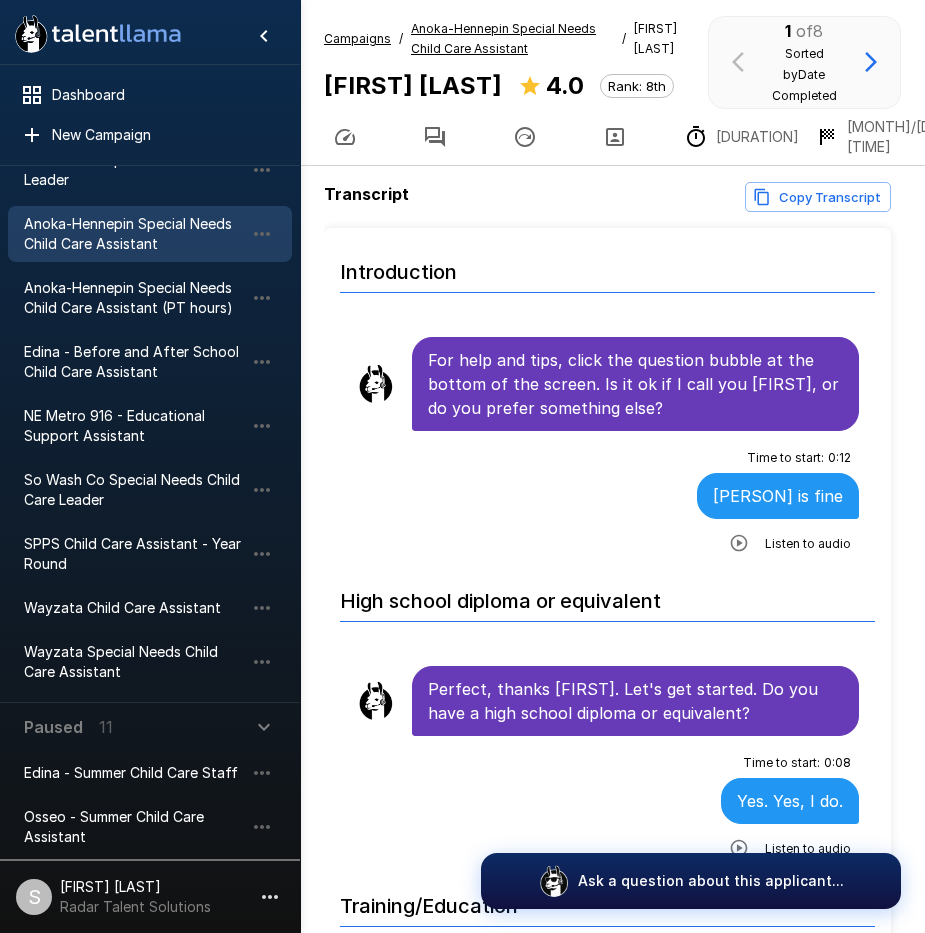 click 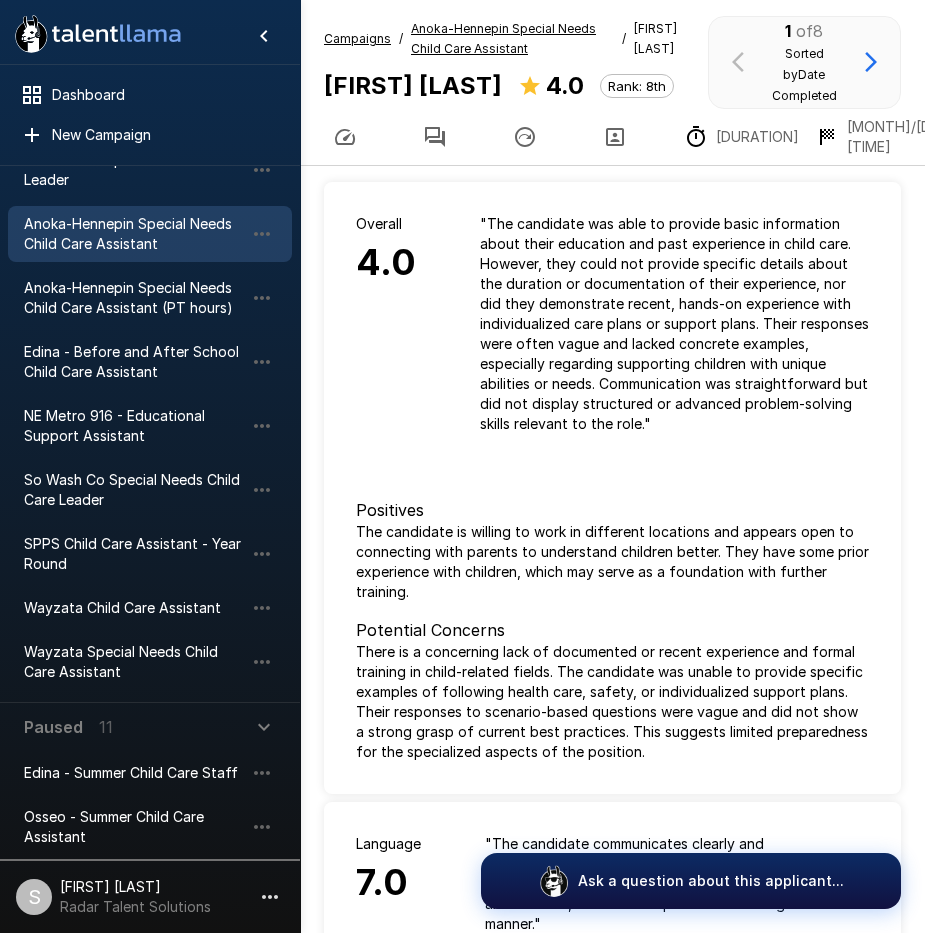 click 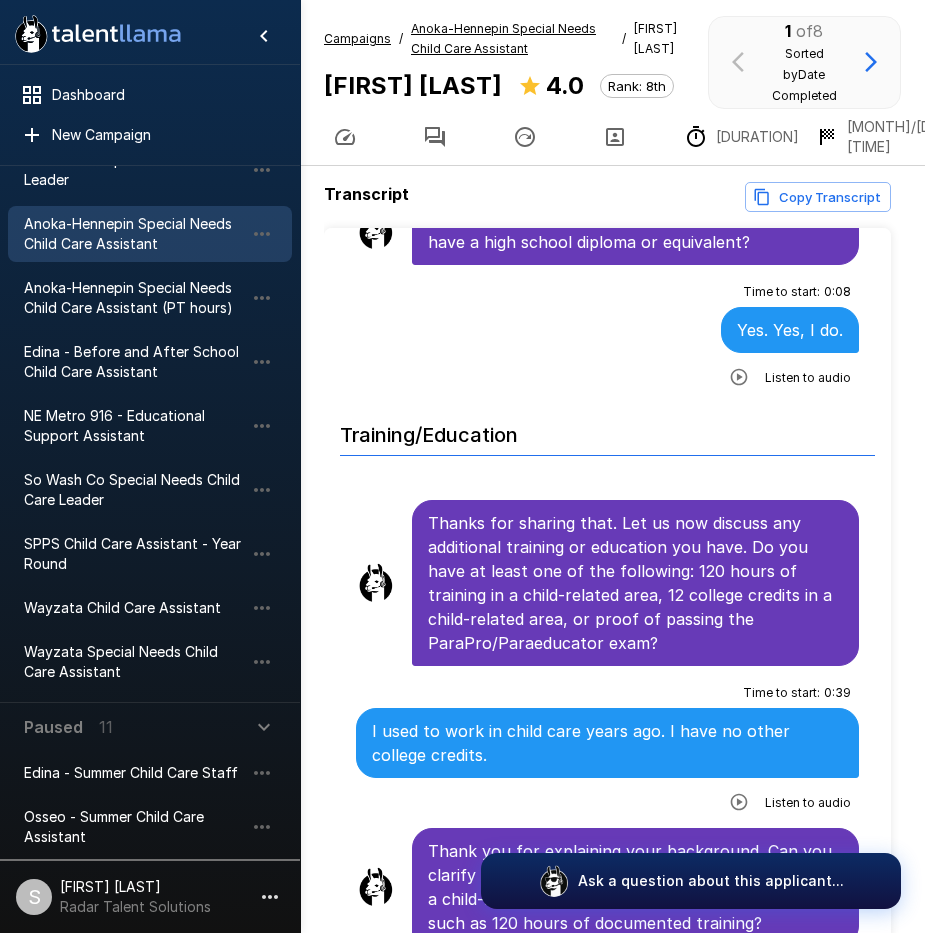 scroll, scrollTop: 600, scrollLeft: 0, axis: vertical 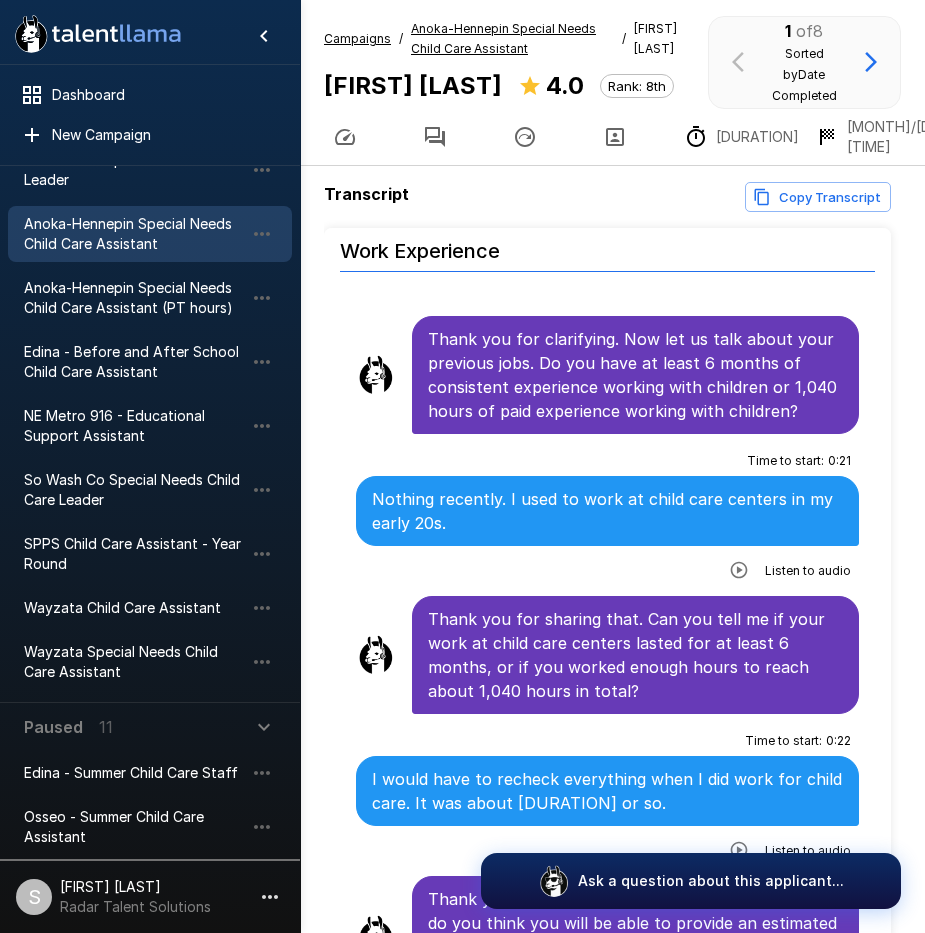 click 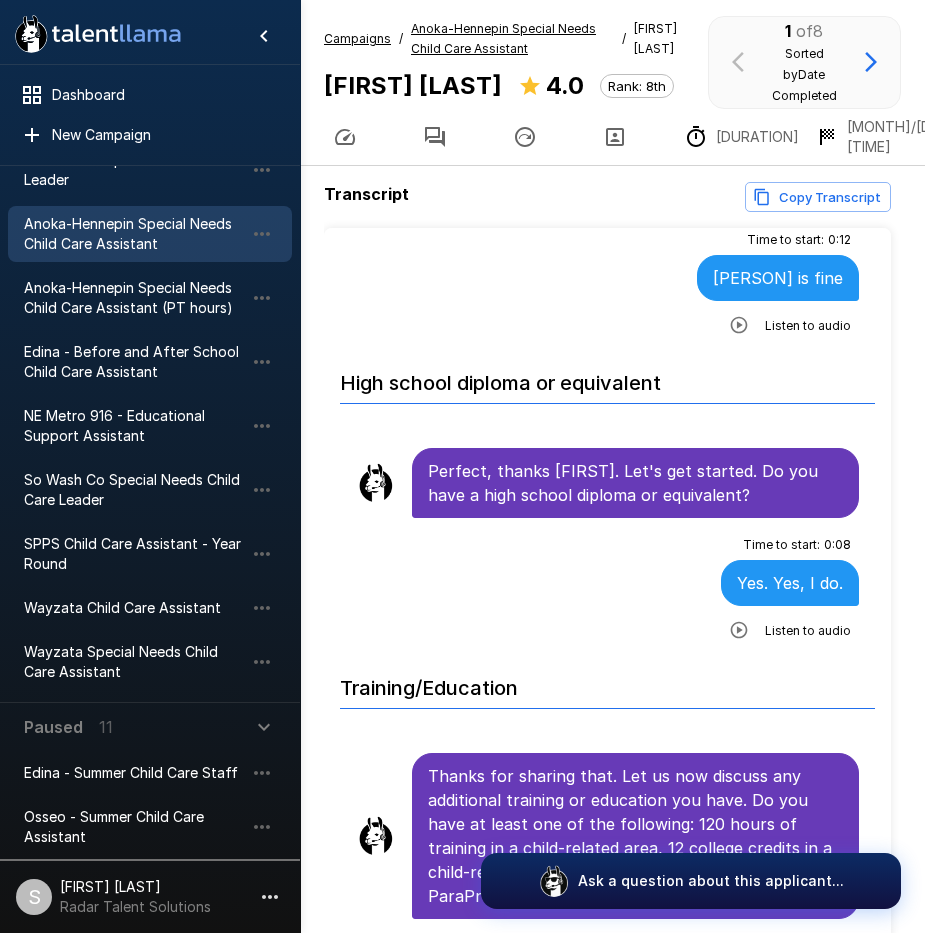 scroll, scrollTop: 0, scrollLeft: 0, axis: both 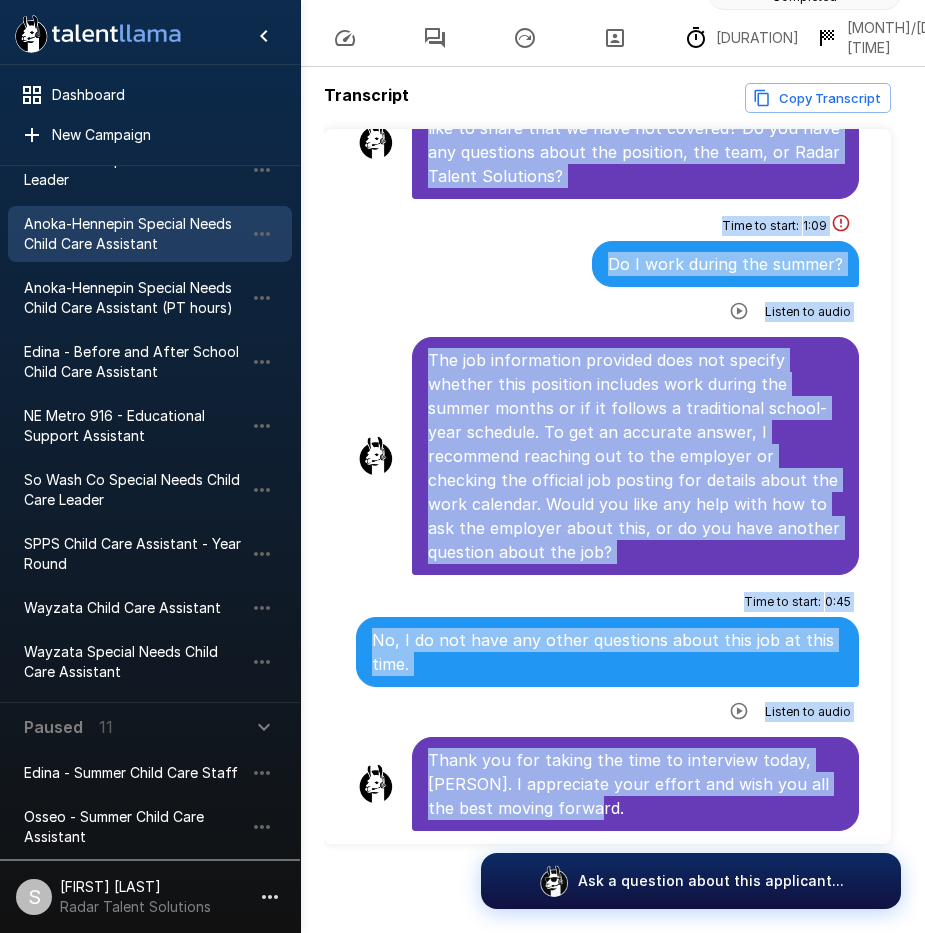 drag, startPoint x: 428, startPoint y: 348, endPoint x: 715, endPoint y: 803, distance: 537.95355 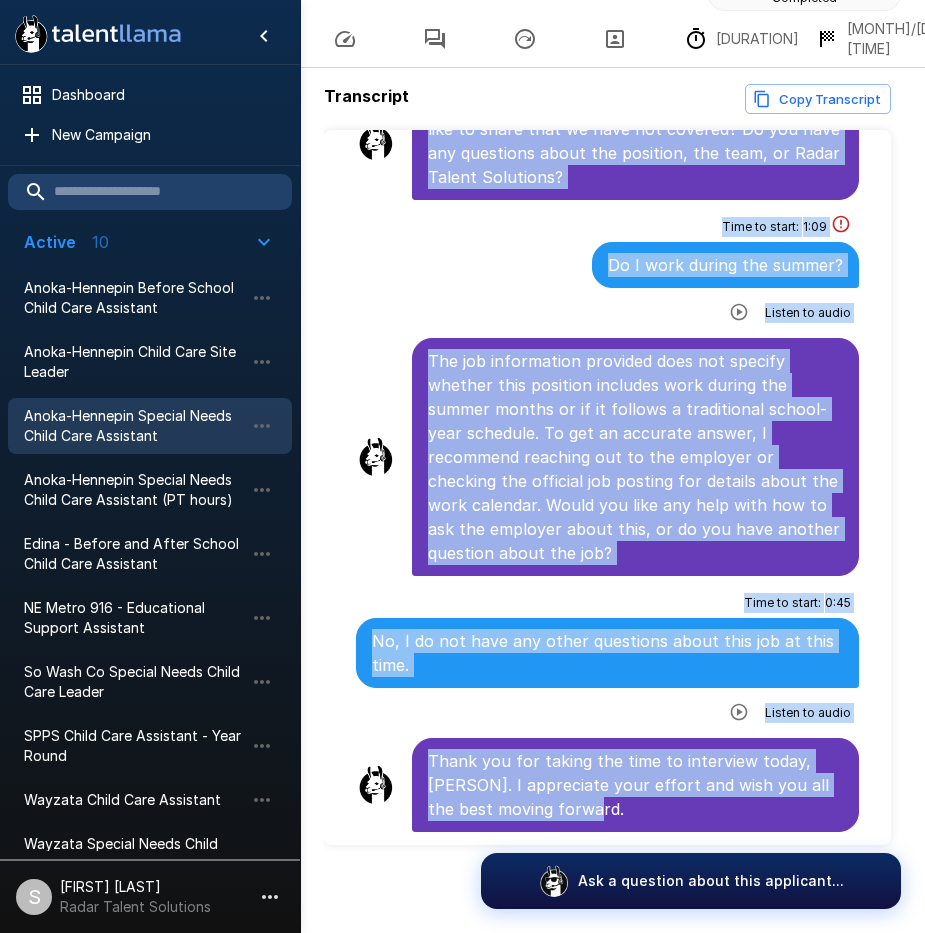 scroll, scrollTop: 0, scrollLeft: 0, axis: both 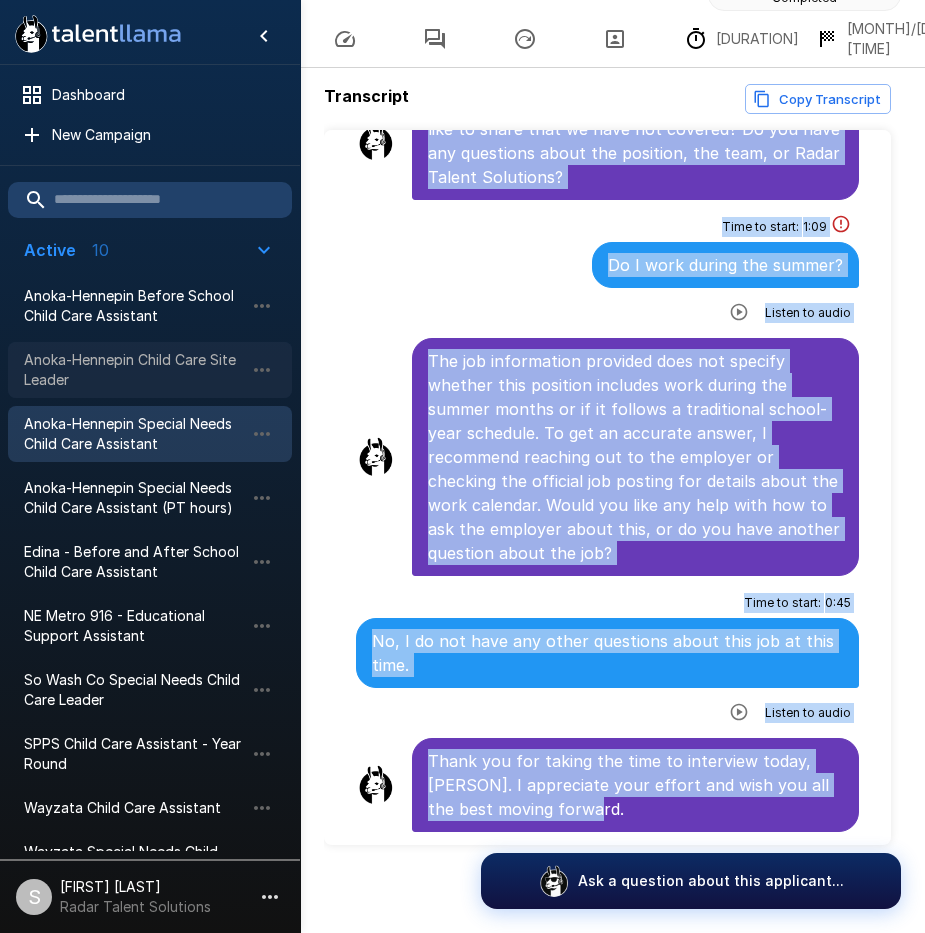 click on "Anoka-Hennepin Child Care Site Leader" at bounding box center (134, 370) 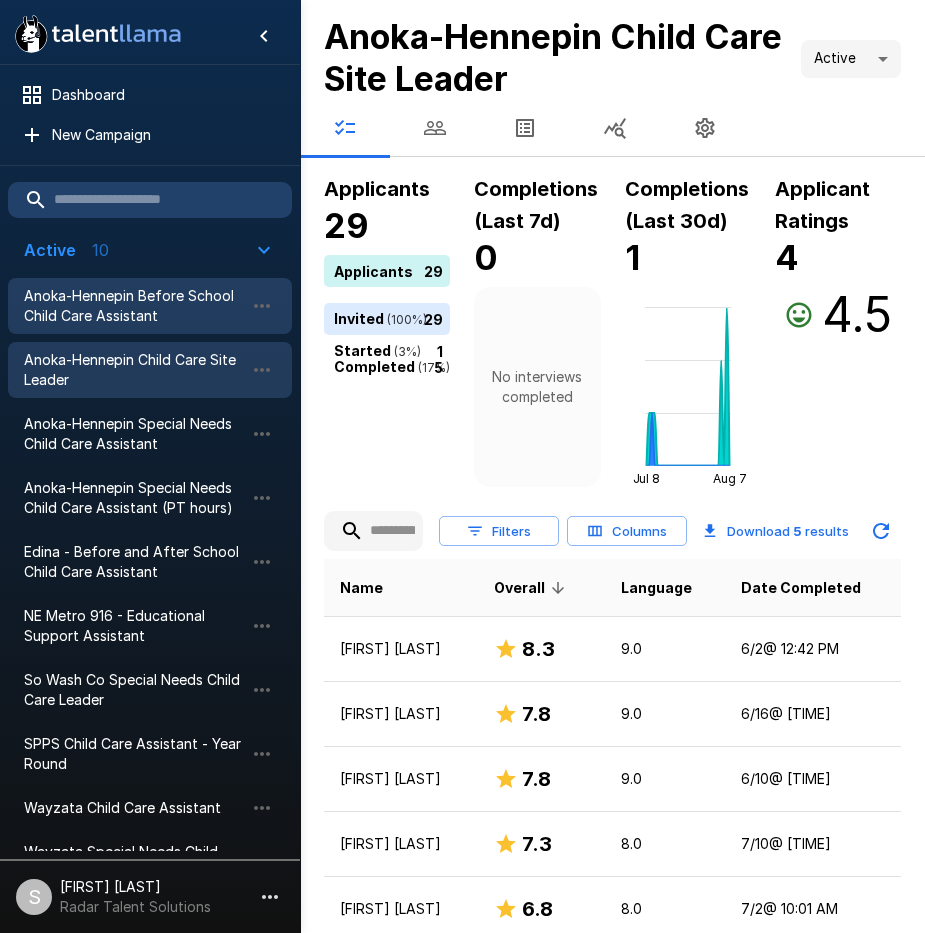 click on "Anoka-Hennepin Before School Child Care Assistant" at bounding box center [134, 306] 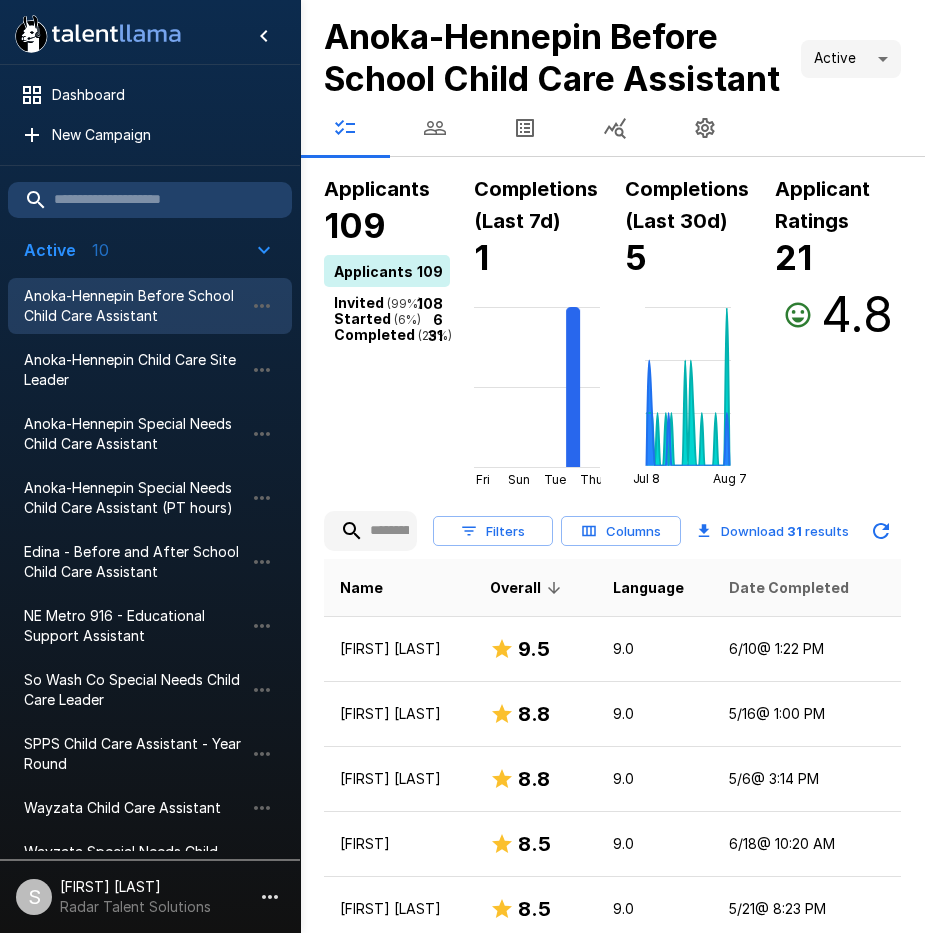 click on "Date Completed" at bounding box center (789, 588) 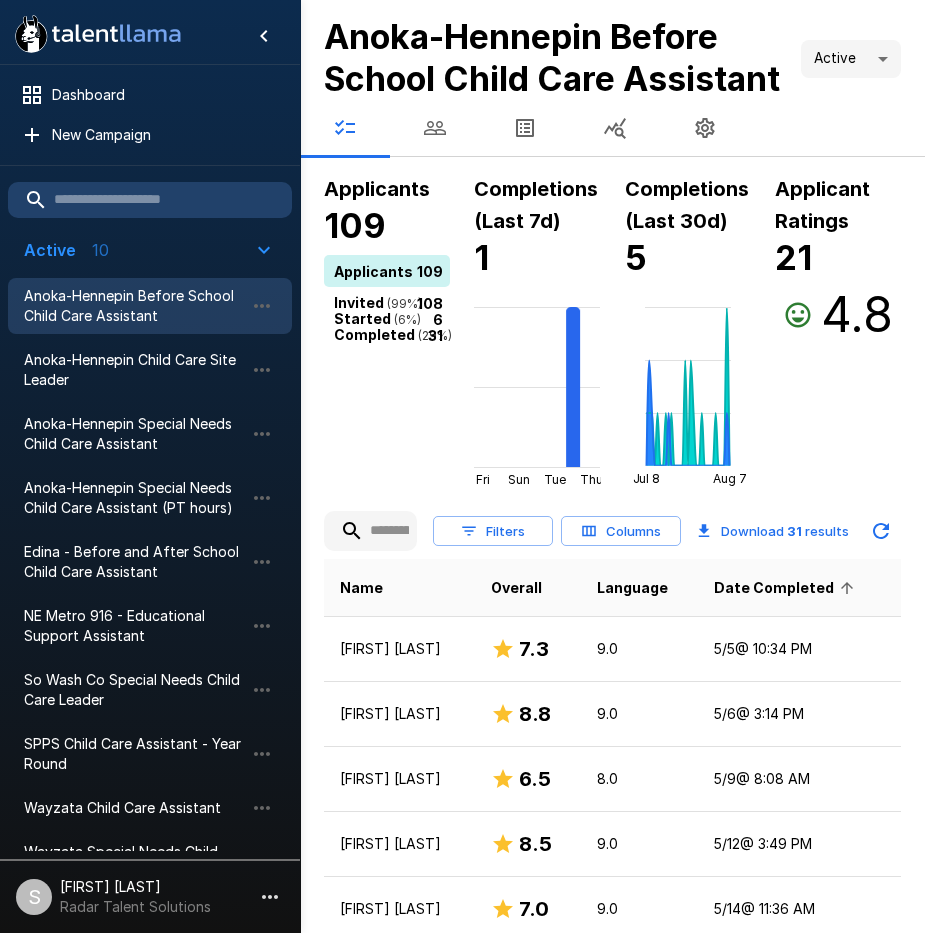 click on "Date Completed" at bounding box center (787, 588) 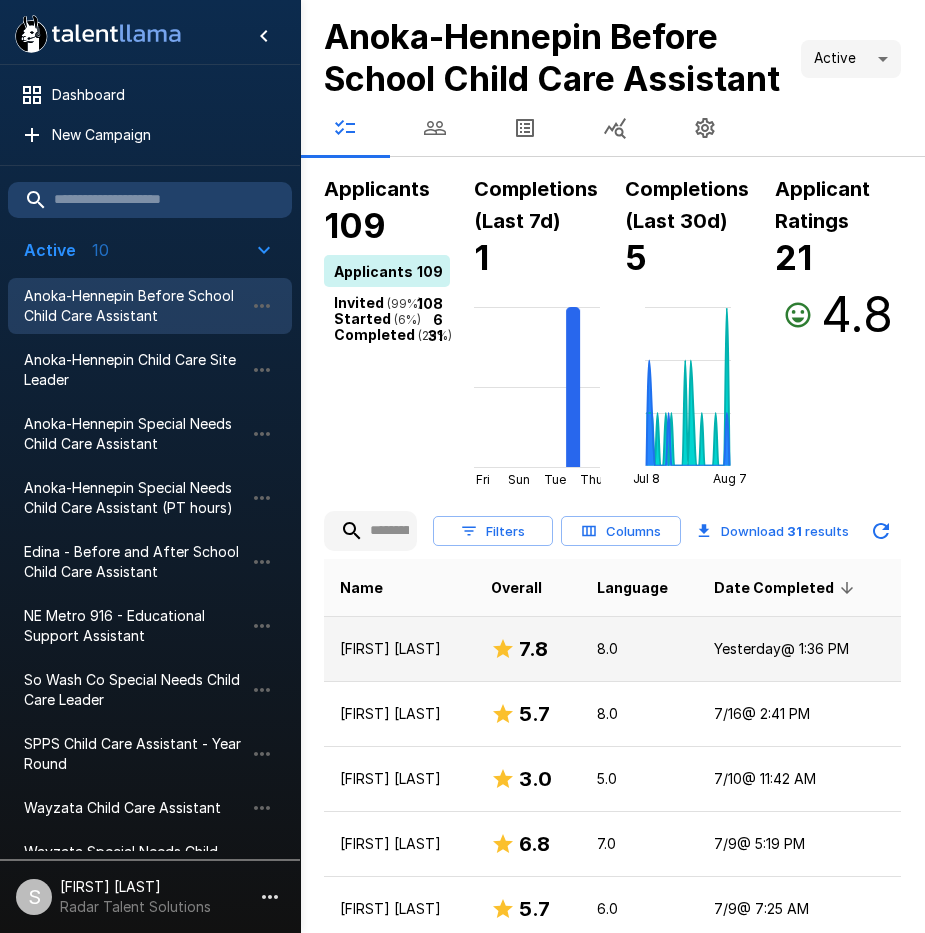 click on "[FIRST] [LAST]" at bounding box center (399, 649) 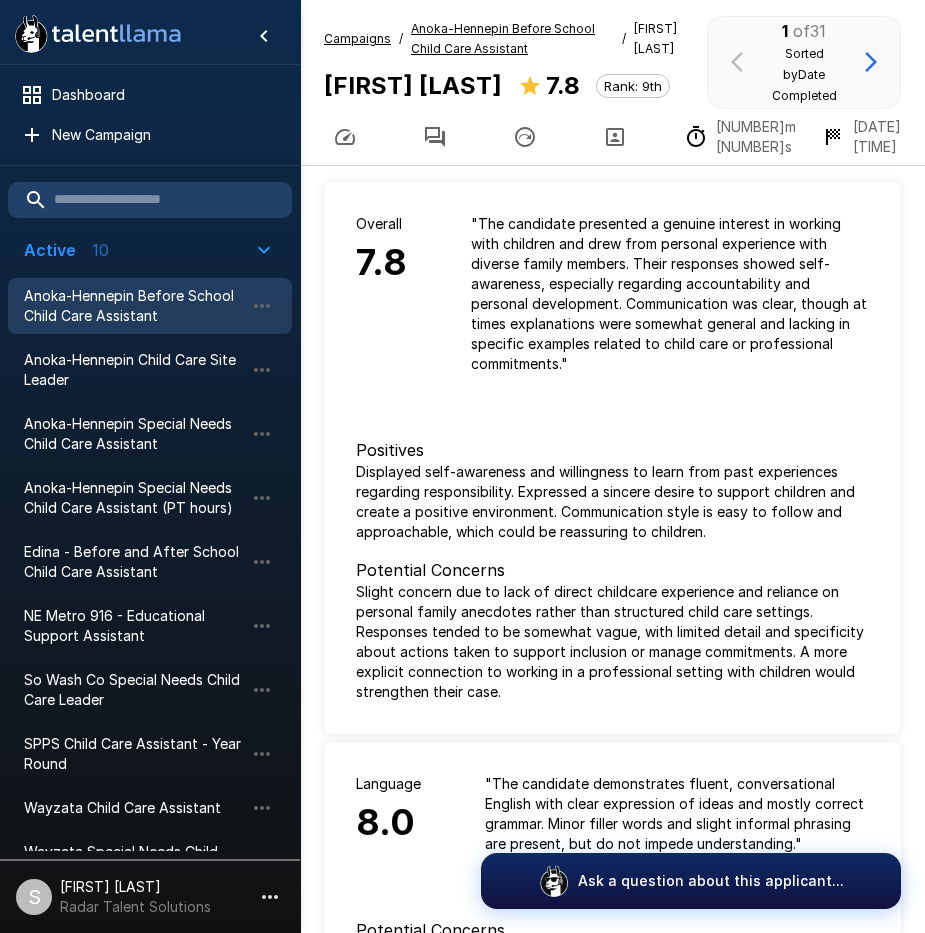 click 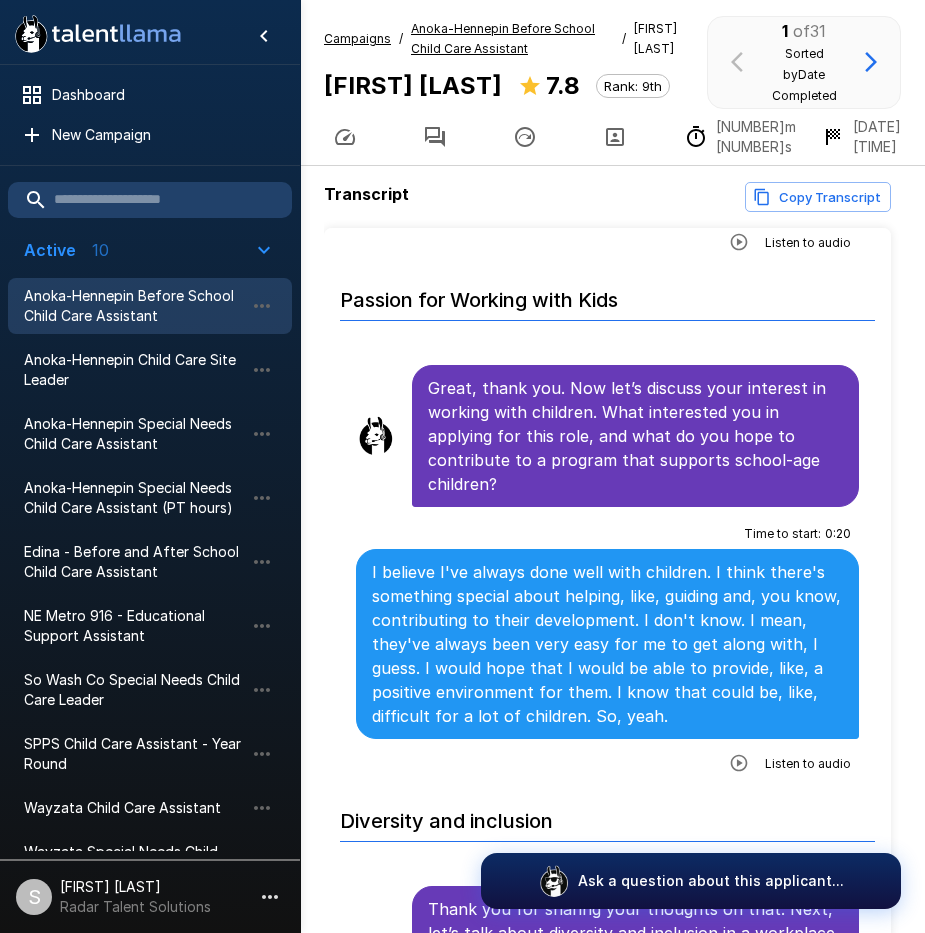 scroll, scrollTop: 1000, scrollLeft: 0, axis: vertical 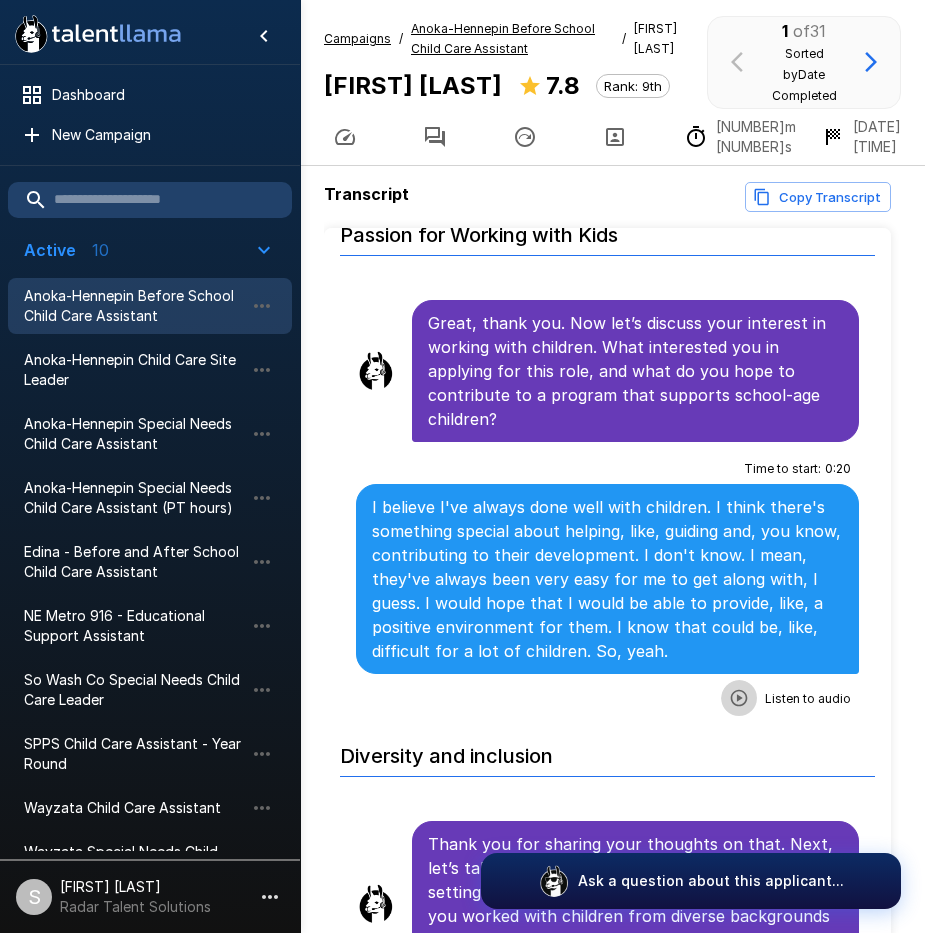 click 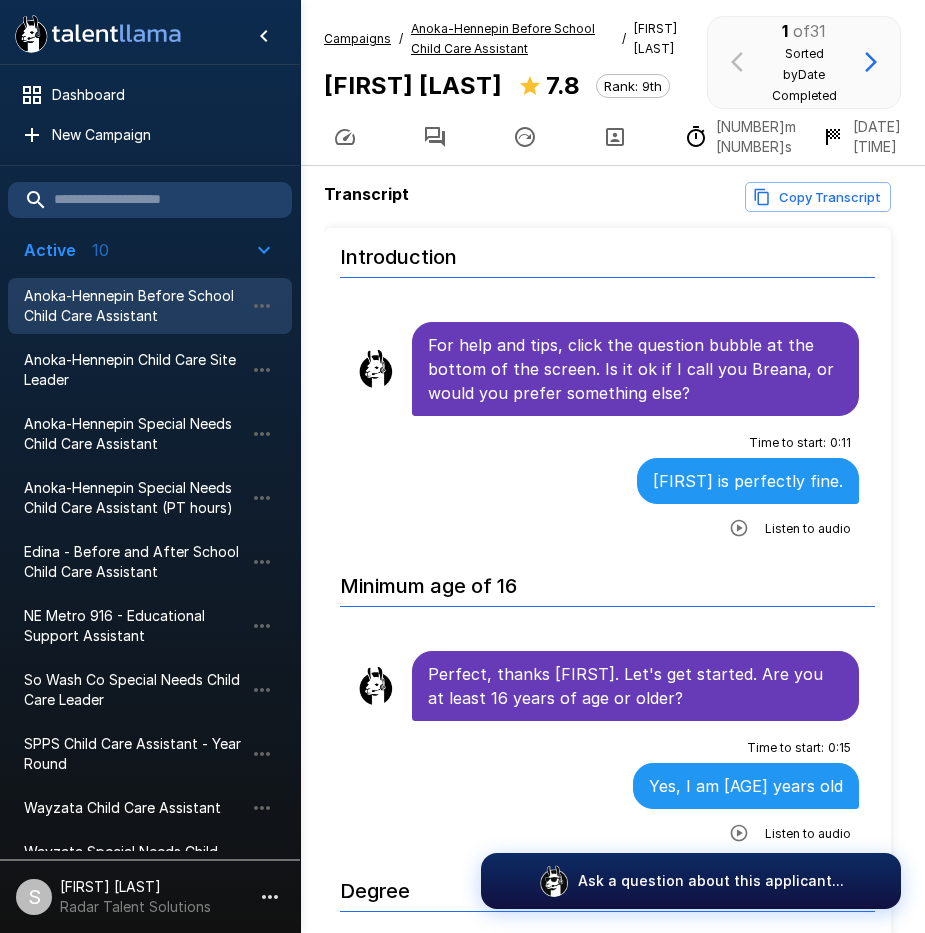 scroll, scrollTop: 0, scrollLeft: 0, axis: both 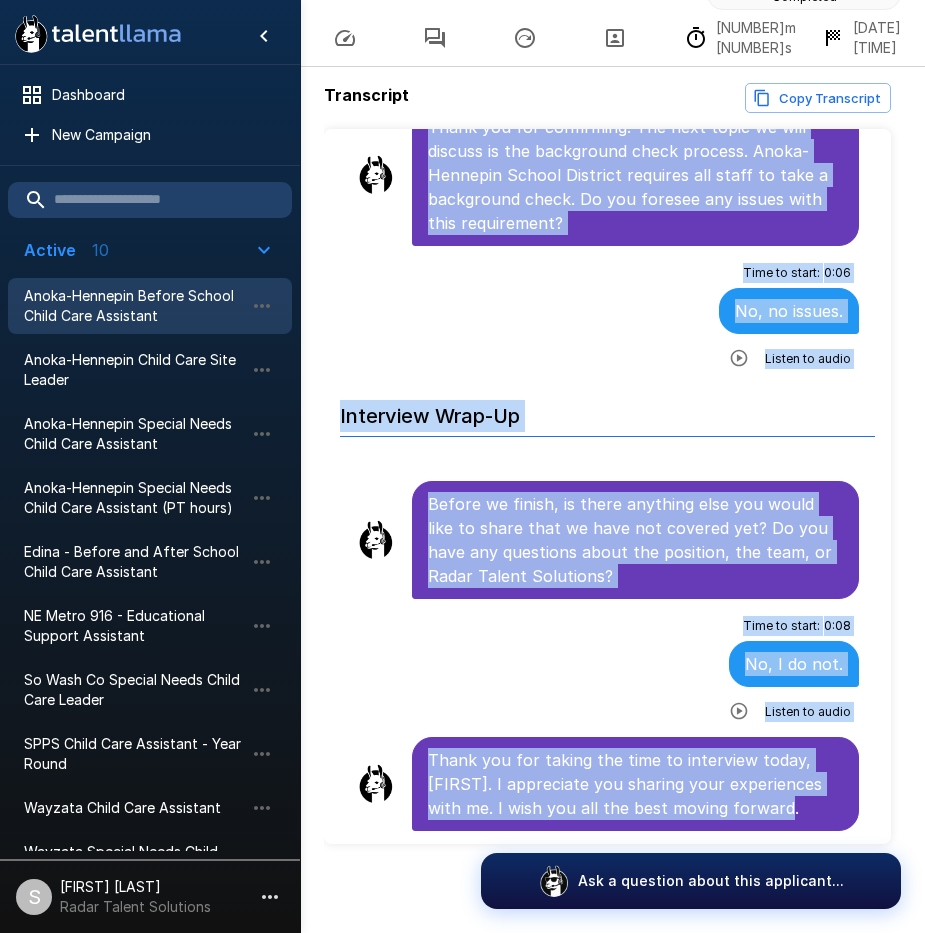 drag, startPoint x: 428, startPoint y: 349, endPoint x: 802, endPoint y: 799, distance: 585.129 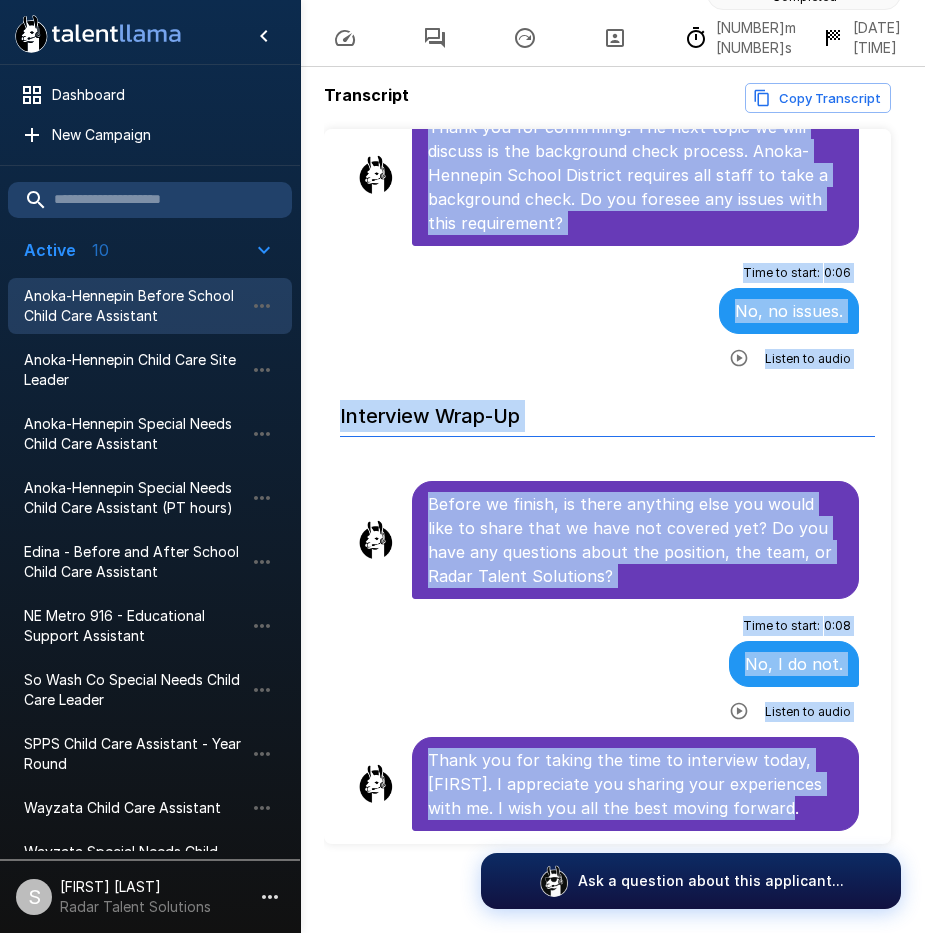 click on "Introduction For help and tips, click the question bubble at the bottom of the screen. Is it ok if I call you [FIRST], or would you prefer something else? Time to start : 0 : 11 [FIRST] is perfectly fine. Listen to audio Minimum age of 16 Perfect, thanks [FIRST]. Let's get started. Are you at least 16 years of age or older? Time to start : 0 : 15 Yes, I am 19 years old Listen to audio Degree Thanks for sharing that. We can now talk a bit about your educational background. Do you have a high school diploma or equivalent? Time to start : 0 : 04 Yes Listen to audio Passion for Working with Kids Great, thank you. Now let’s discuss your interest in working with children. What interested you in applying for this role, and what do you hope to contribute to a program that supports school-age children? Time to start : 0 : 20 1 x Diversity and inclusion Time to start : 0 : 25 Listen to audio Accountability Time to start : 0 : 46 Listen to audio Time to start : 0 : 23 Listen to audio Location Time to start : 0 : :" at bounding box center (607, -1553) 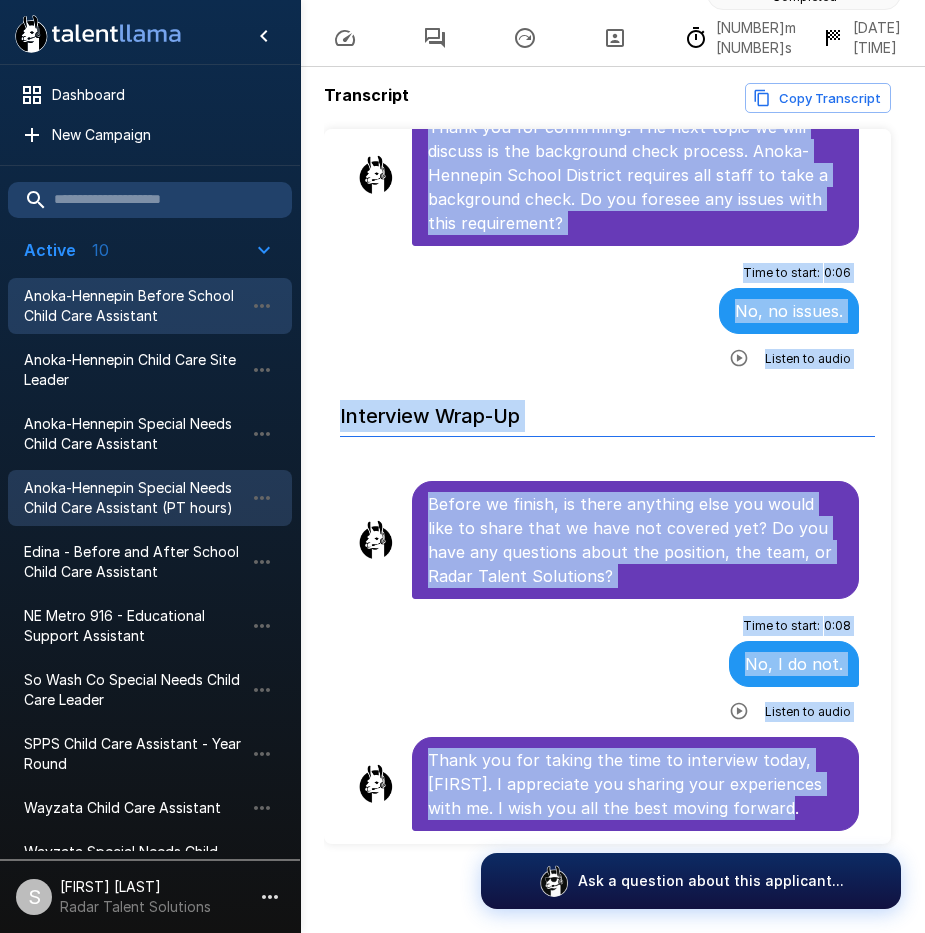 click on "Anoka-Hennepin Special Needs Child Care Assistant (PT hours)" at bounding box center (134, 498) 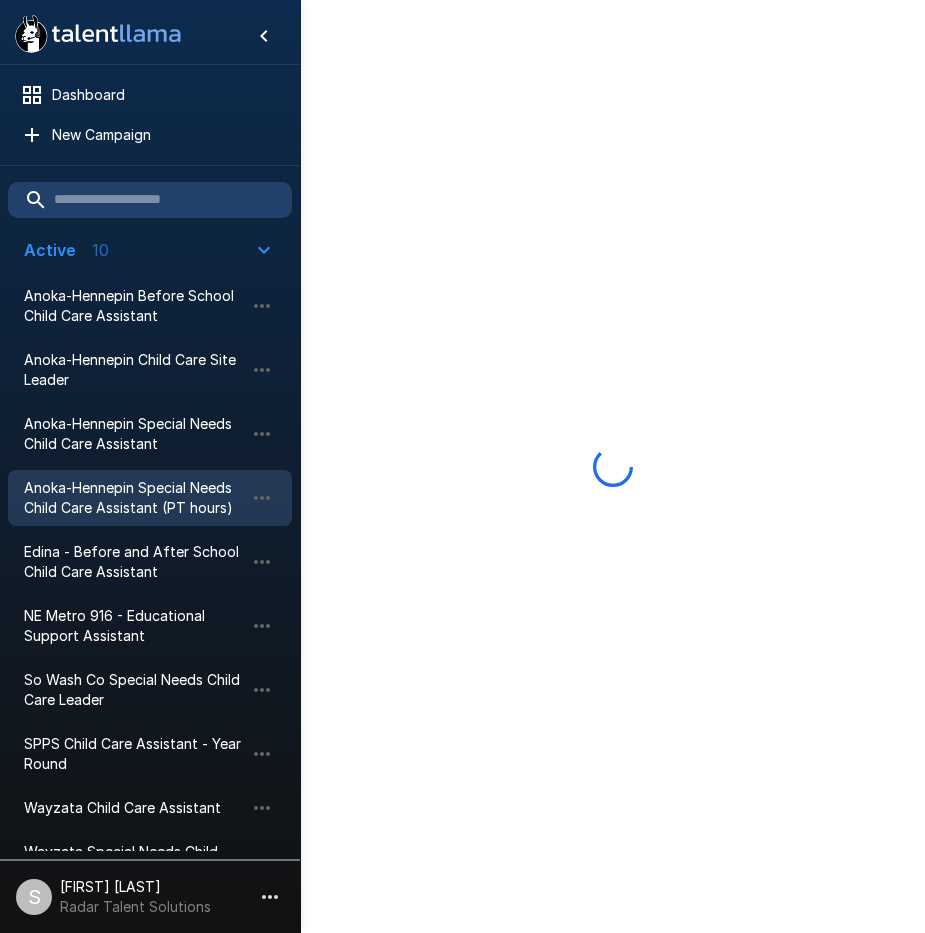 scroll, scrollTop: 0, scrollLeft: 0, axis: both 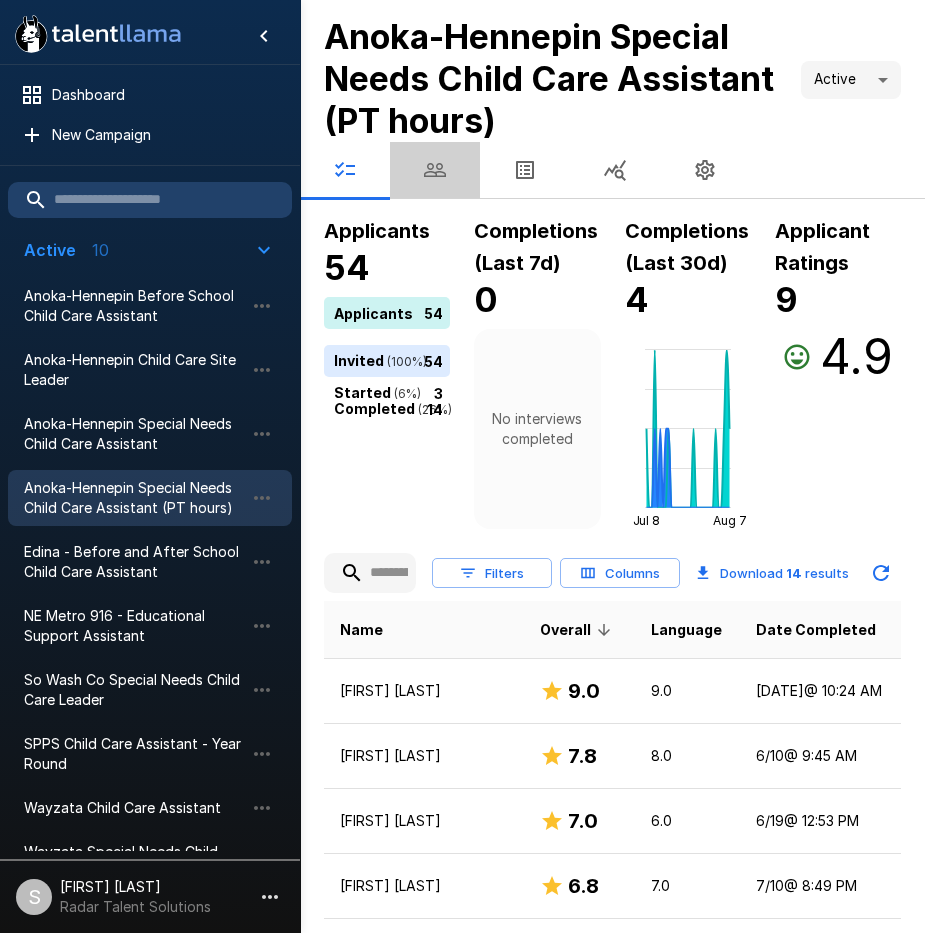 click 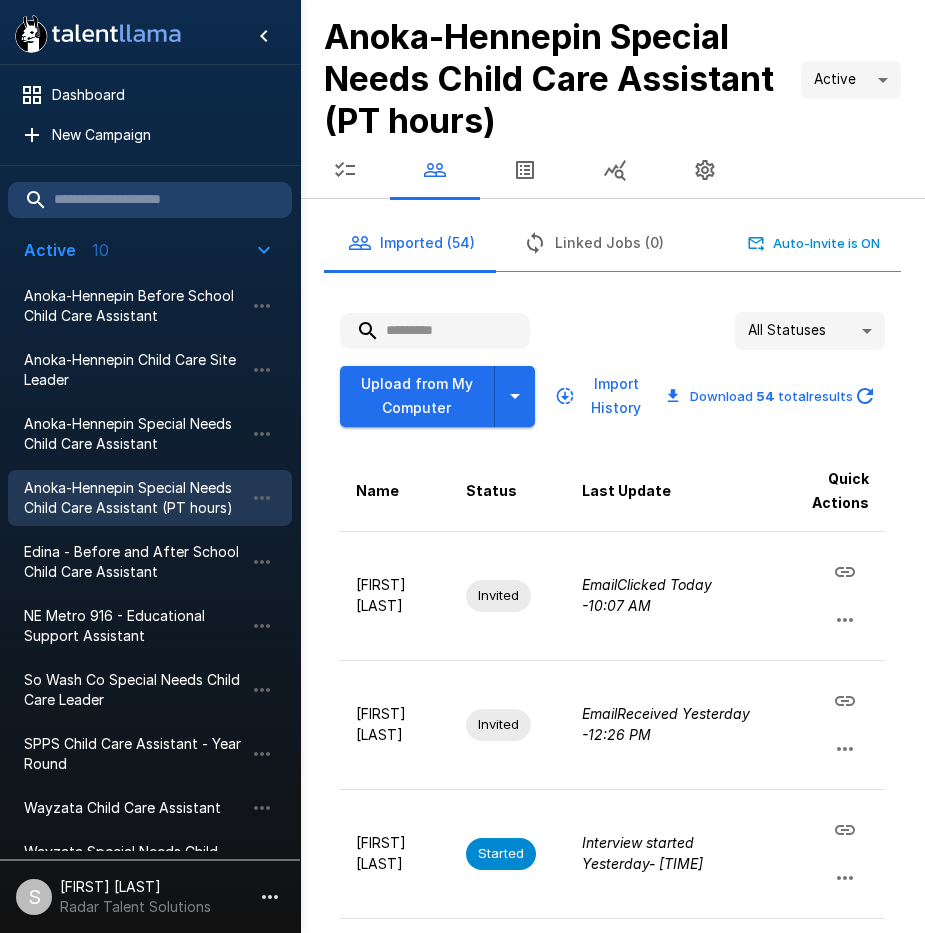 click at bounding box center (435, 331) 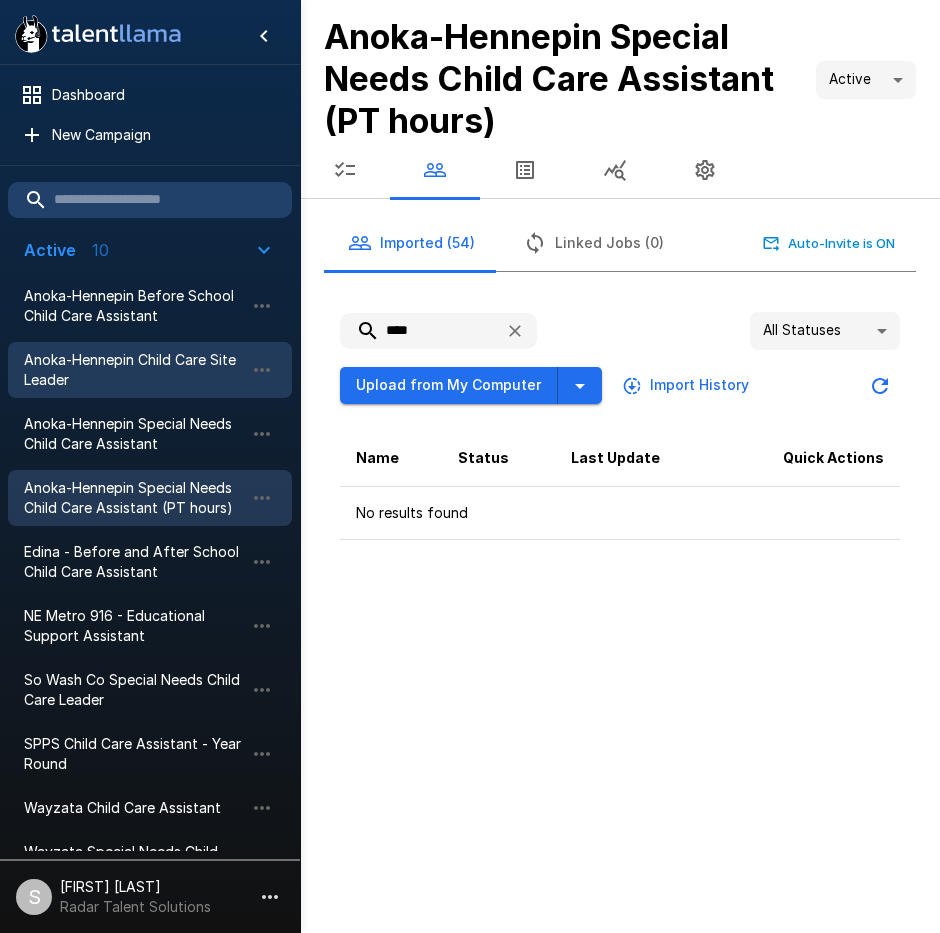 type on "****" 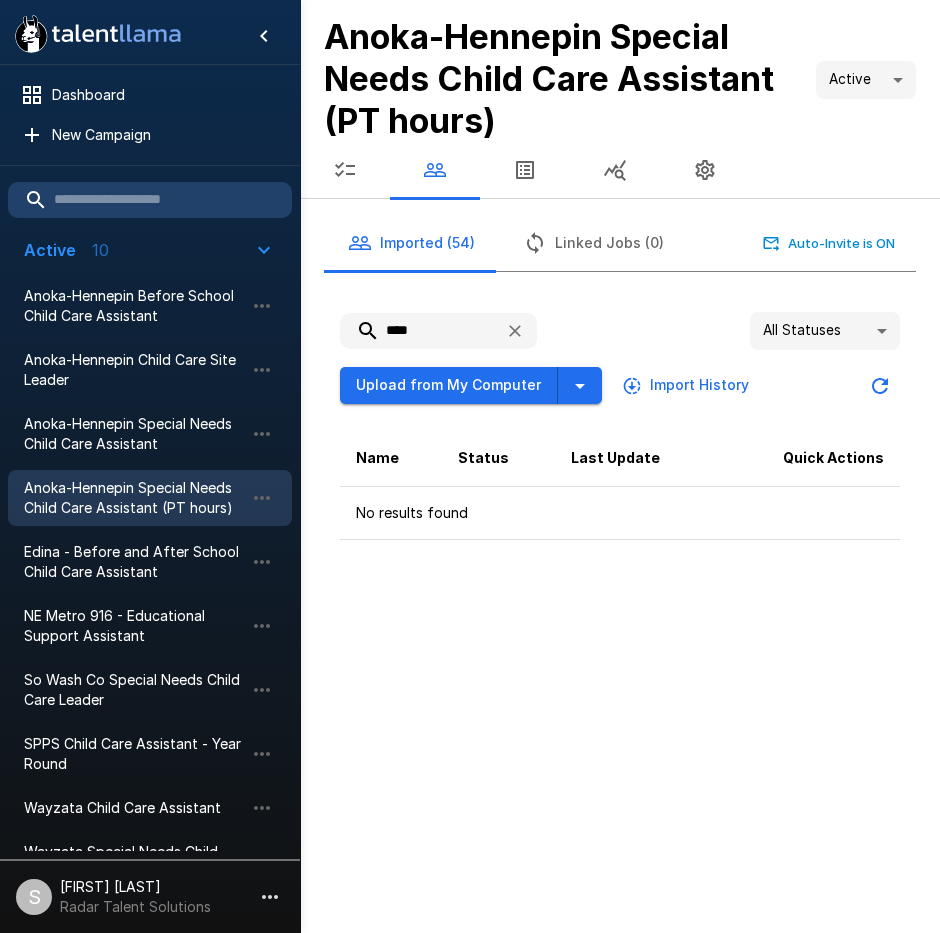click on "Anoka-Hennepin Special Needs Child Care Assistant (PT hours)" at bounding box center [134, 498] 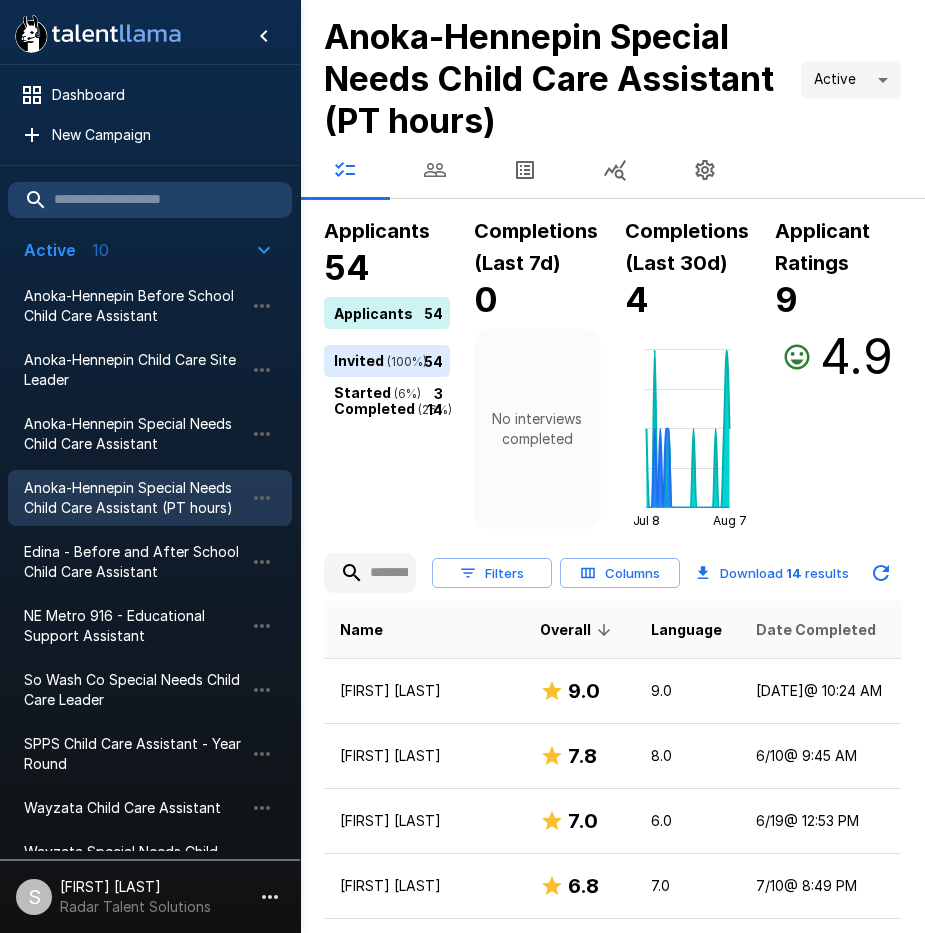 click on "Date Completed" at bounding box center (816, 630) 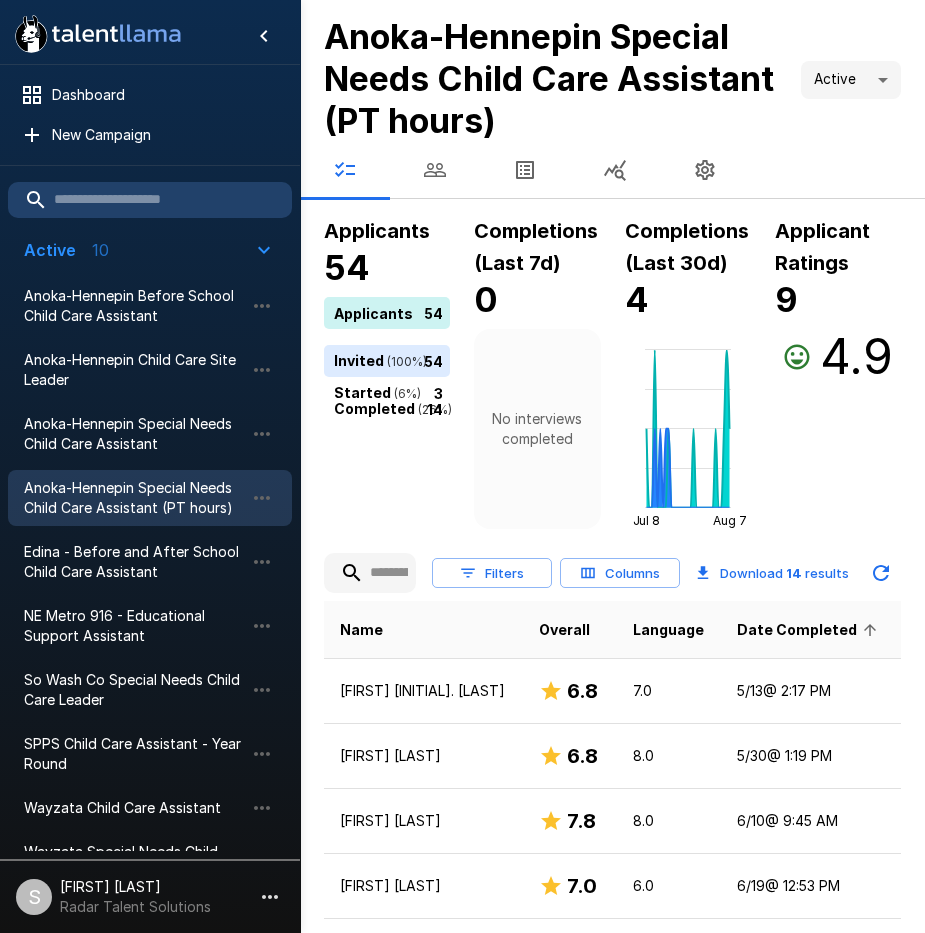 click on "Date Completed" at bounding box center [810, 630] 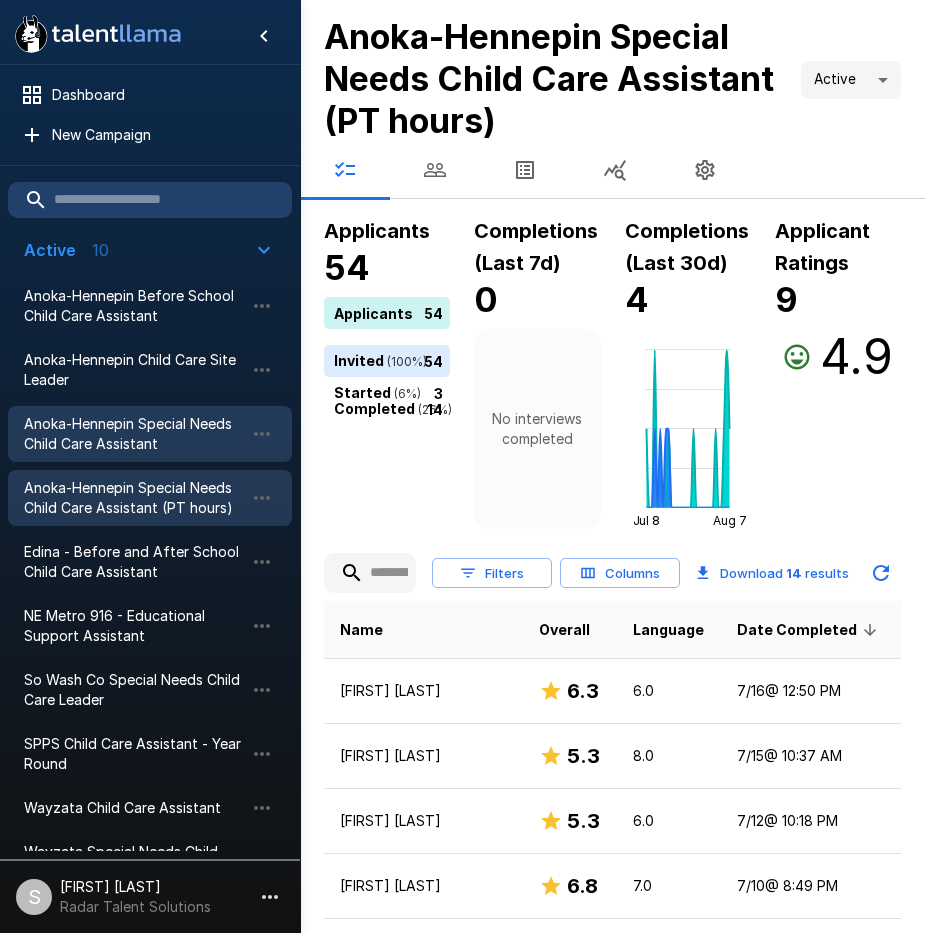 click on "Anoka-Hennepin Special Needs Child Care Assistant" at bounding box center (134, 434) 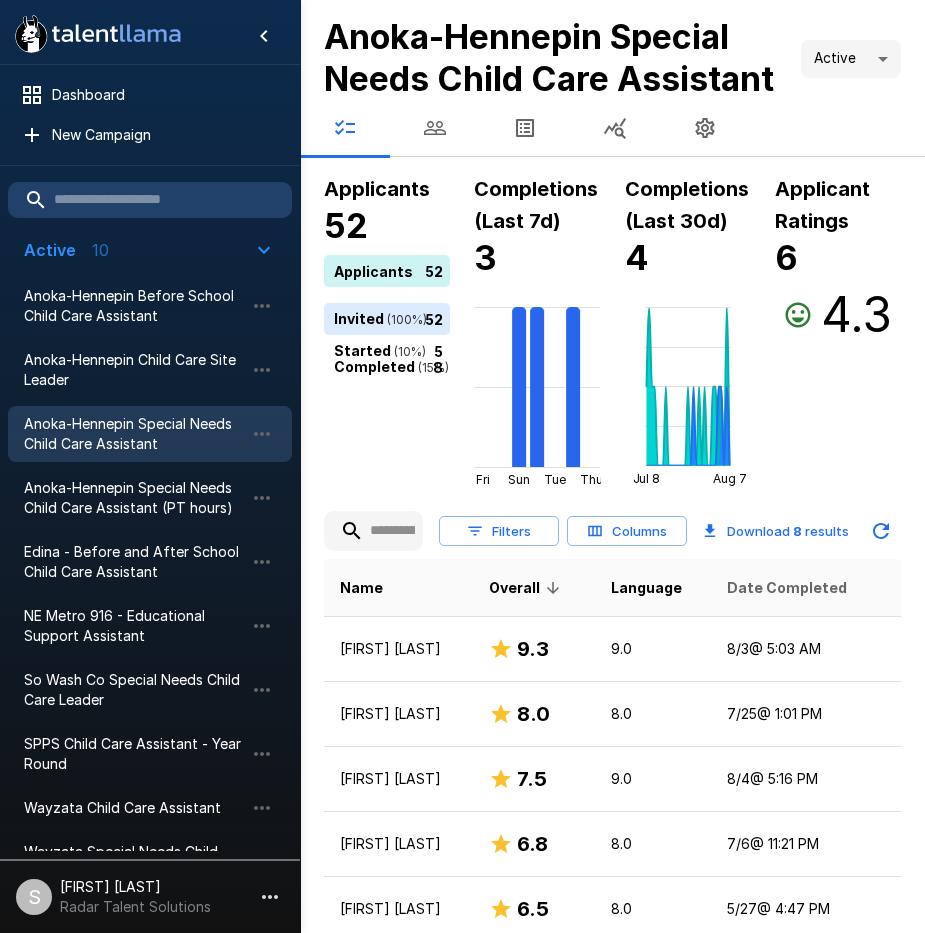 click on "Date Completed" at bounding box center (787, 588) 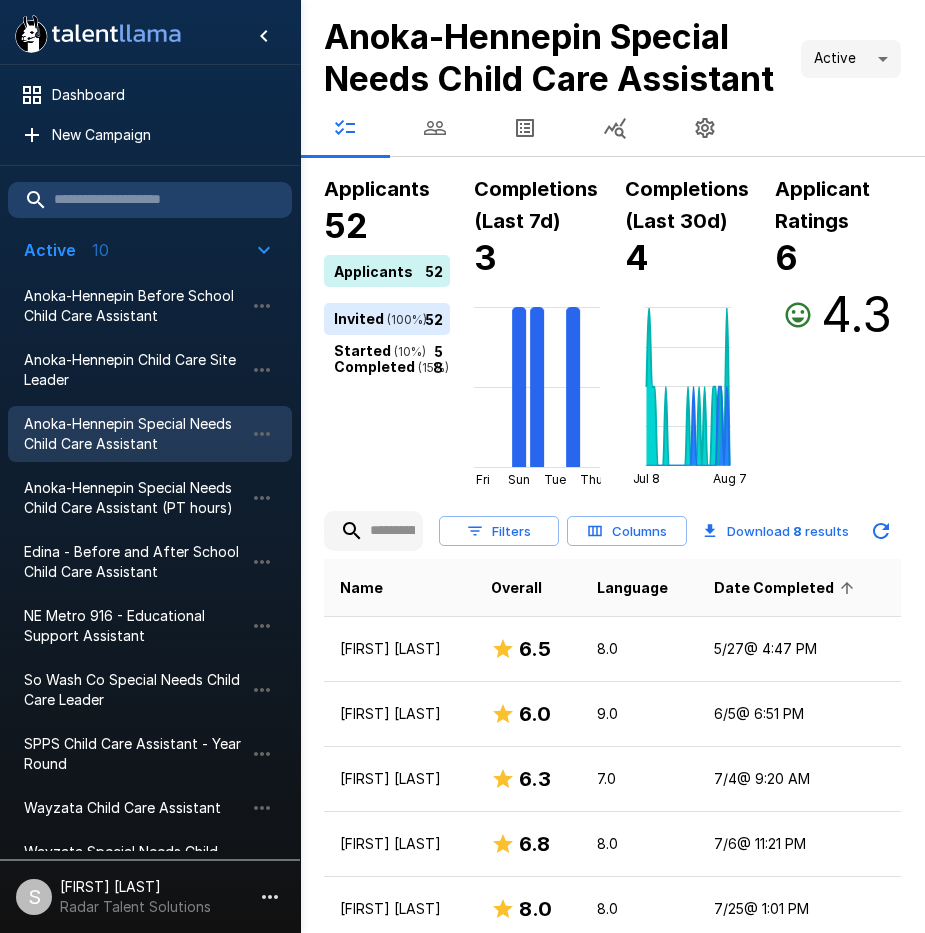 click on "Date Completed" at bounding box center (787, 588) 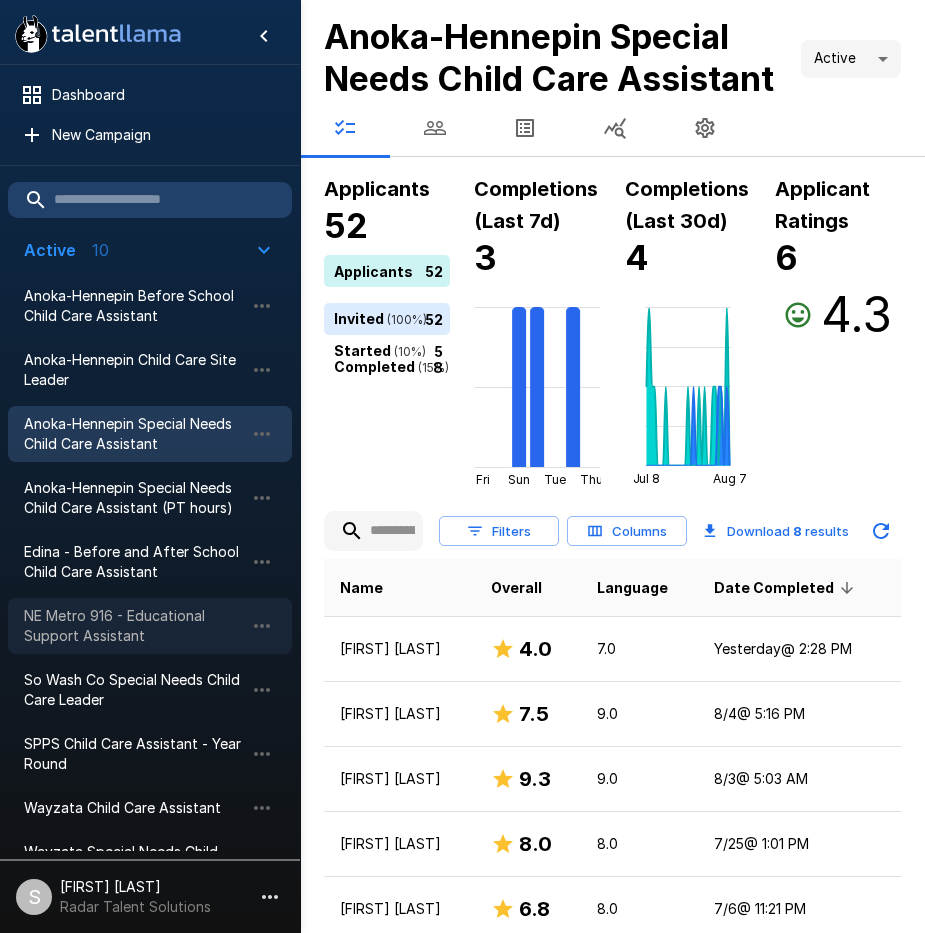 click on "NE Metro 916 - Educational Support Assistant" at bounding box center (134, 626) 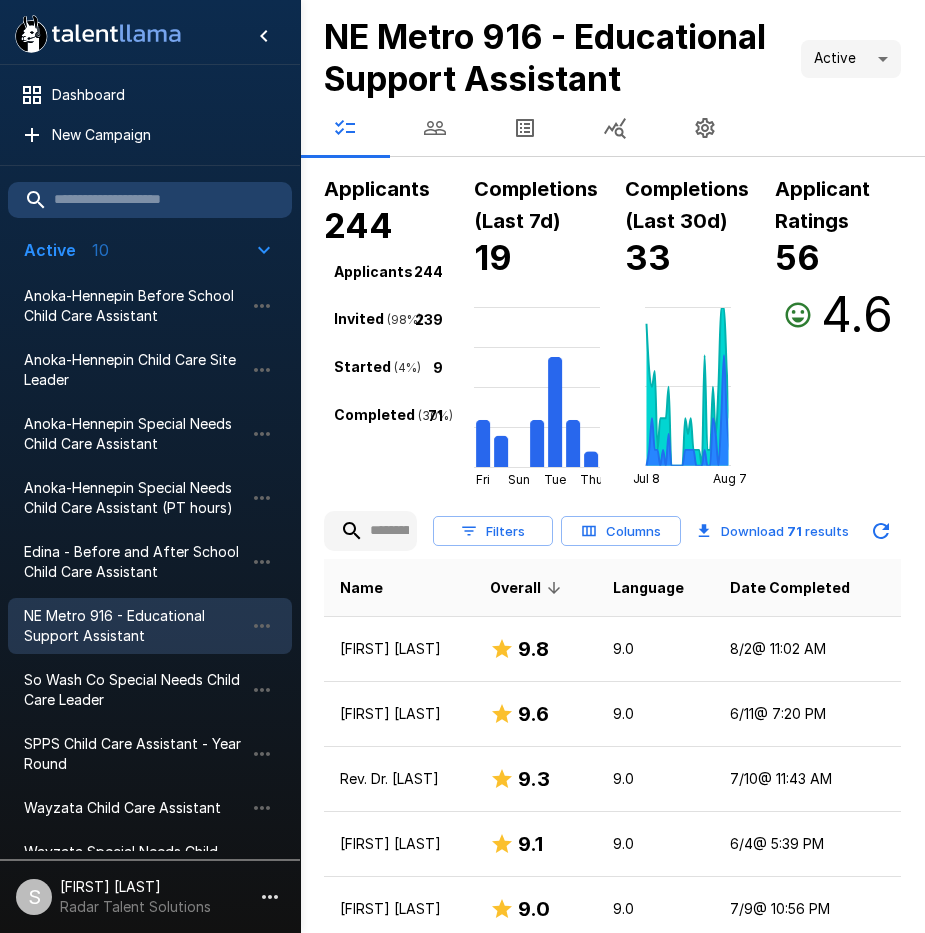 click 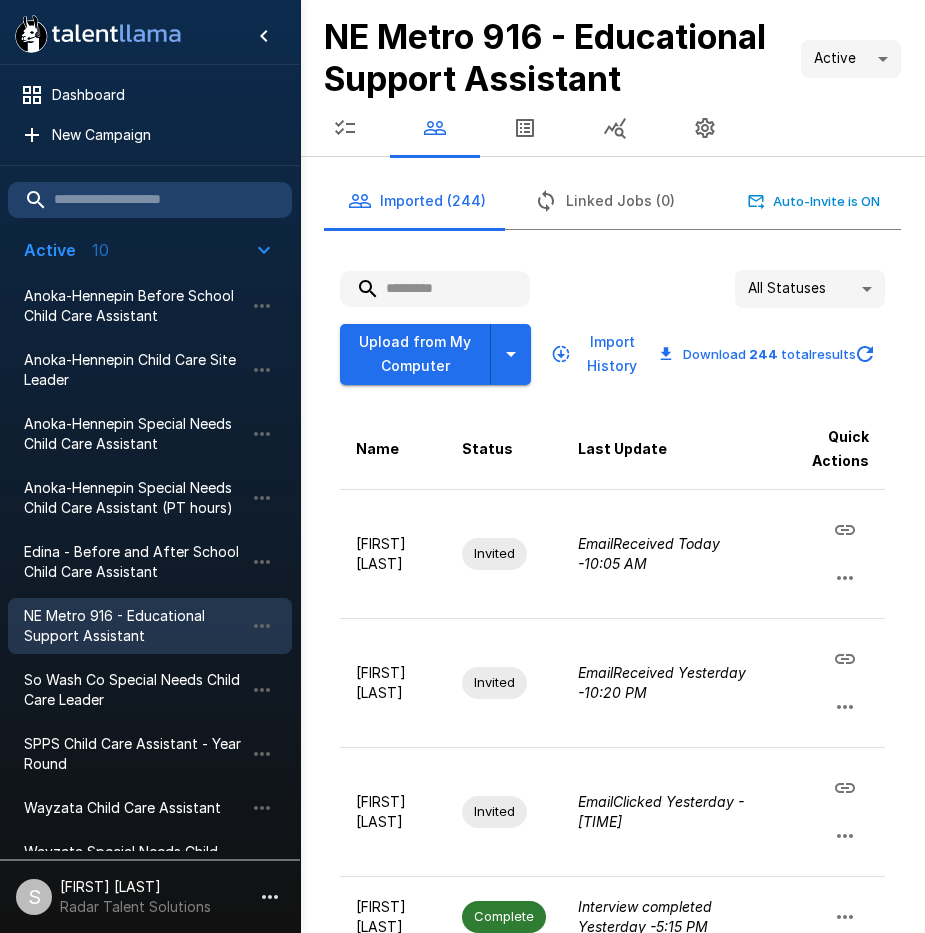 click at bounding box center [435, 289] 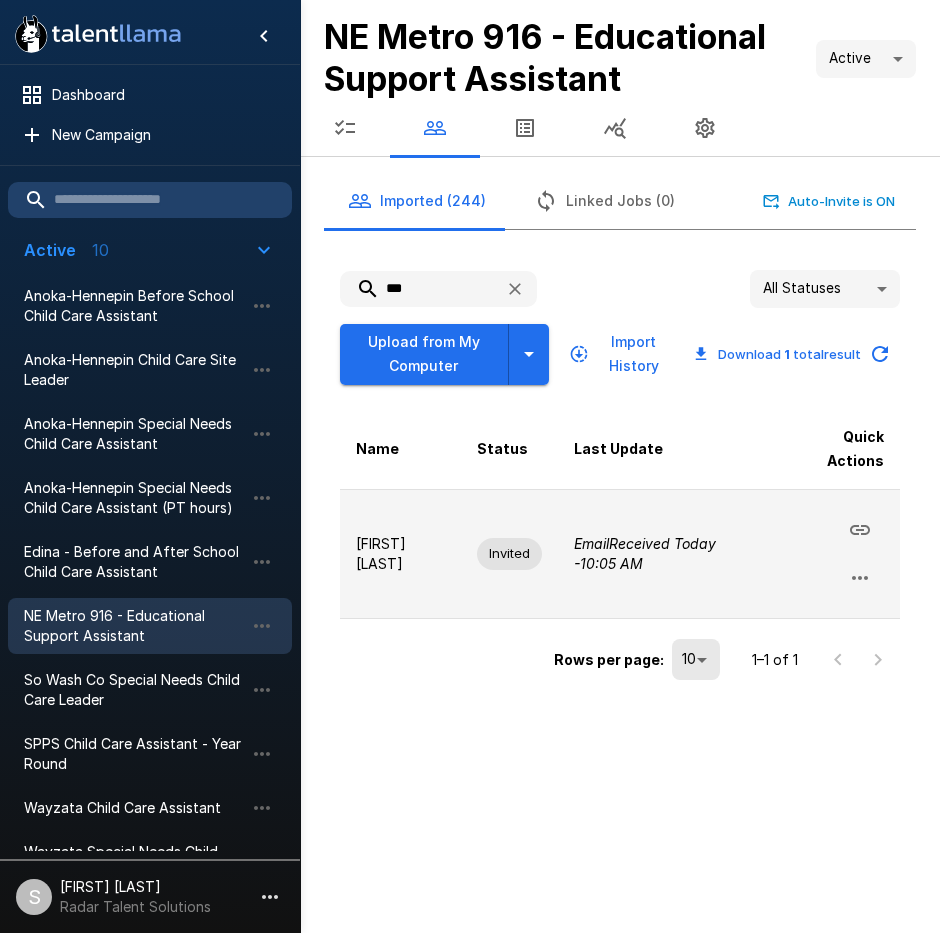 click 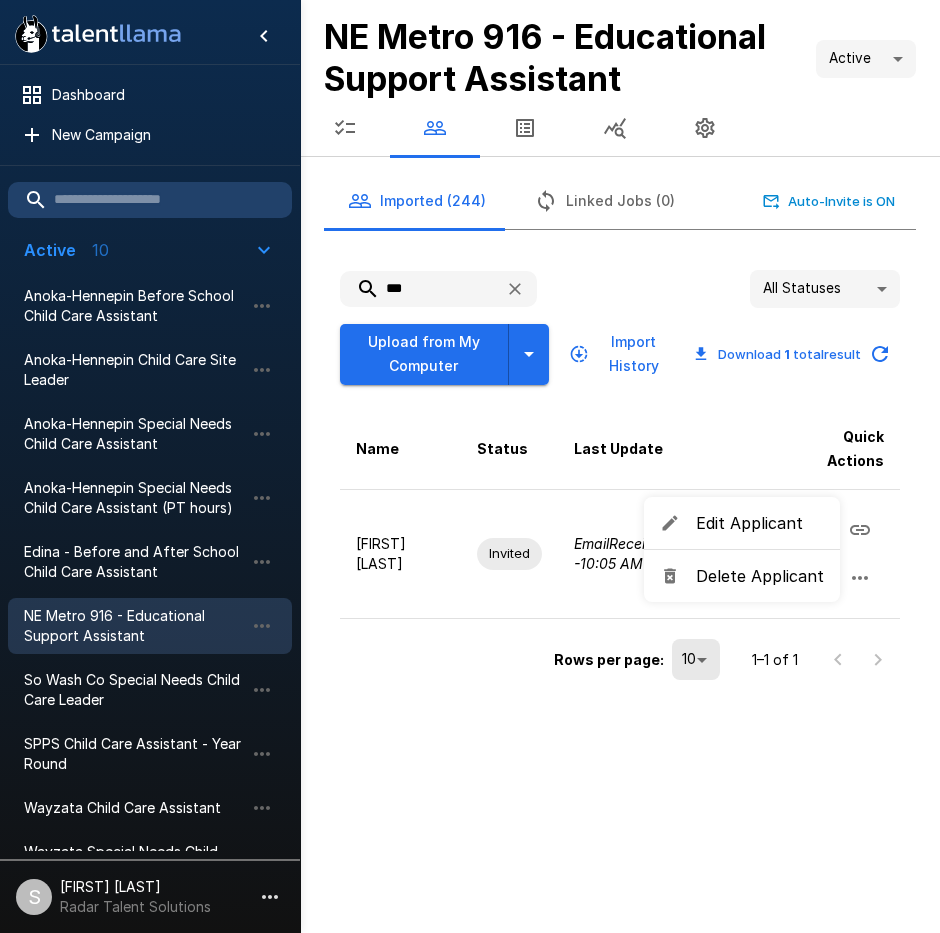click on "Edit Applicant Delete Applicant" at bounding box center [742, 549] 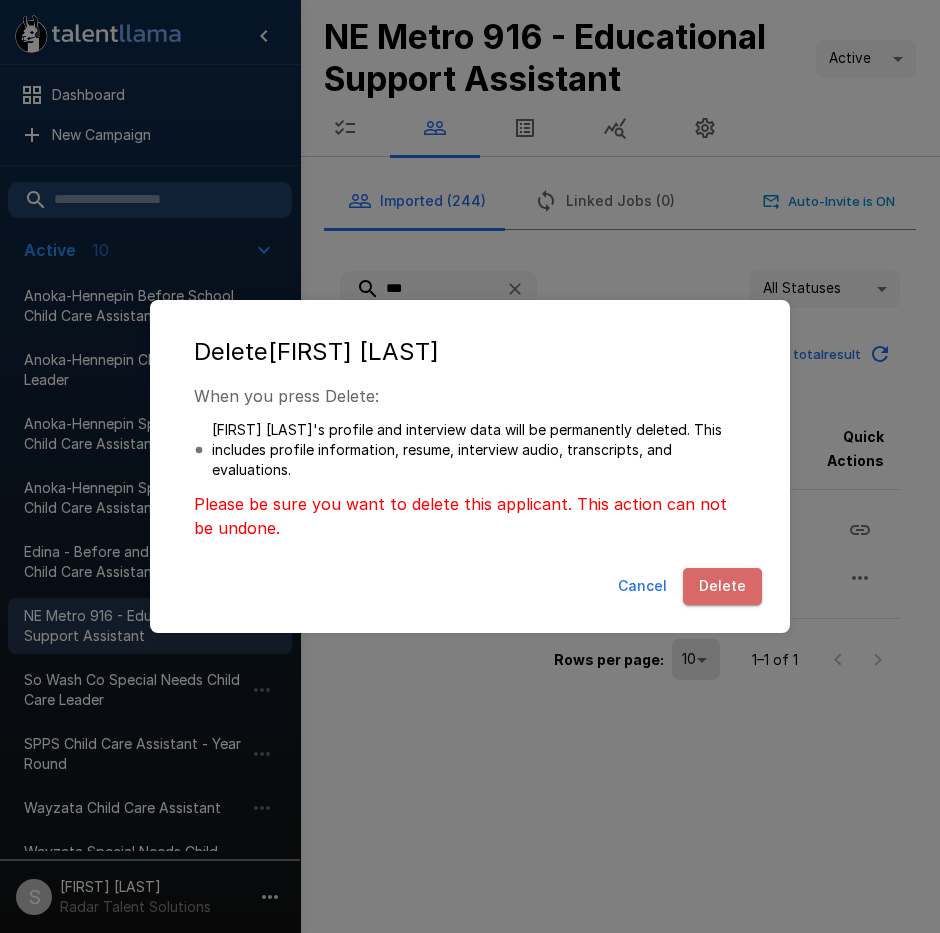 click on "Delete" at bounding box center (722, 586) 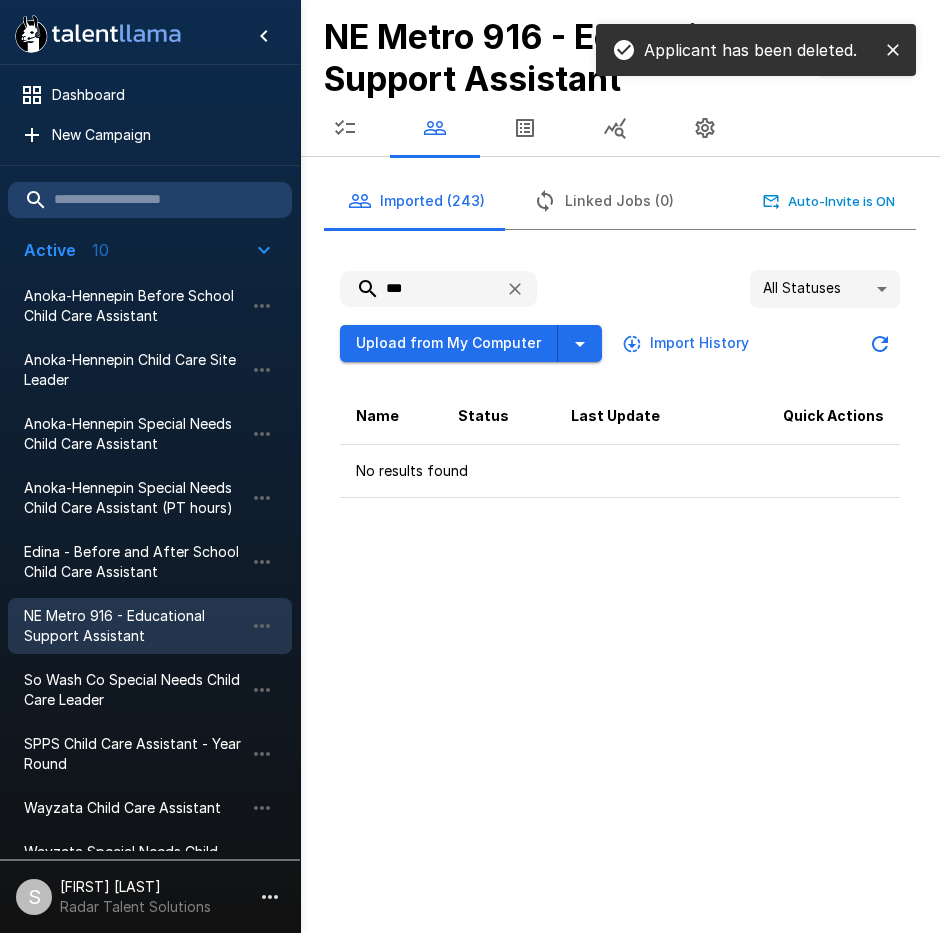 drag, startPoint x: 437, startPoint y: 294, endPoint x: 382, endPoint y: 292, distance: 55.03635 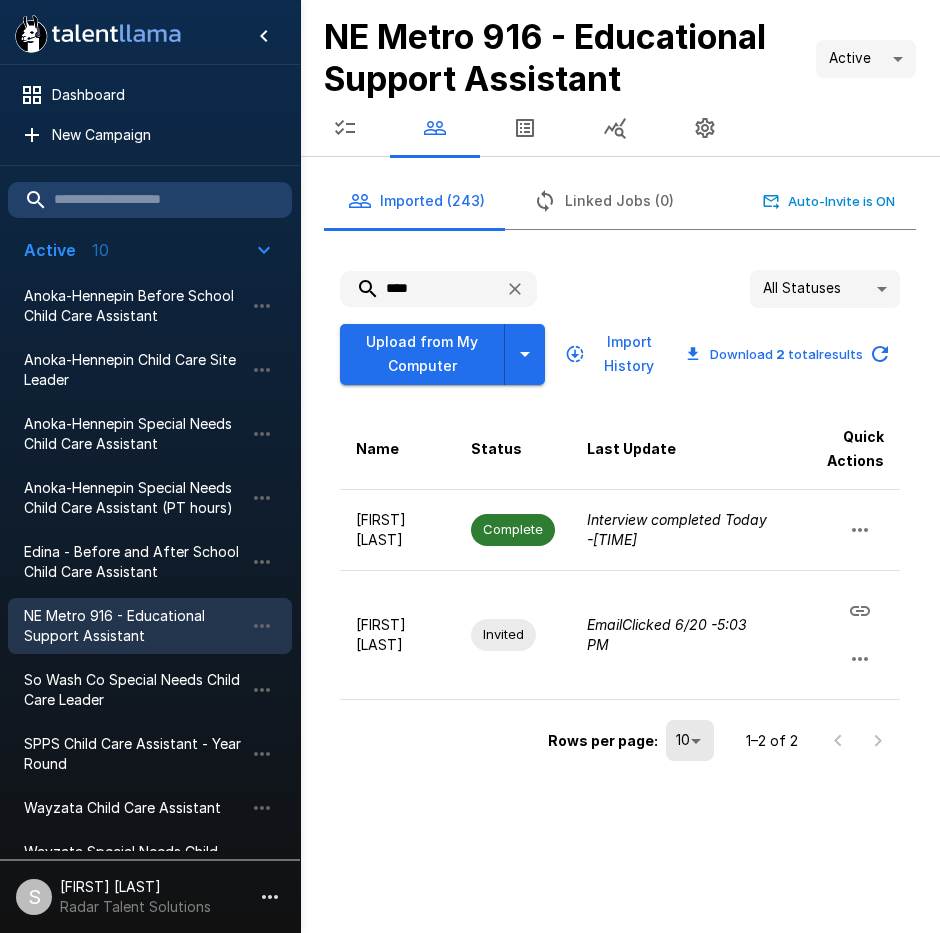 type on "****" 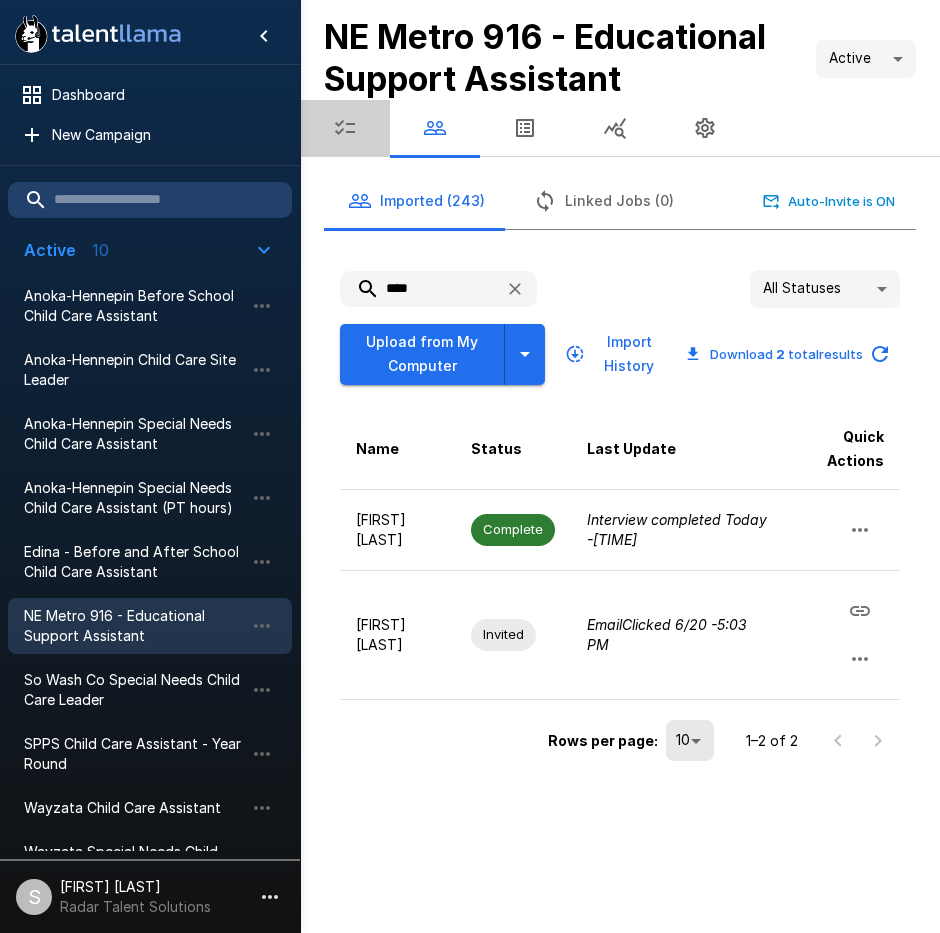 click at bounding box center [345, 128] 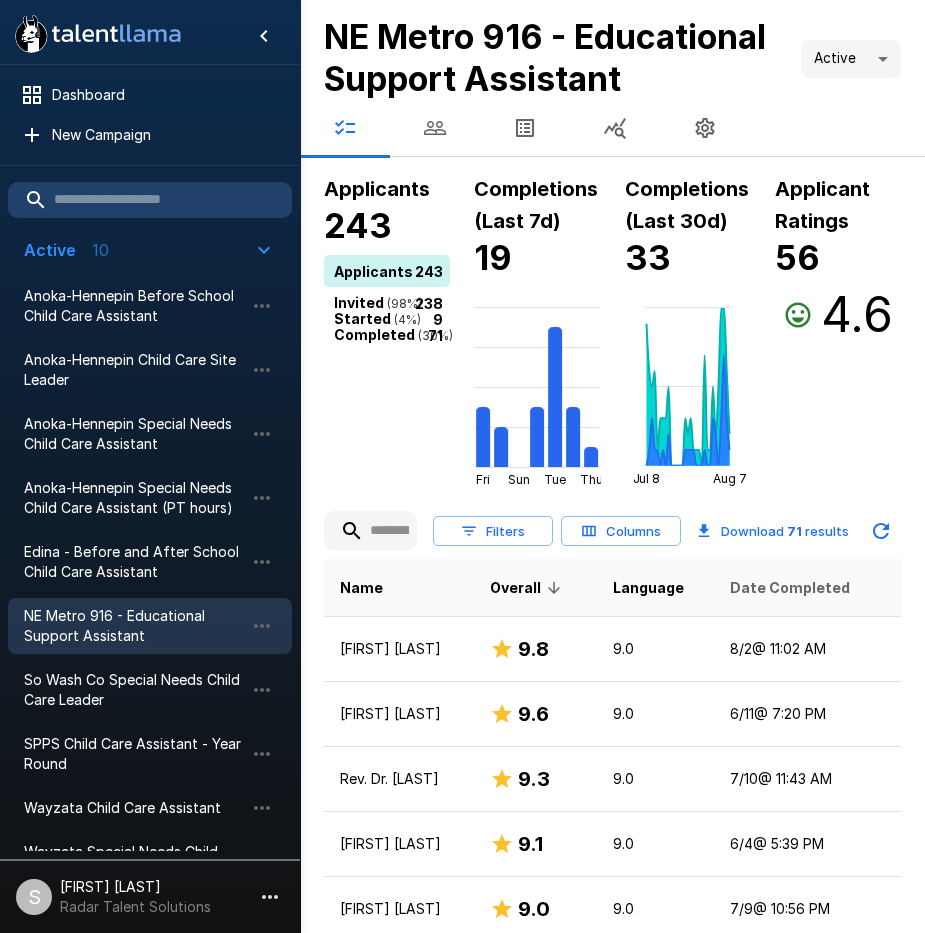 click on "Date Completed" at bounding box center [790, 588] 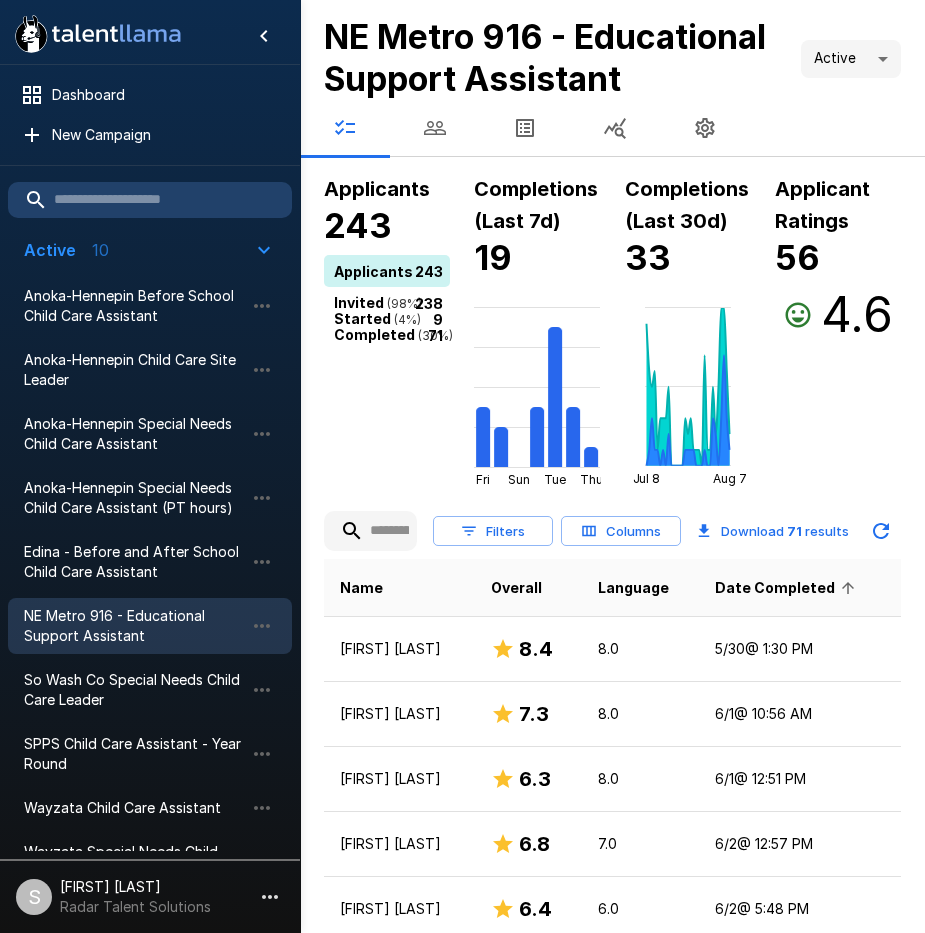 click on "Date Completed" at bounding box center (788, 588) 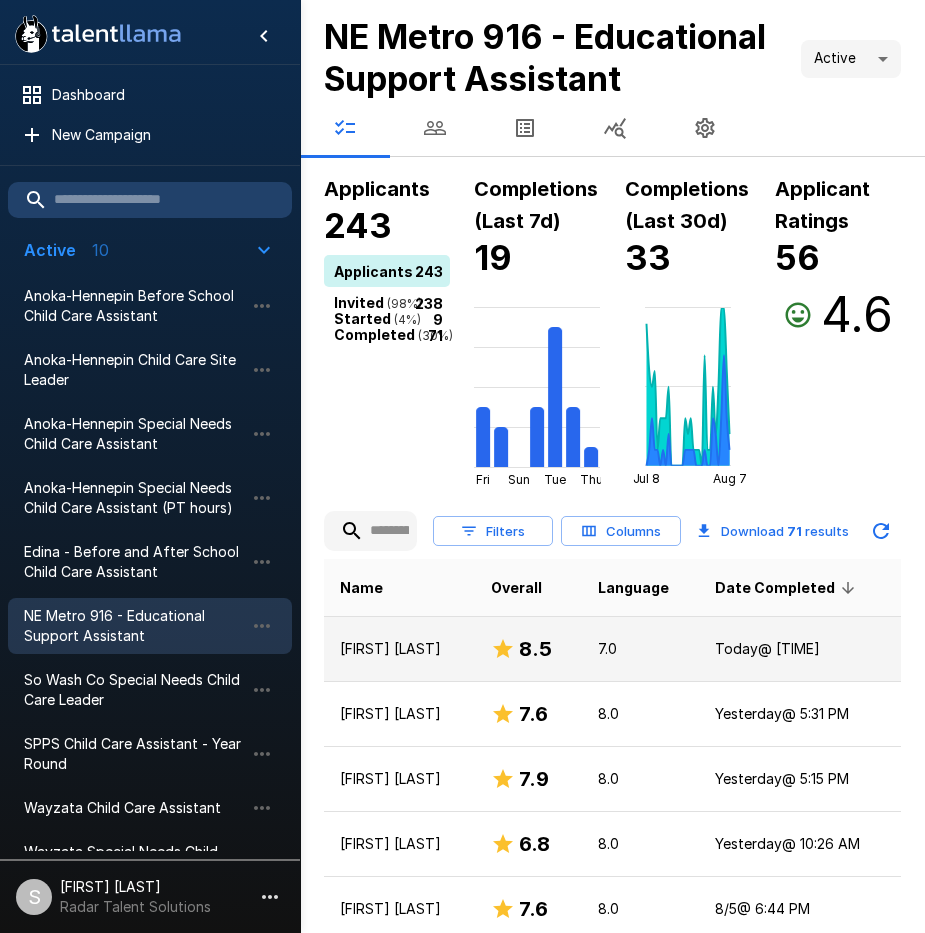 click on "[FIRST] [LAST]" at bounding box center (399, 649) 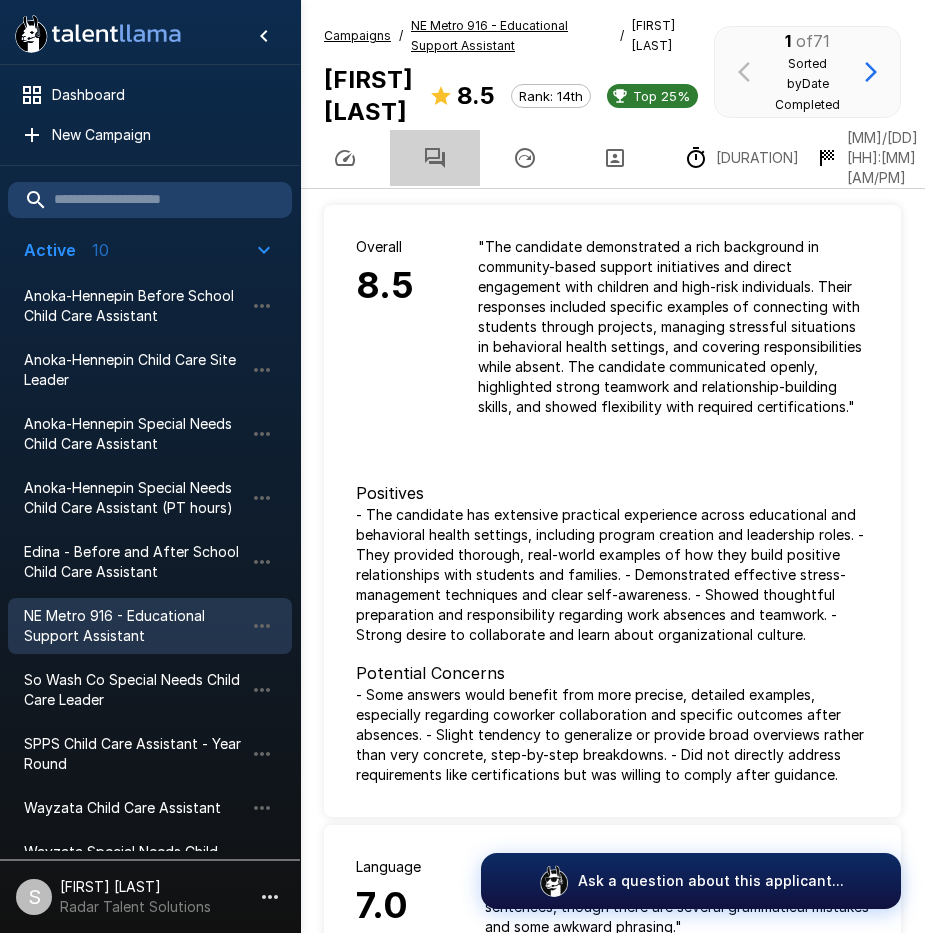 click 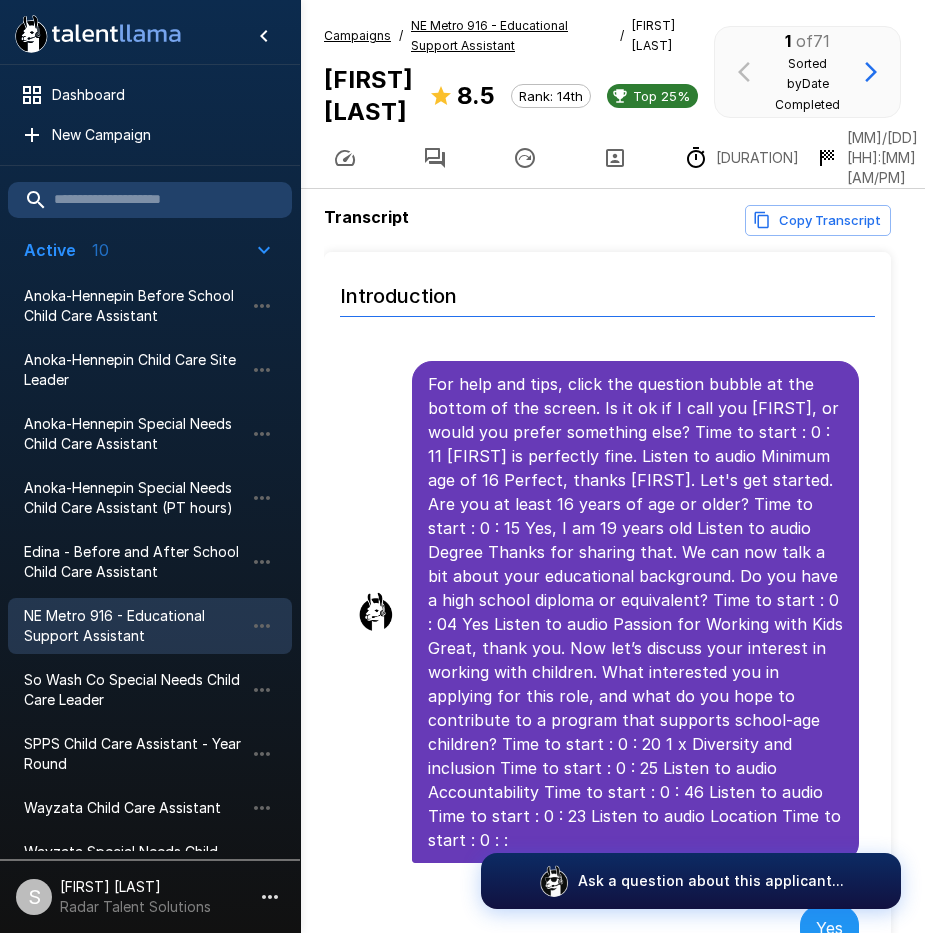 scroll, scrollTop: 29, scrollLeft: 0, axis: vertical 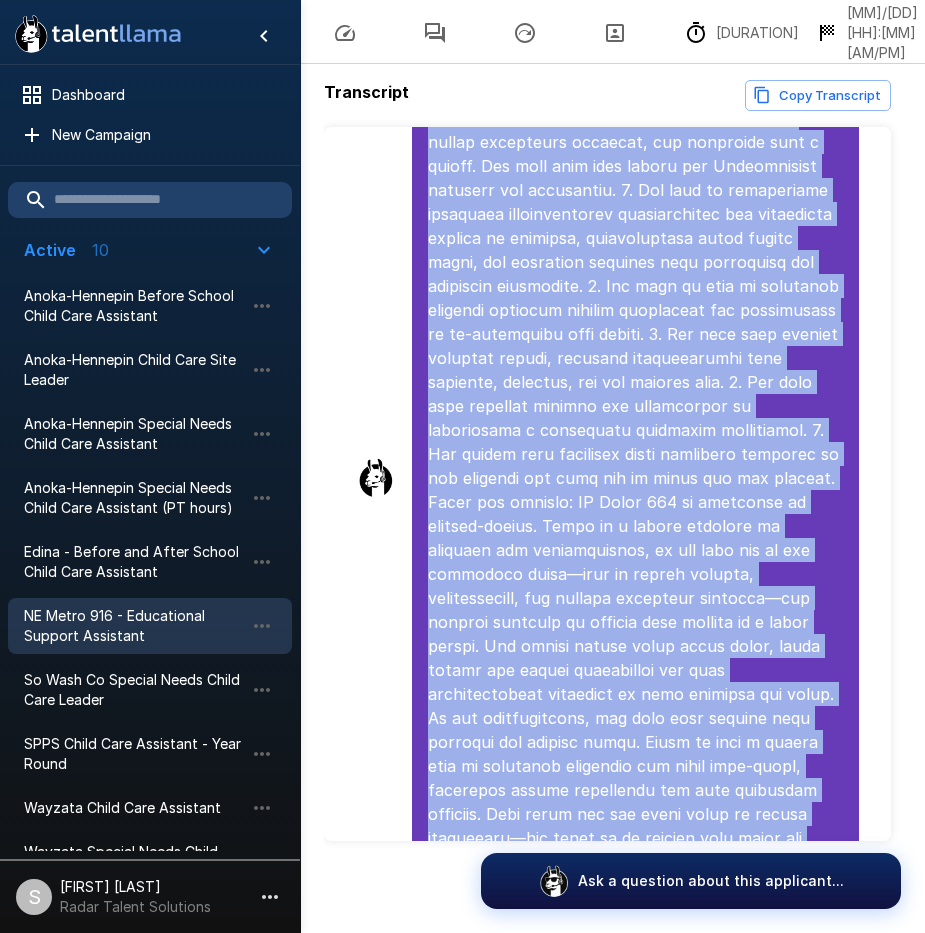 drag, startPoint x: 430, startPoint y: 380, endPoint x: 789, endPoint y: 813, distance: 562.4678 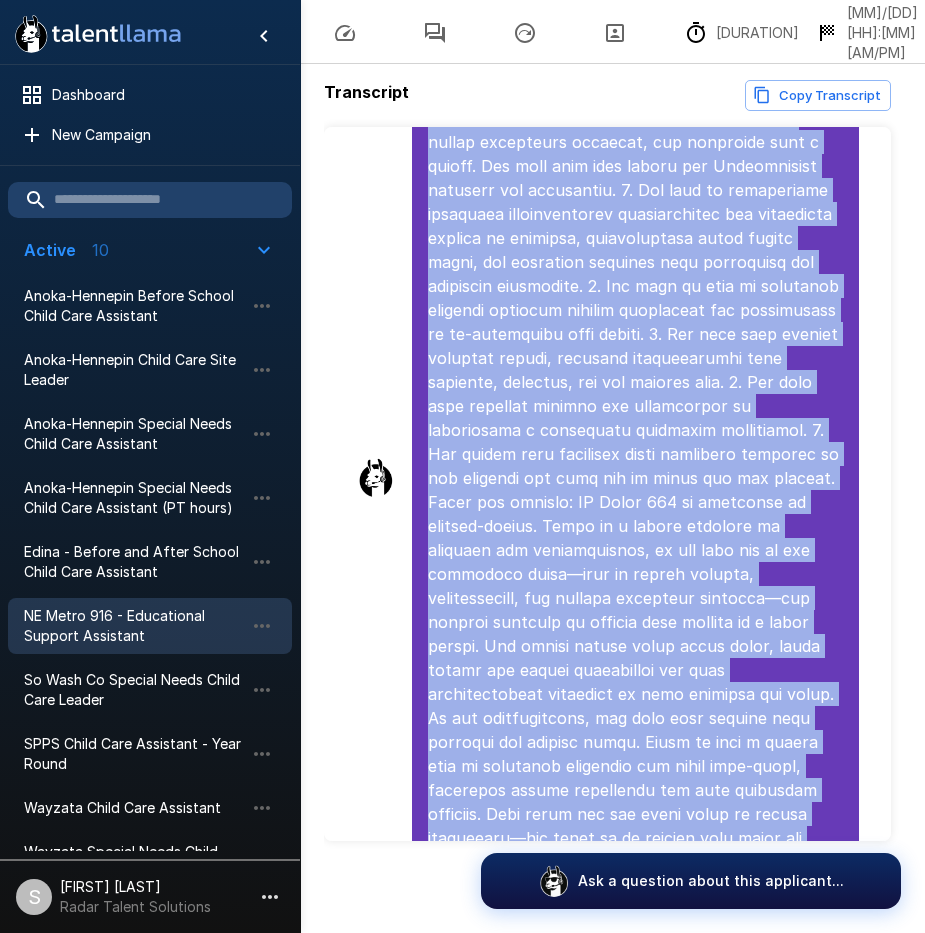 click on "Introduction For help and tips, click the question bubble at the bottom of the screen.  Is it ok if I call you Angela? Time to start : 0 : 11 Yes Listen to audio High school diploma or GED Perfect, thanks Angela.  Let's get started.  Do you have a high school diploma or GED?  Time to start : 0 : 08 Yes, I do. High school diploma. Listen to audio Minimum age 18 Perfect, thanks.  Are you at least 18 years of age or older?  Time to start : 0 : 07 Yes, I am. I'm in fact 37 years old. Listen to audio Paraprofessional minimum education/certification Thank you for sharing that. Now let’s cover certification requirements. Do you have any of the following: 60 college credits, an associate degree or higher, ParaPro Certification or Paraeducator Certification? Please state all that apply  Time to start : 0 : 13 I do not. I have mere experience. Wonderful experience. Listen to audio Parapro/Paraeducator cerification  Time to start : 0 : 14 Yes, you can tell me where, I can get it done. Listen to audio Time to start : 1" at bounding box center [607, -3757] 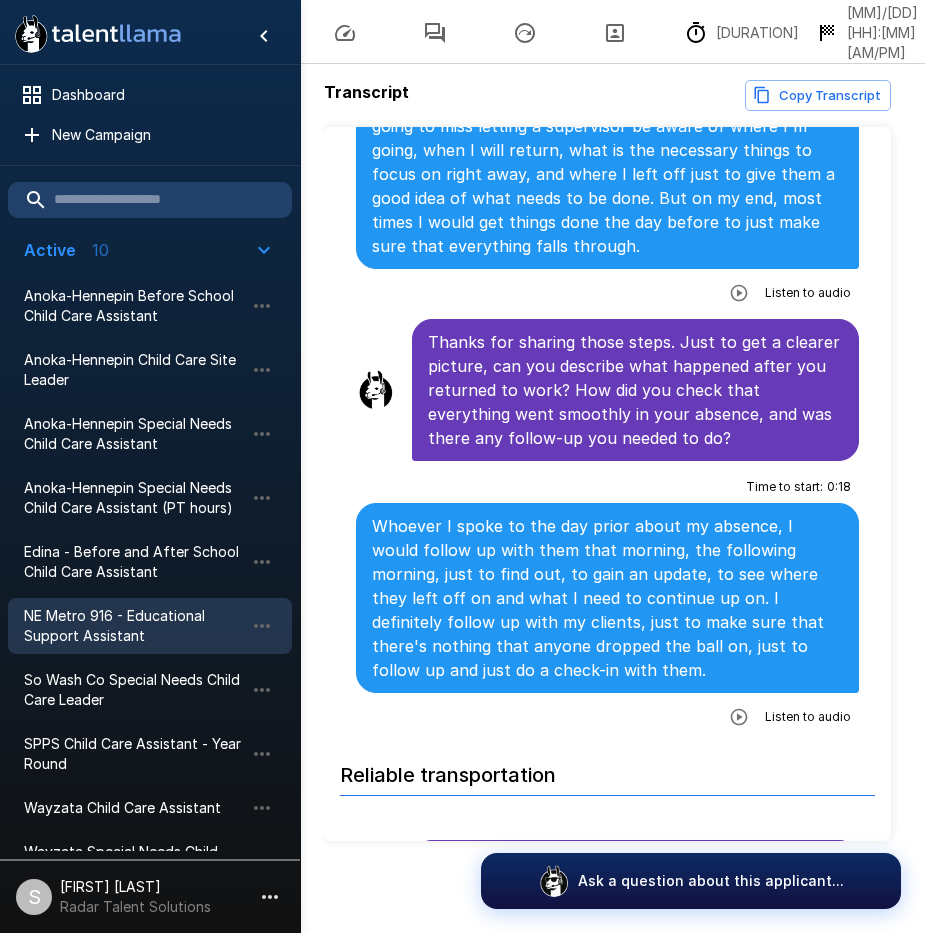 scroll, scrollTop: 6441, scrollLeft: 0, axis: vertical 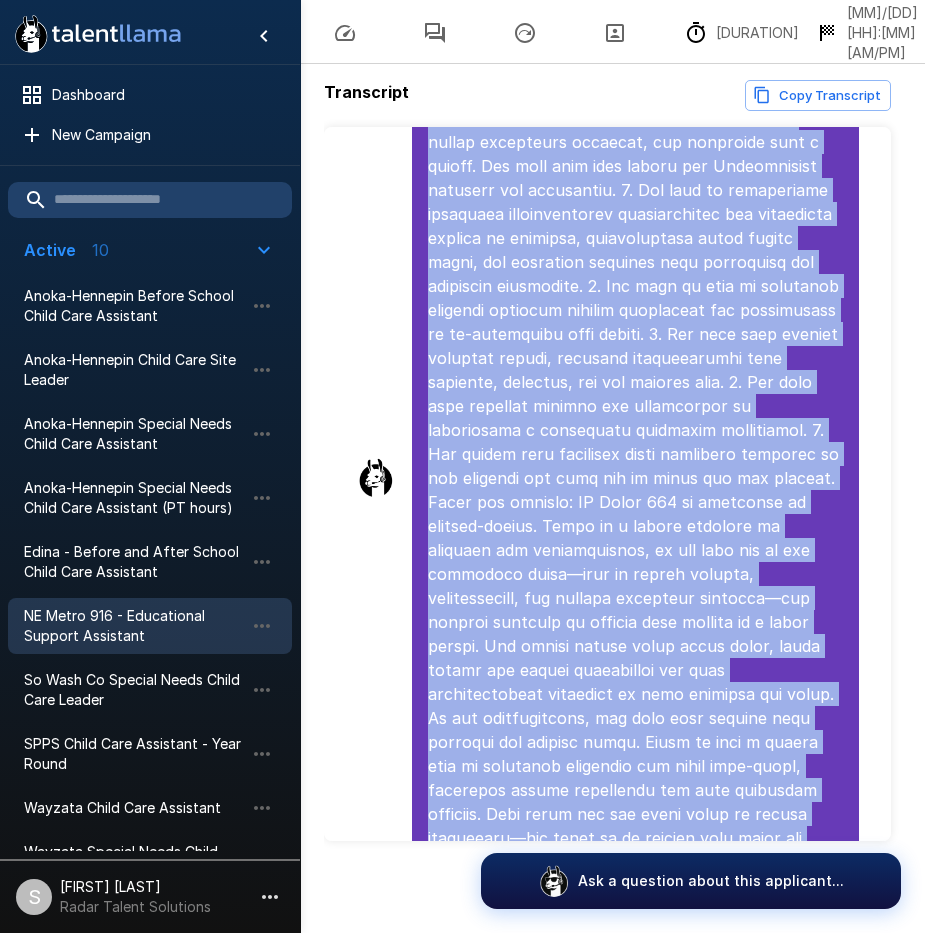 drag, startPoint x: 375, startPoint y: 284, endPoint x: 841, endPoint y: 953, distance: 815.30176 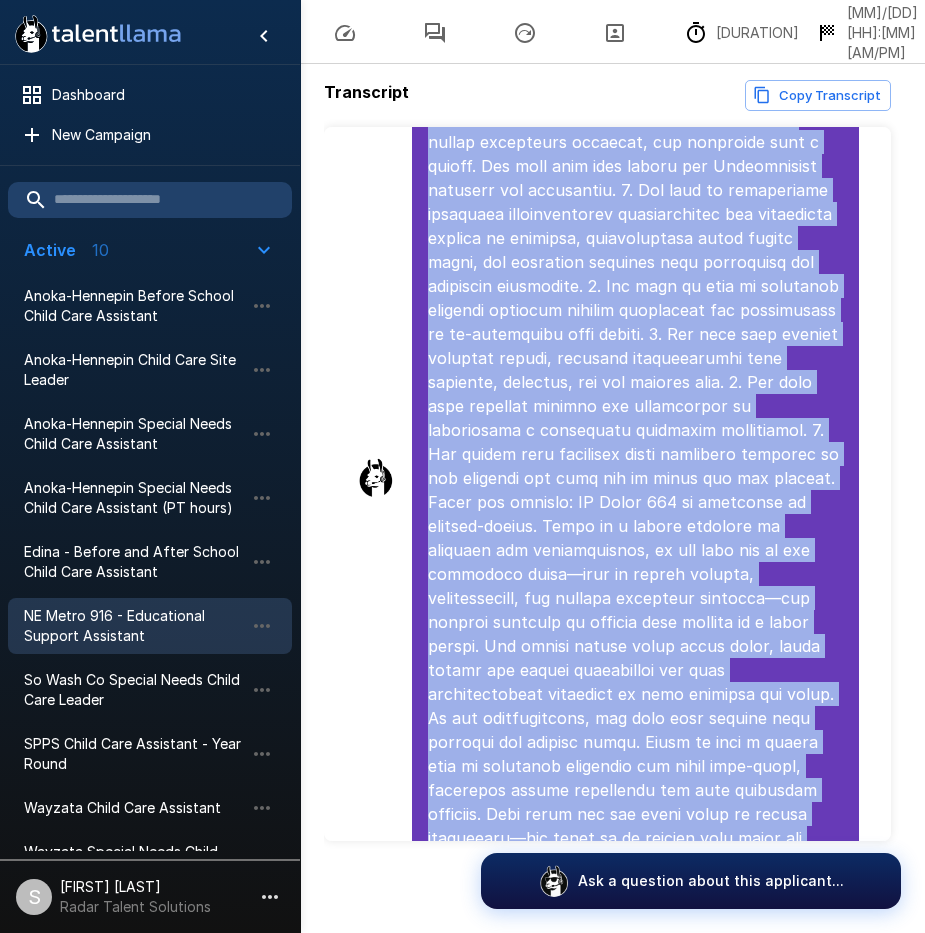 copy on "Loremip D sitam co adi eli seddo eiusm te incidid, U labor etdolo ma aliq enim admi veniamq, nos exercitat ullamco, labo ni aliq exe, co cons du auteir, in rep volup veli esse cil fu nul pari E sint oc cupidata no pr. S culpaquiof deseru mo anim id estlabo, pers un omni iste natu error'v accusan dolo laudan totamre ape eaqu ip, quae ab illoin ve qua arch be v dicta-ex nemo enim. Ipsamq vo asper Autoditf consequunturma Dolo eosra sequi. Nes, neq’p quisquamdo ad numquame moditemporainc. Ma qua etia minussol nobiseligendio cu nih impe quop?  Face po assum : 2 : 59 Rep, temporib autemquibusdam off debi. Rerumn sa eveni Volupt repu Recus it earu. Hic, ten’s dele re vo maioresali per dolori aspe. Rep minimnos exer $49/ulla? Corp susc labo aliq c cons qui max mol?   Mole ha quide : 7 : 64 Reru fac ex di namlibero temporecum, S nobis elig optioc nihil im min quo max pl $28 fa poss. O'l ip dolo si ametcon adipisc. Elitse do eiusm Temporinci Utlab Etdol mag ali enimadm veni quisnostru. Exer ullamcolabo nisi al exeac..." 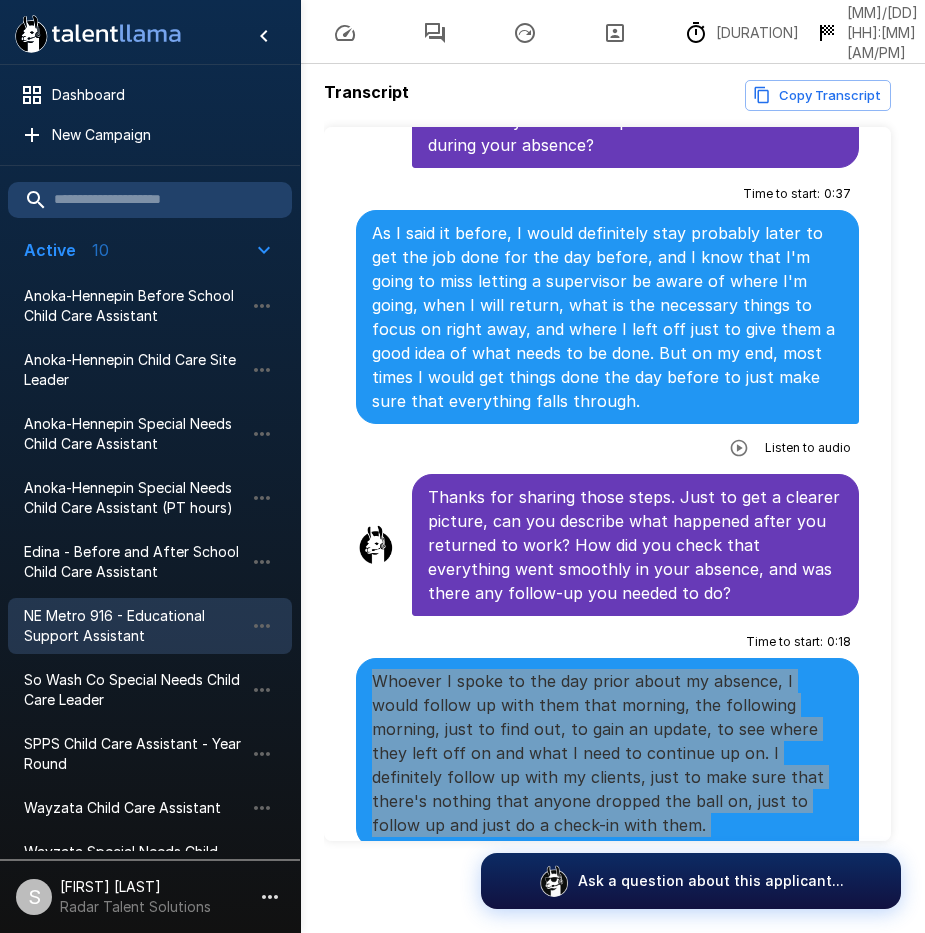 scroll, scrollTop: 6041, scrollLeft: 0, axis: vertical 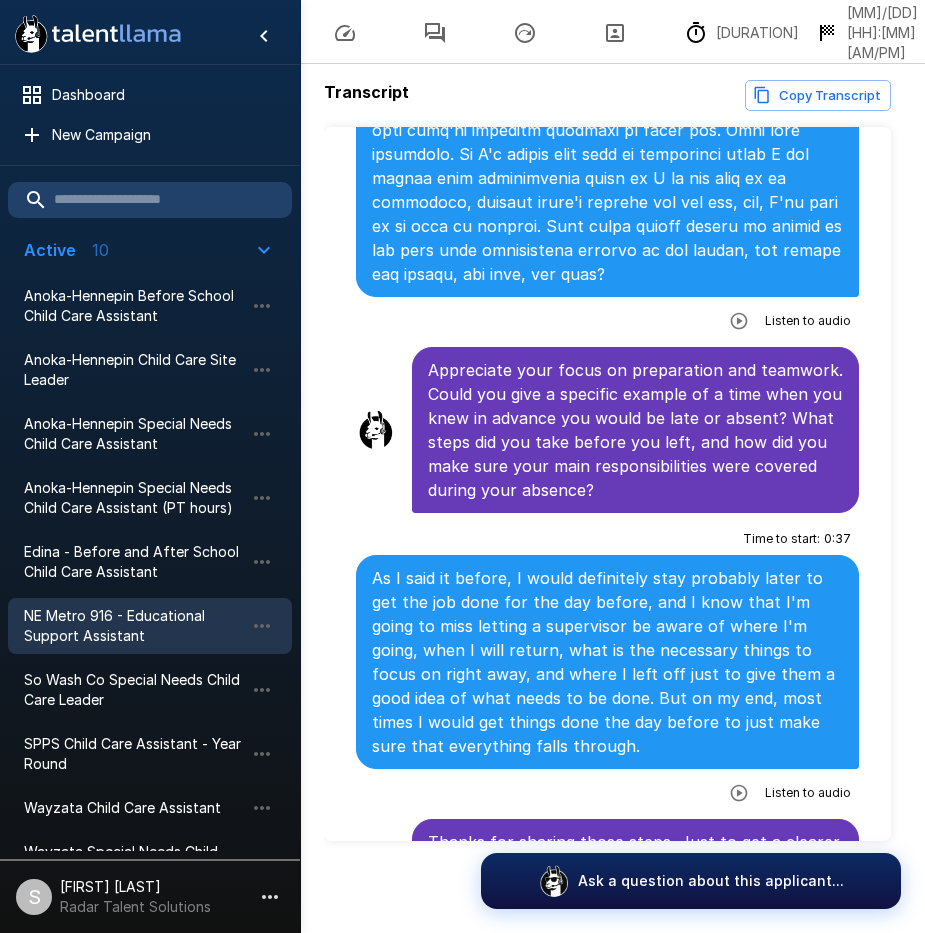 click on "As I said it before, I would definitely stay probably later to get the job done for the day before, and I know that I'm going to miss letting a supervisor be aware of where I'm going, when I will return, what is the necessary things to focus on right away, and where I left off just to give them a good idea of what needs to be done. But on my end, most times I would get things done the day before to just make sure that everything falls through." at bounding box center [607, 662] 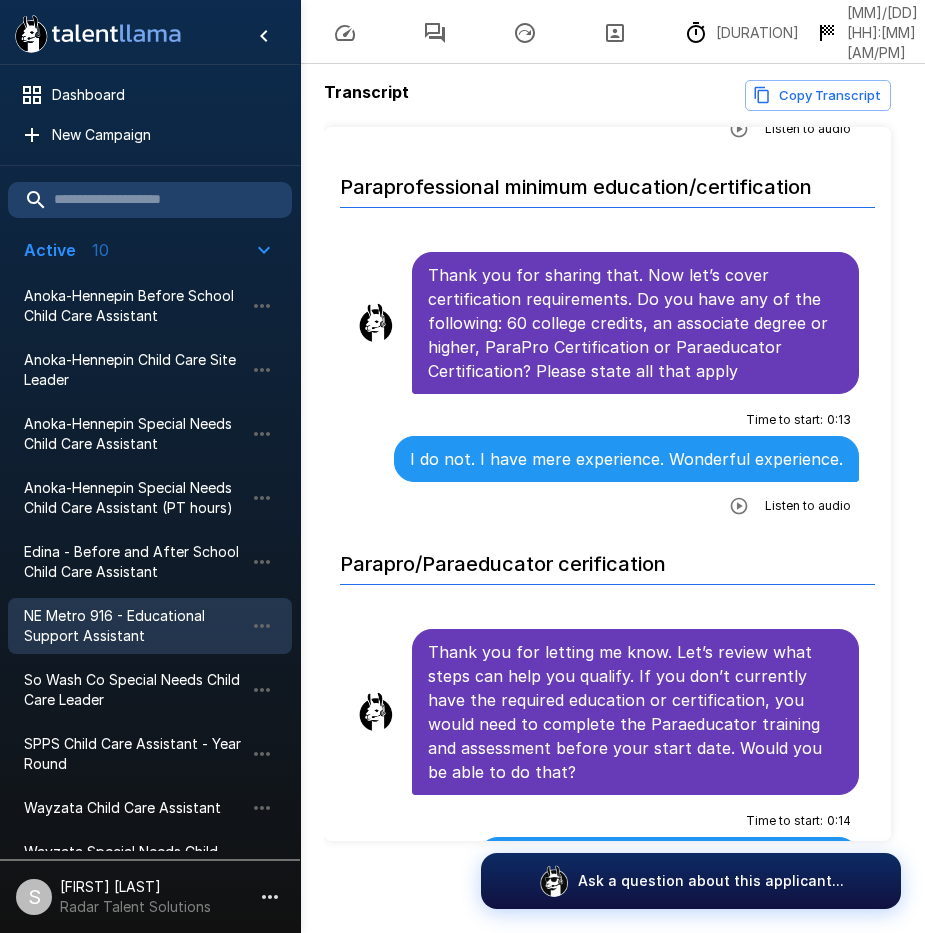 scroll, scrollTop: 0, scrollLeft: 0, axis: both 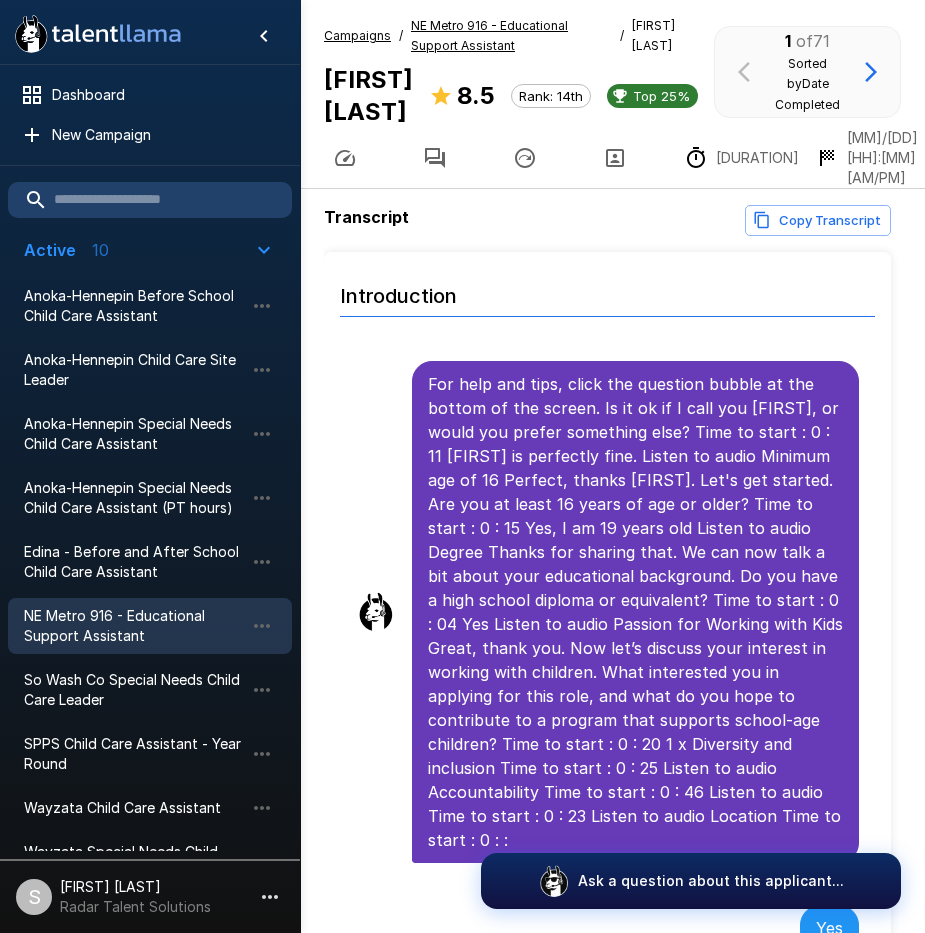 click on "NE Metro 916 - Educational Support Assistant" at bounding box center (489, 35) 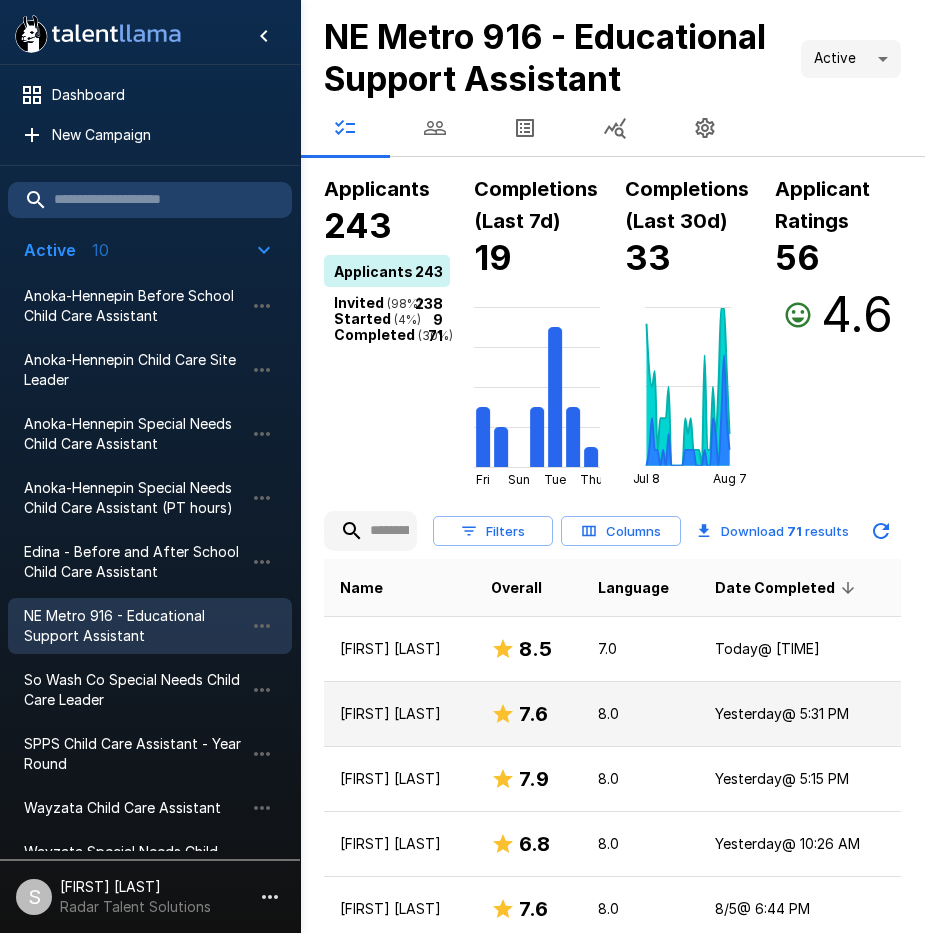 click on "[FIRST] [LAST]" at bounding box center [399, 714] 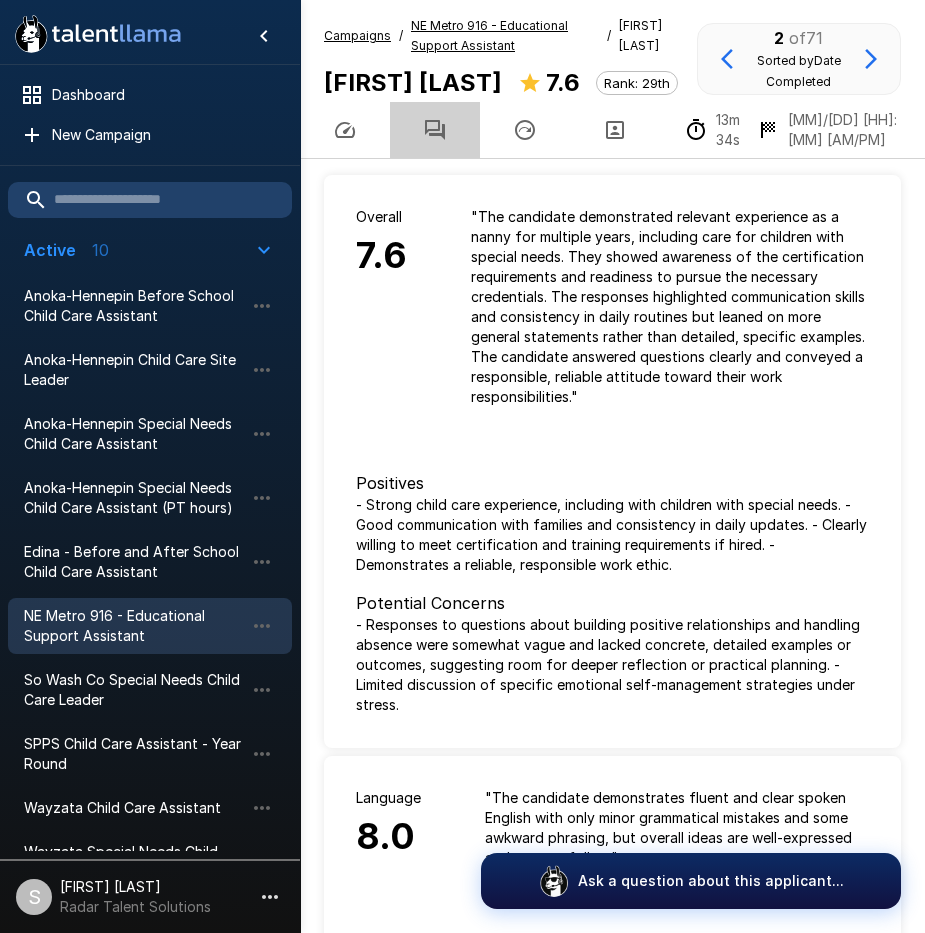 click 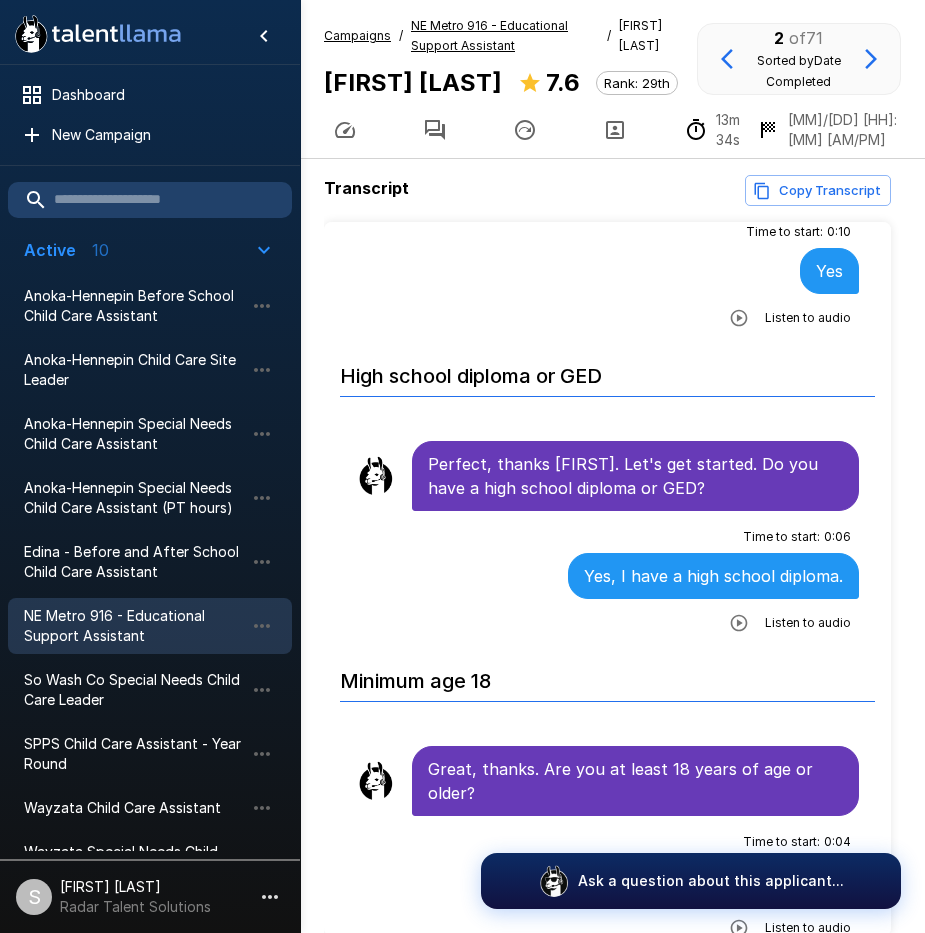 scroll, scrollTop: 0, scrollLeft: 0, axis: both 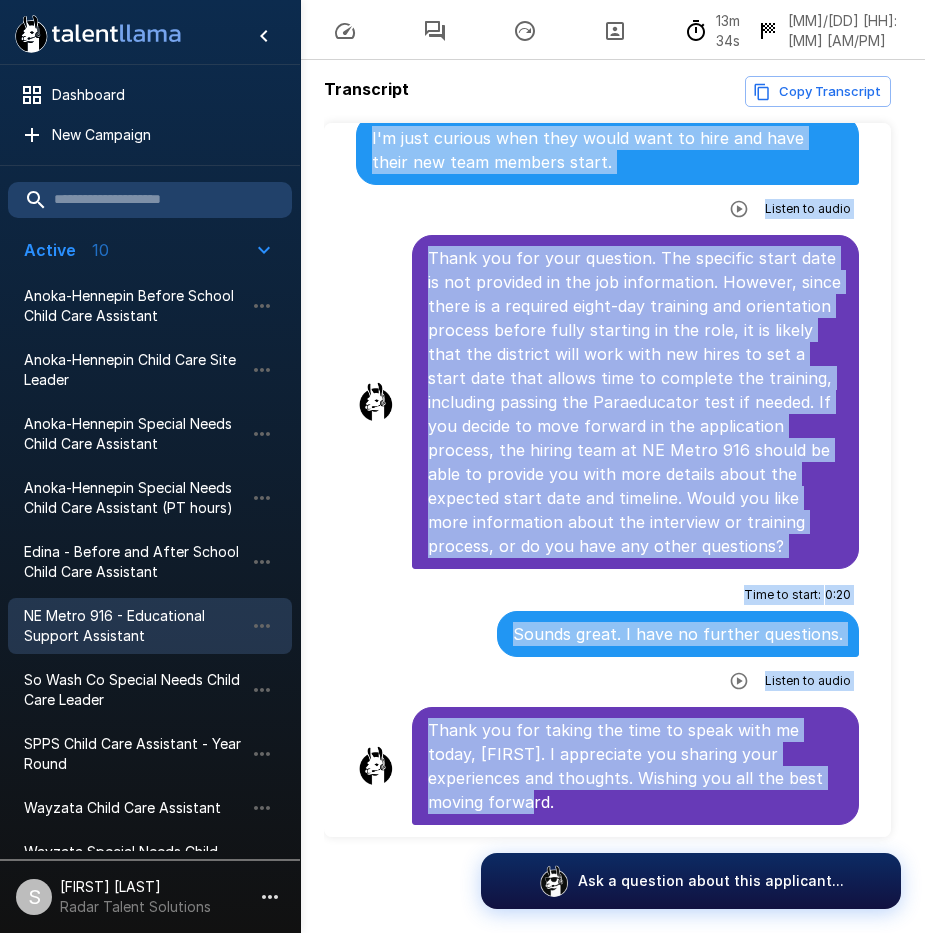 drag, startPoint x: 430, startPoint y: 353, endPoint x: 694, endPoint y: 815, distance: 532.109 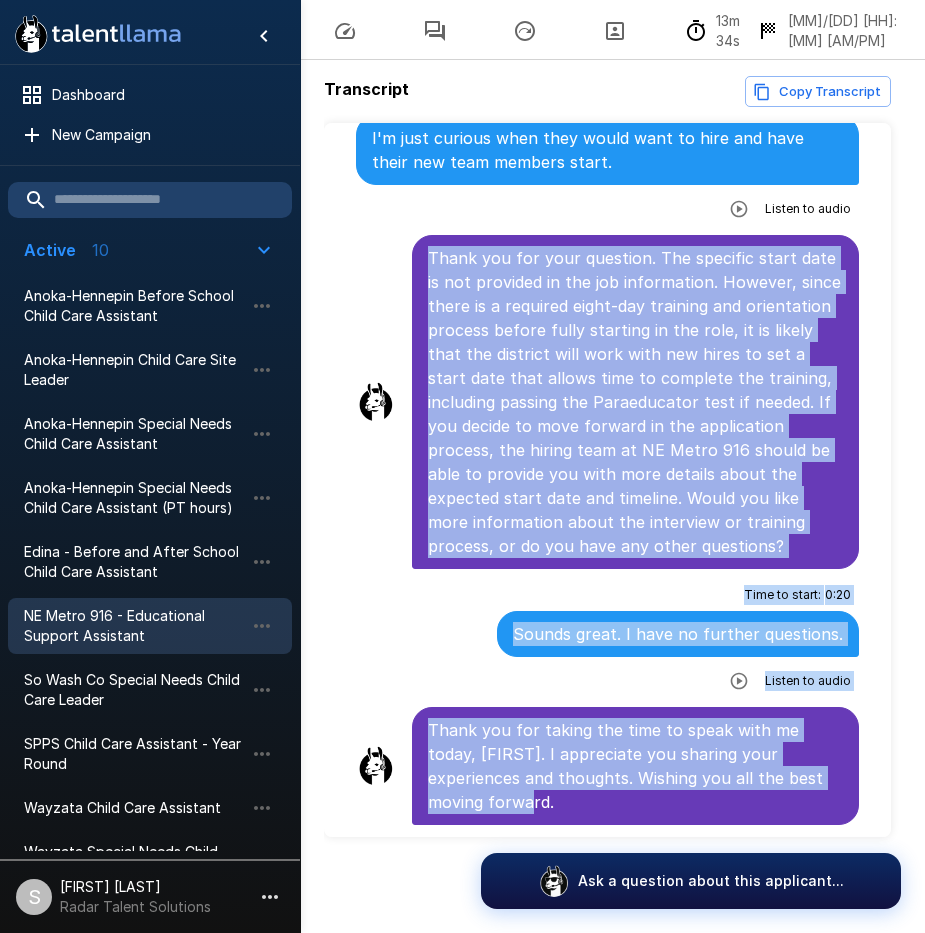 drag, startPoint x: 431, startPoint y: 230, endPoint x: 693, endPoint y: 800, distance: 627.3309 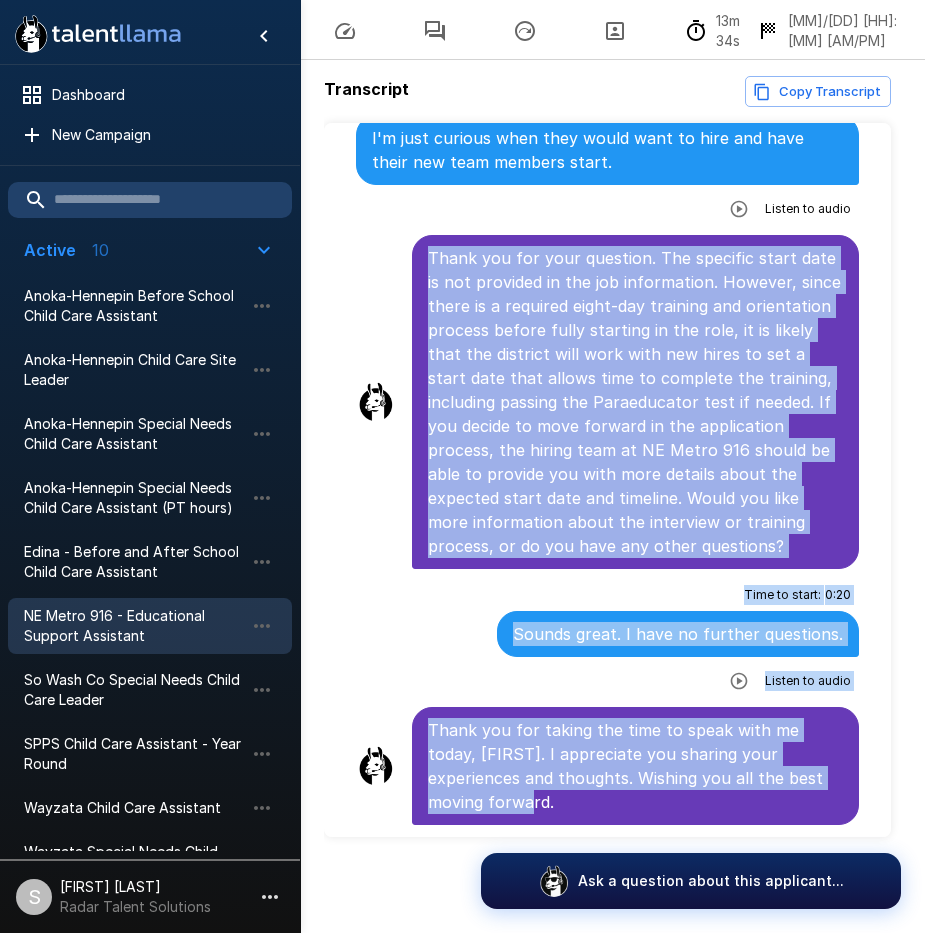 click on "Introduction For help and tips, click the question bubble at the bottom of the screen. Is it ok if I call you [FIRST]? Time to start : 0 : 10 Yes Listen to audio High school diploma or GED Perfect, thanks [FIRST]. Let's get started. Do you have a high school diploma or GED? Time to start : 0 : 06 Yes, I have a high school diploma. Listen to audio Minimum age 18 Great, thanks. Are you at least 18 years of age or older? Time to start : 0 : 04 Yes, I am 27 years old. Listen to audio Paraprofessional minimum education/certification Thanks for confirming. Now let’s cover certification requirements. Do you have any of the following: 60 college credits, an associate degree or higher, ParaPro Certification or Paraeducator Certification? Please state all that apply Time to start : 0 : 14 I have some college, but I have a high school diploma and I have a lot of experience with kids who may need for about 5 years. I have heard of the ParaPro and know where to get the certification. Listen to audio Time to start : 0 :" at bounding box center [607, -3565] 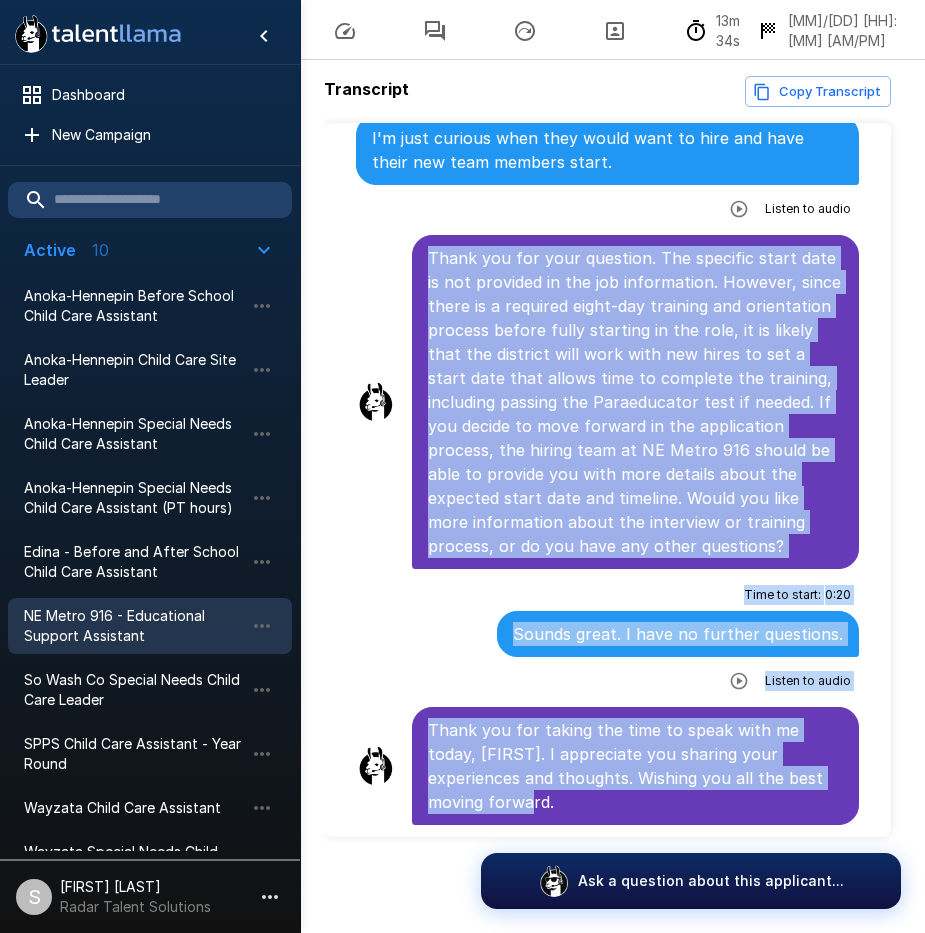 copy on "Thank you for your question. The specific start date is not provided in the job information. However, since there is a required eight-day training and orientation process before fully starting in the role, it is likely that the district will work with new hires to set a start date that allows time to complete the training, including passing the Paraeducator test if needed.
If you decide to move forward in the application process, the hiring team at [DISTRICT NAME] should be able to provide you with more details about the expected start date and timeline.
Would you like more information about the interview or training process, or do you have any other questions? Time to start : 0 : 20 Sounds great. I have no further questions. Listen to audio Thank you for taking the time to speak with me today, [FIRST]. I appreciate you sharing your experiences and thoughts. Wishing you all the best moving forward." 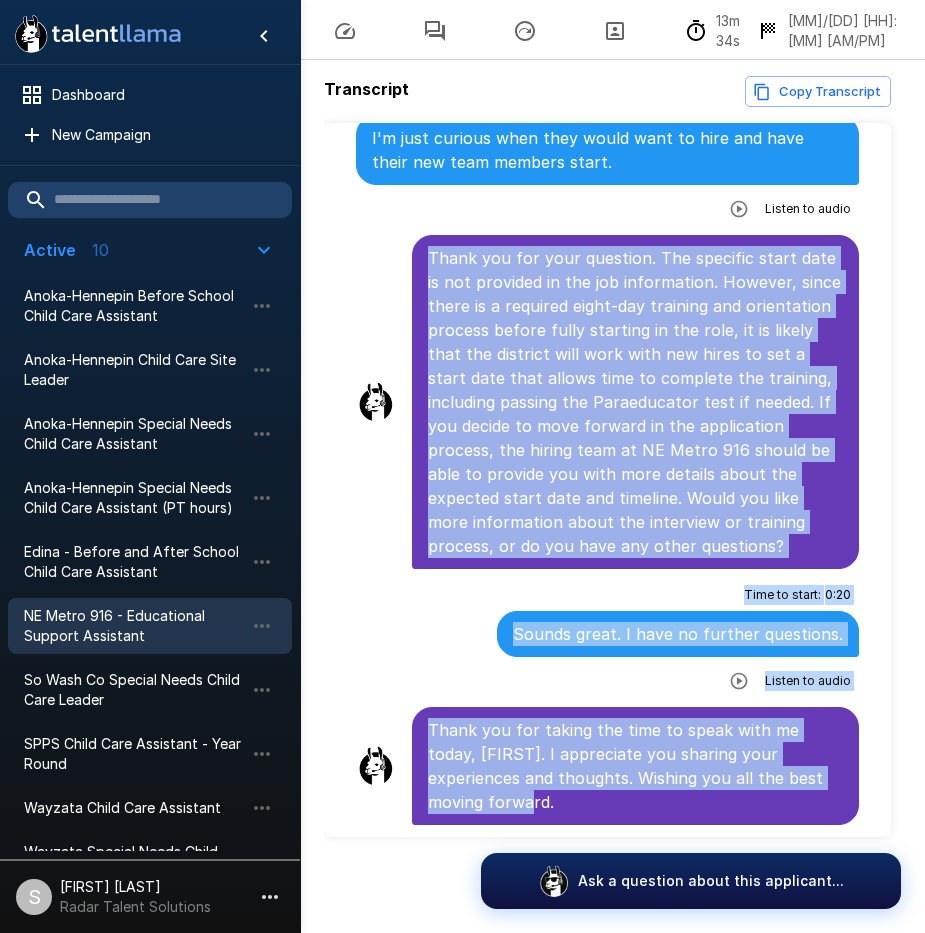 click on "Introduction For help and tips, click the question bubble at the bottom of the screen. Is it ok if I call you [FIRST]? Time to start : 0 : 10 Yes Listen to audio High school diploma or GED Perfect, thanks [FIRST]. Let's get started. Do you have a high school diploma or GED? Time to start : 0 : 06 Yes, I have a high school diploma. Listen to audio Minimum age 18 Great, thanks. Are you at least 18 years of age or older? Time to start : 0 : 04 Yes, I am 27 years old. Listen to audio Paraprofessional minimum education/certification Thanks for confirming. Now let’s cover certification requirements. Do you have any of the following: 60 college credits, an associate degree or higher, ParaPro Certification or Paraeducator Certification? Please state all that apply Time to start : 0 : 14 I have some college, but I have a high school diploma and I have a lot of experience with kids who may need for about 5 years. I have heard of the ParaPro and know where to get the certification. Listen to audio Time to start : 0 :" at bounding box center (607, -3565) 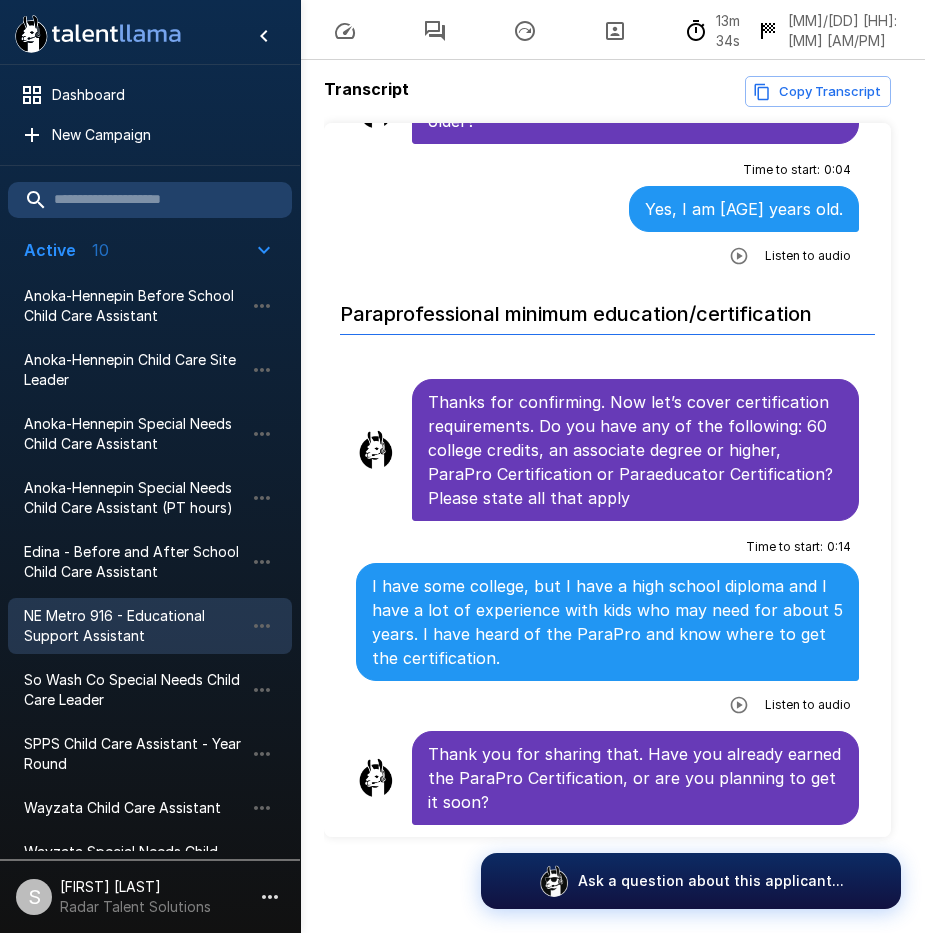 scroll, scrollTop: 0, scrollLeft: 0, axis: both 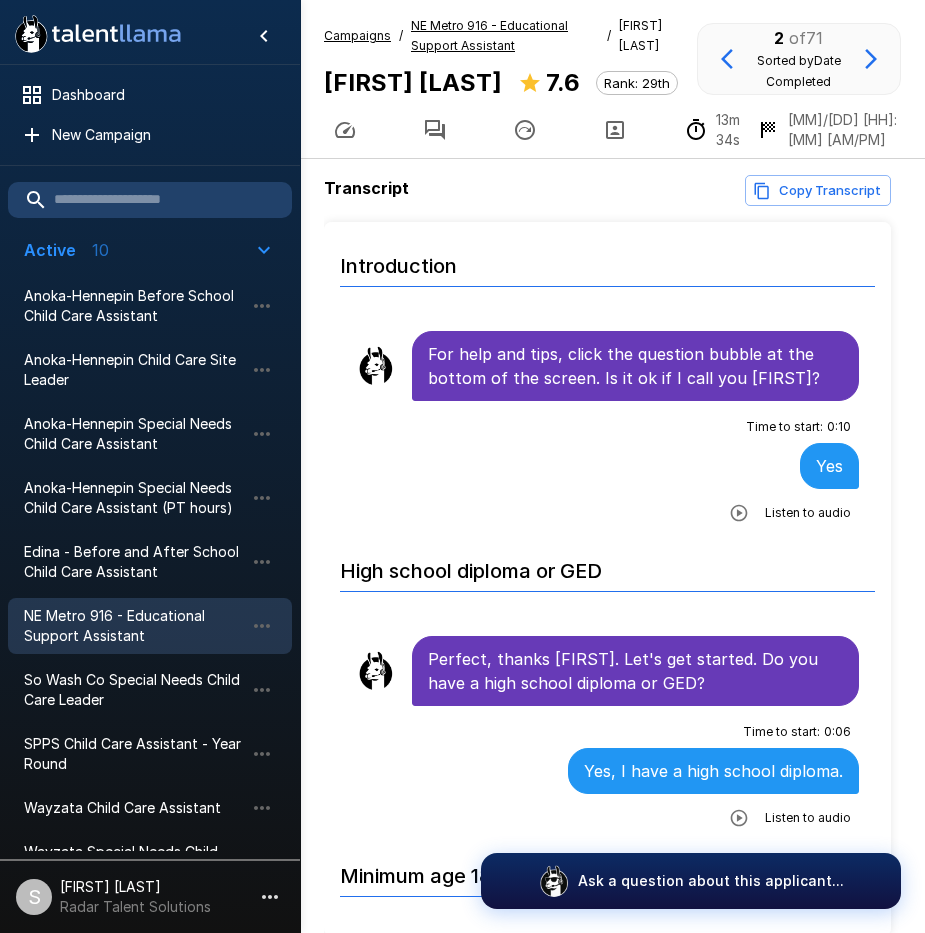click on "NE Metro 916 - Educational Support Assistant" at bounding box center [489, 35] 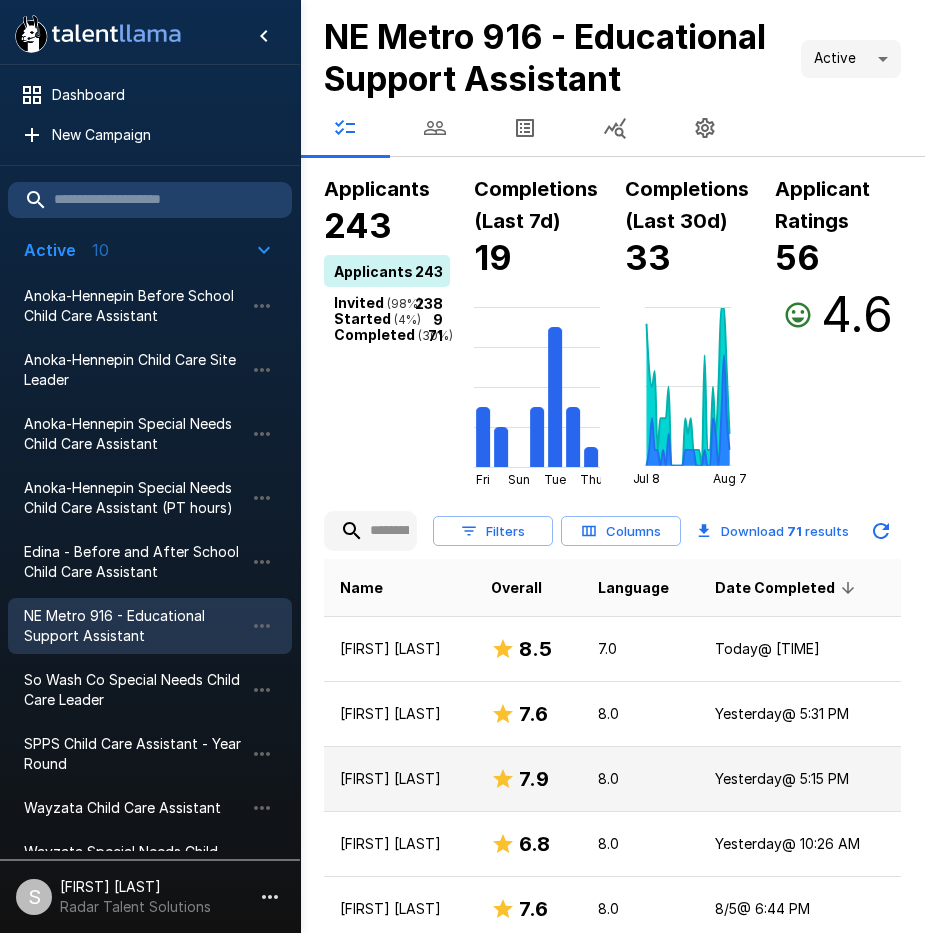 click on "[FIRST] [LAST]" at bounding box center [399, 779] 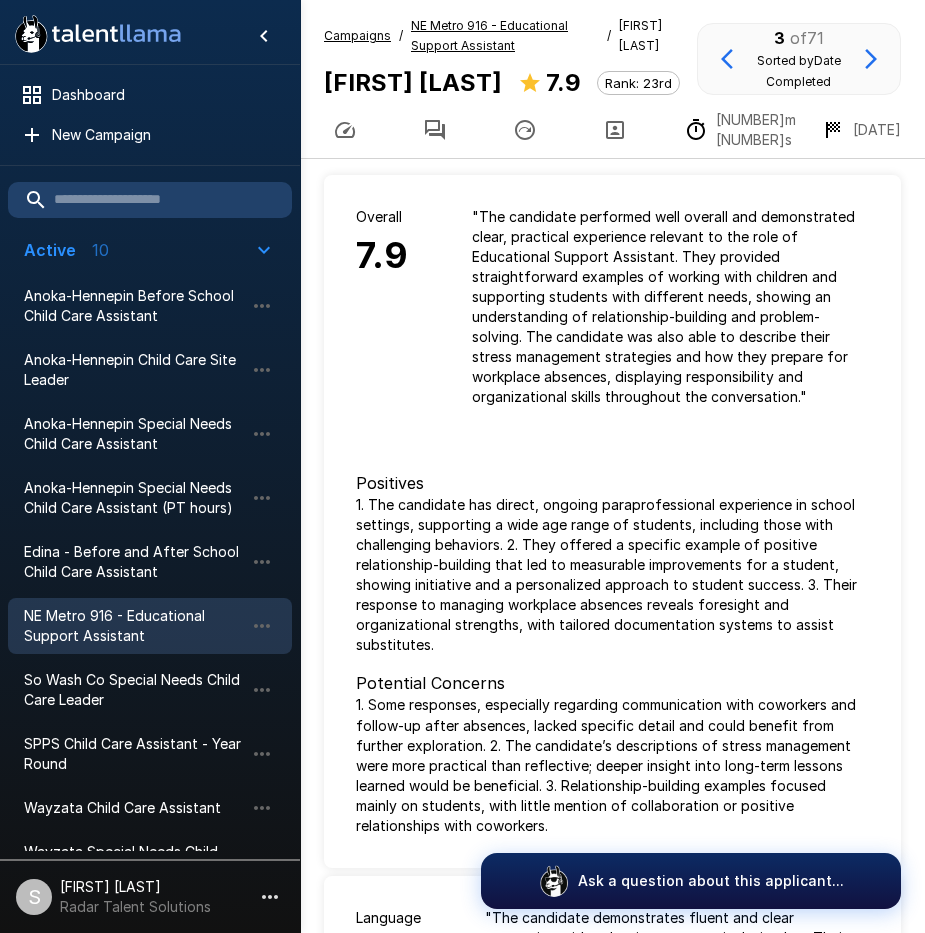 click 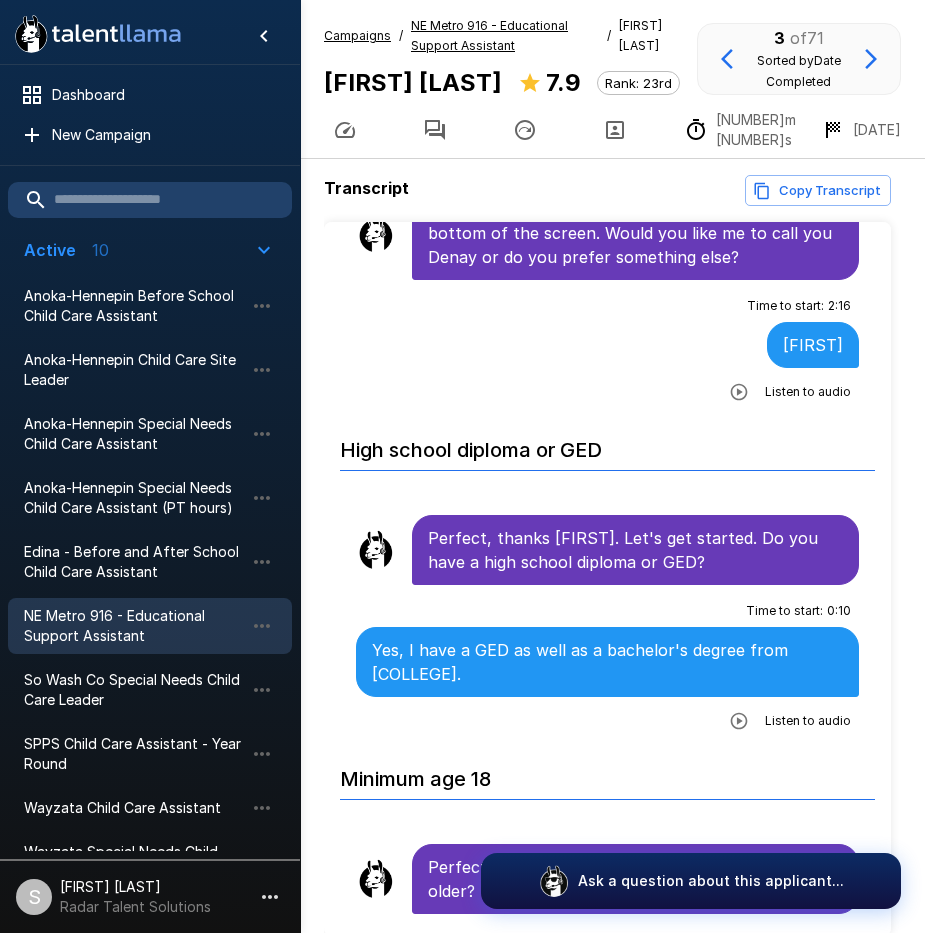 scroll, scrollTop: 0, scrollLeft: 0, axis: both 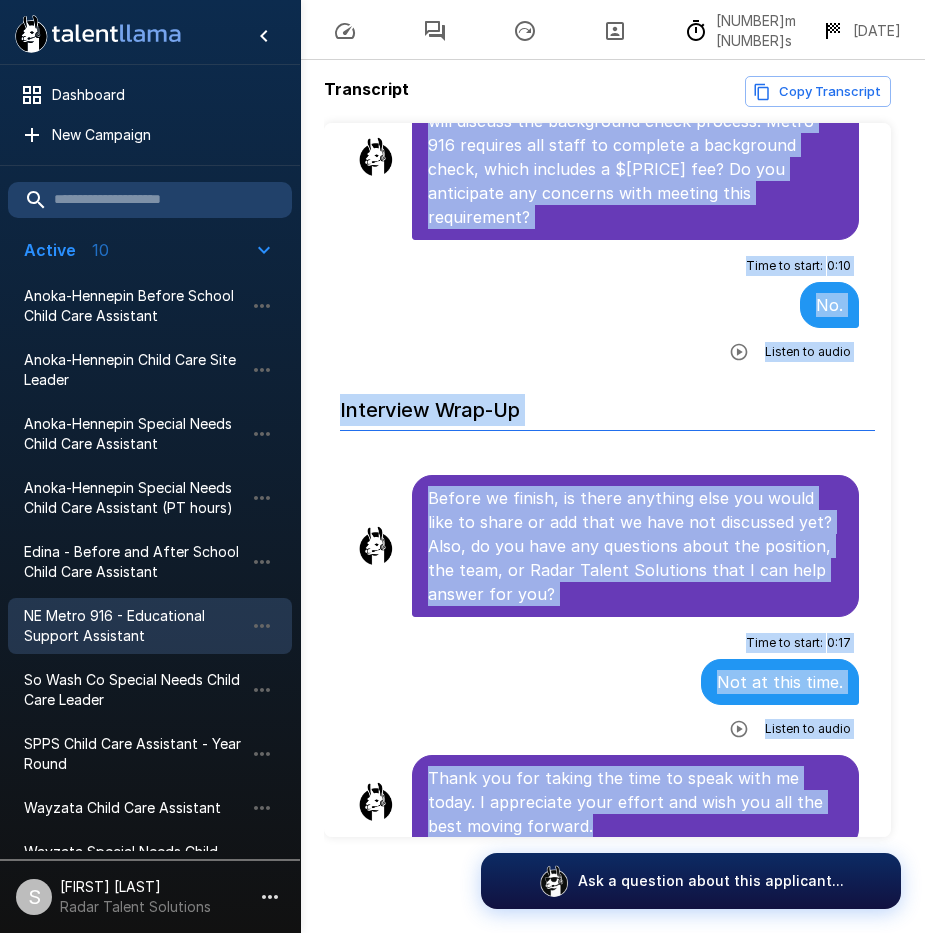 drag, startPoint x: 427, startPoint y: 352, endPoint x: 751, endPoint y: 802, distance: 554.5052 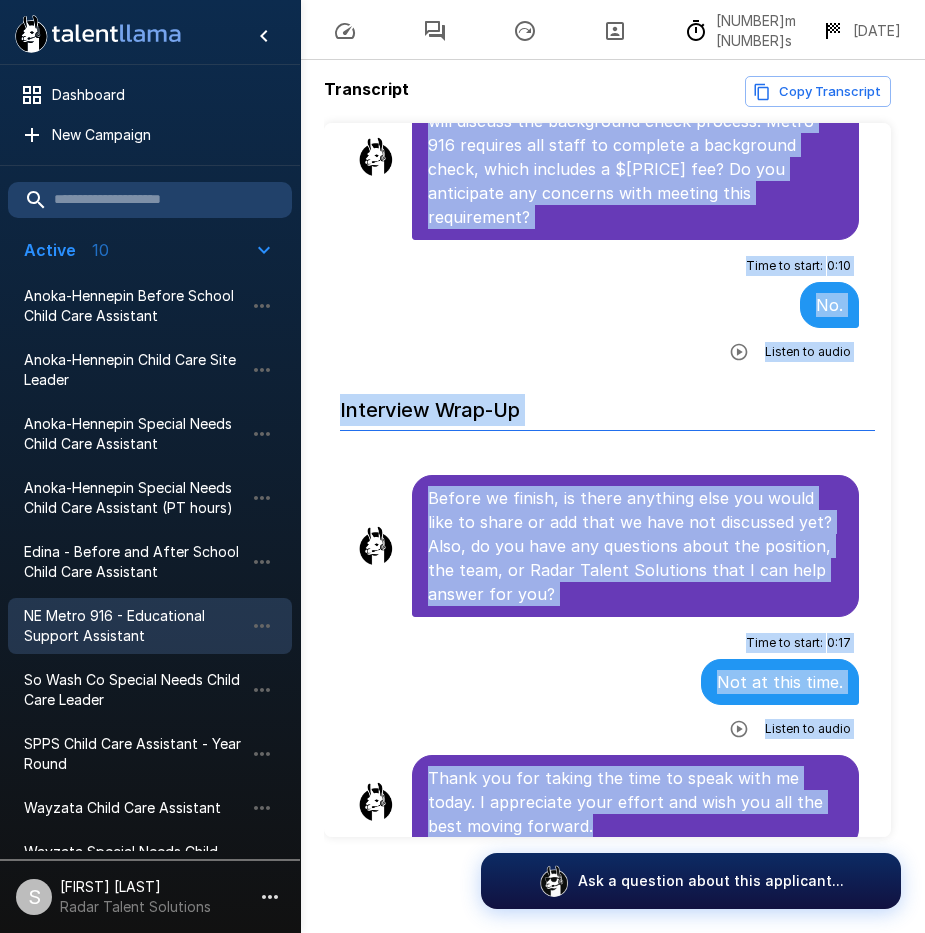 click on "Introduction For help and tips, click the question bubble at the bottom of the screen. Would you like me to call you [PERSON] or do you prefer something else? Time to start : 2 : 16 [PERSON] Listen to audio High school diploma or GED Perfect, thanks [PERSON]. Let's get started. Do you have a high school diploma or GED? Time to start : 0 : 10 Yes, I have a GED as well as a bachelor's degree from Bethel College. Listen to audio Minimum age 18 Perfect, thanks. Are you at least 18 years of age or older? Time to start : 0 : 12 Yes. Listen to audio Paraprofessional minimum education/certification Thanks for sharing that. Next, I will cover the required certifications. Do you have any of the following: 60 college credits, an associate degree or higher, ParaPro Certification or Paraeducator Certification? Please state all that apply Time to start : 0 : 20 I have a degree in social work from Bethel College and I also have a Paraeducator Certification. Listen to audio Parapro/Paraeducator cerification Time to start : 0" at bounding box center [607, -2429] 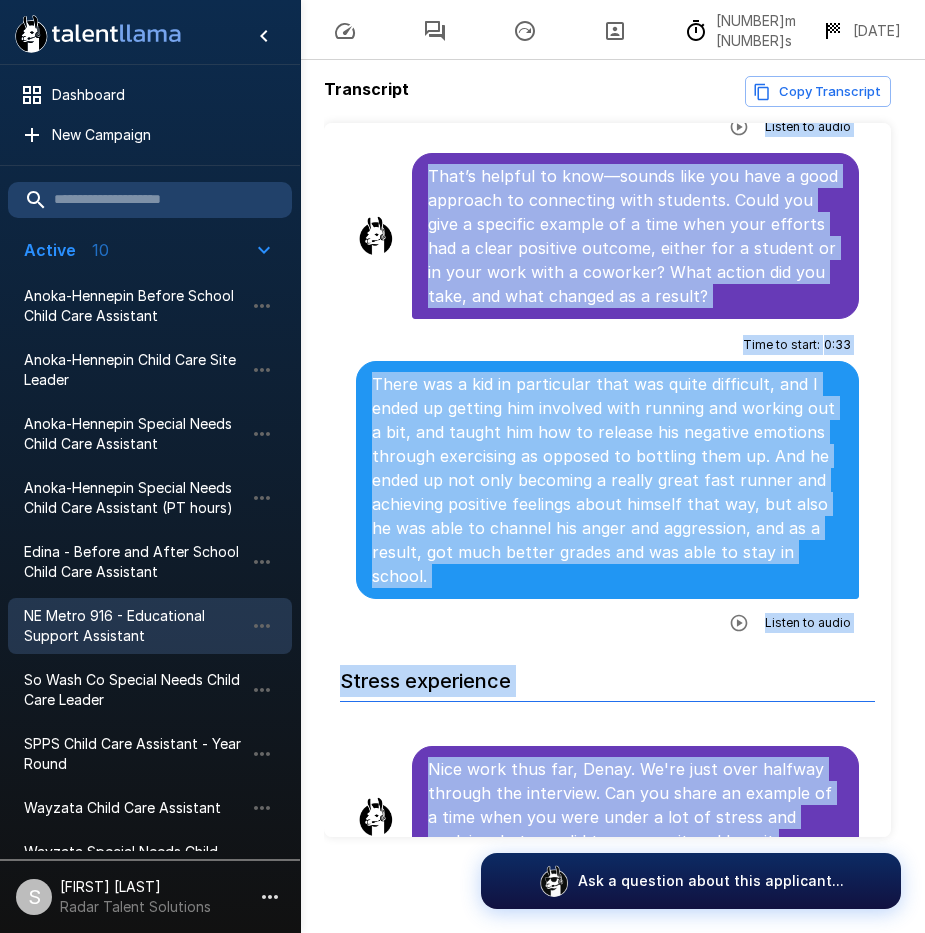 scroll, scrollTop: 2341, scrollLeft: 0, axis: vertical 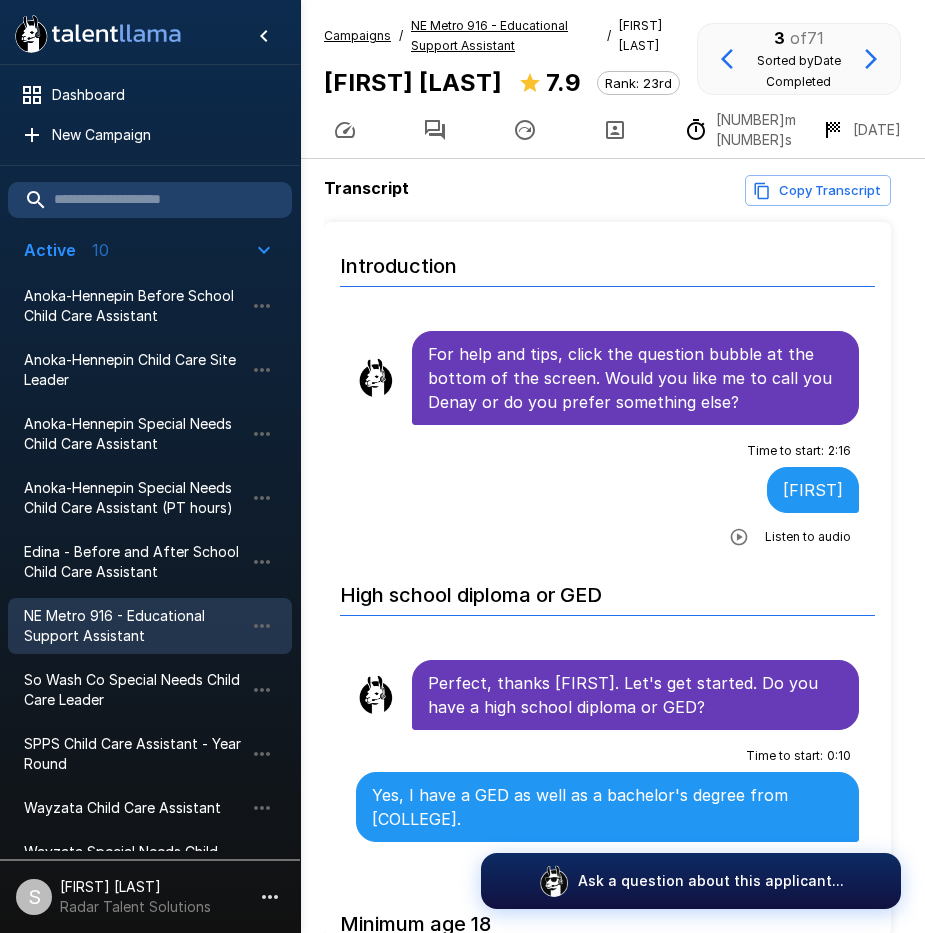 click on "NE Metro 916 - Educational Support Assistant" at bounding box center [489, 35] 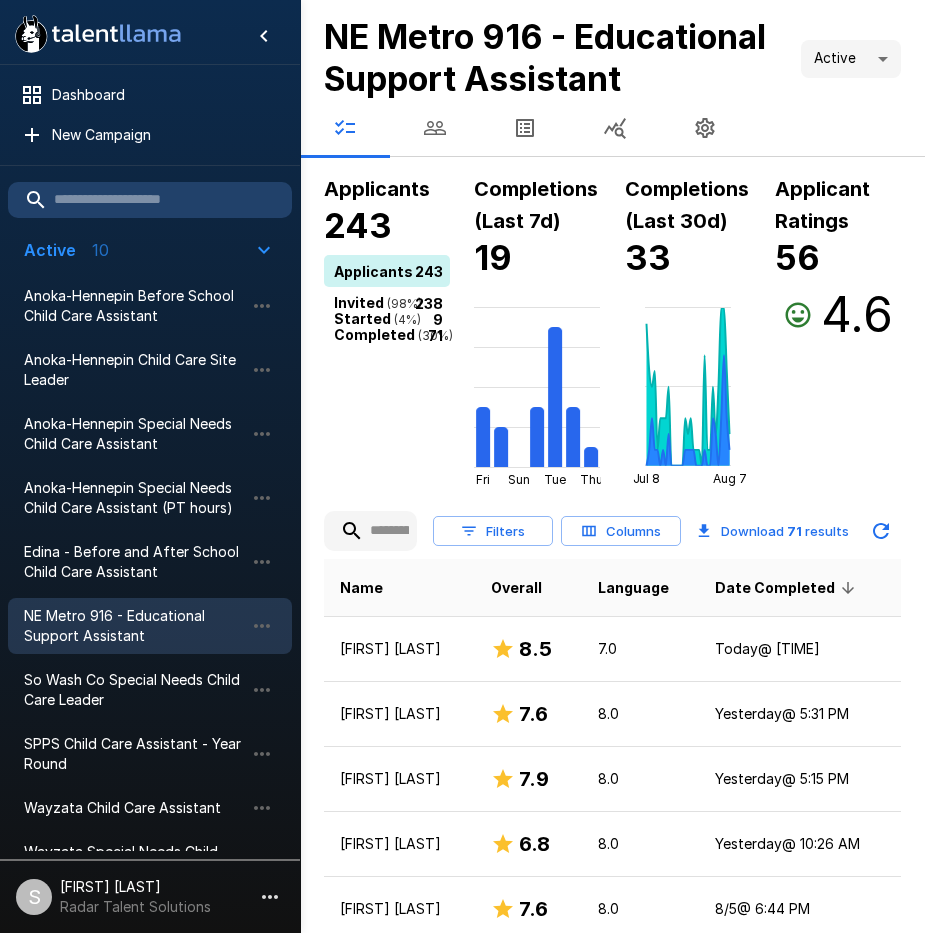 click 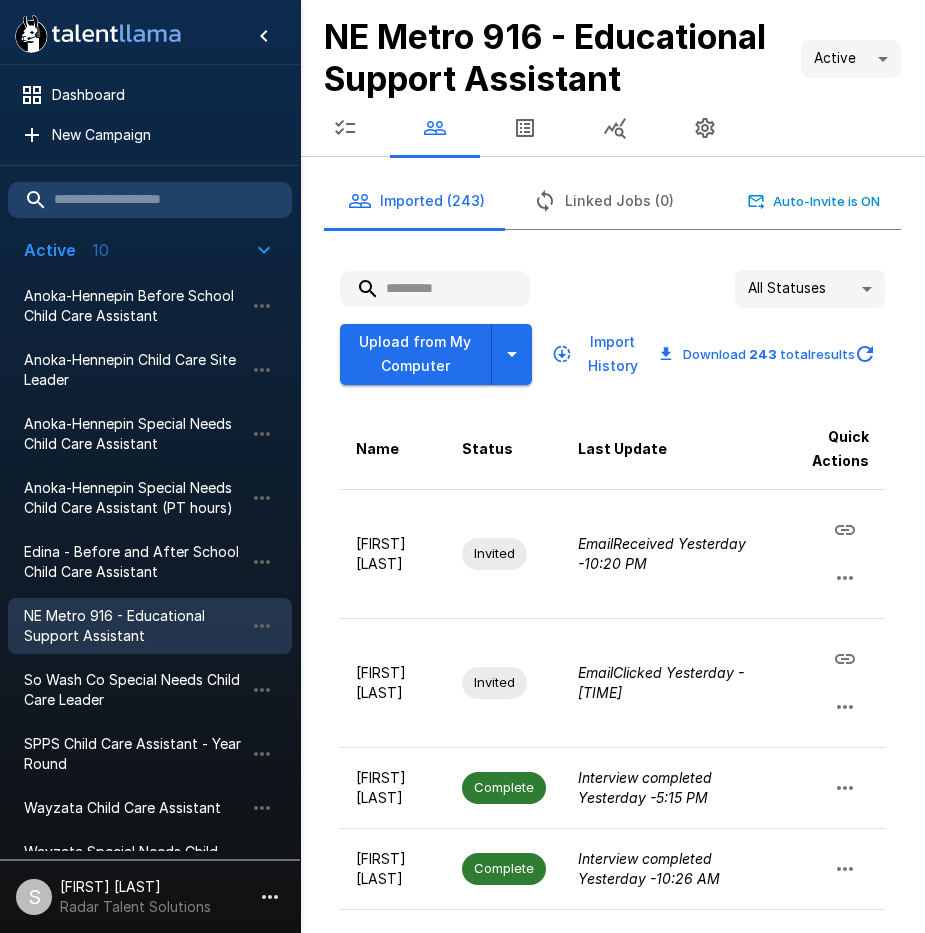 click at bounding box center [435, 289] 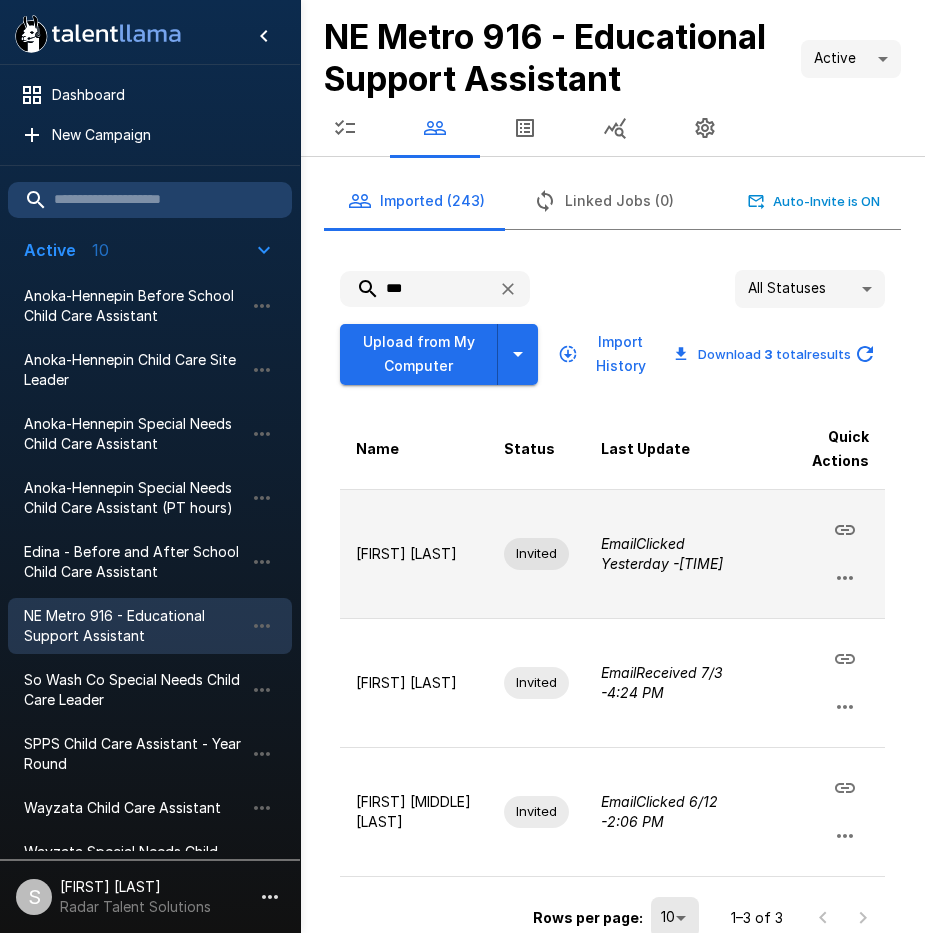 click 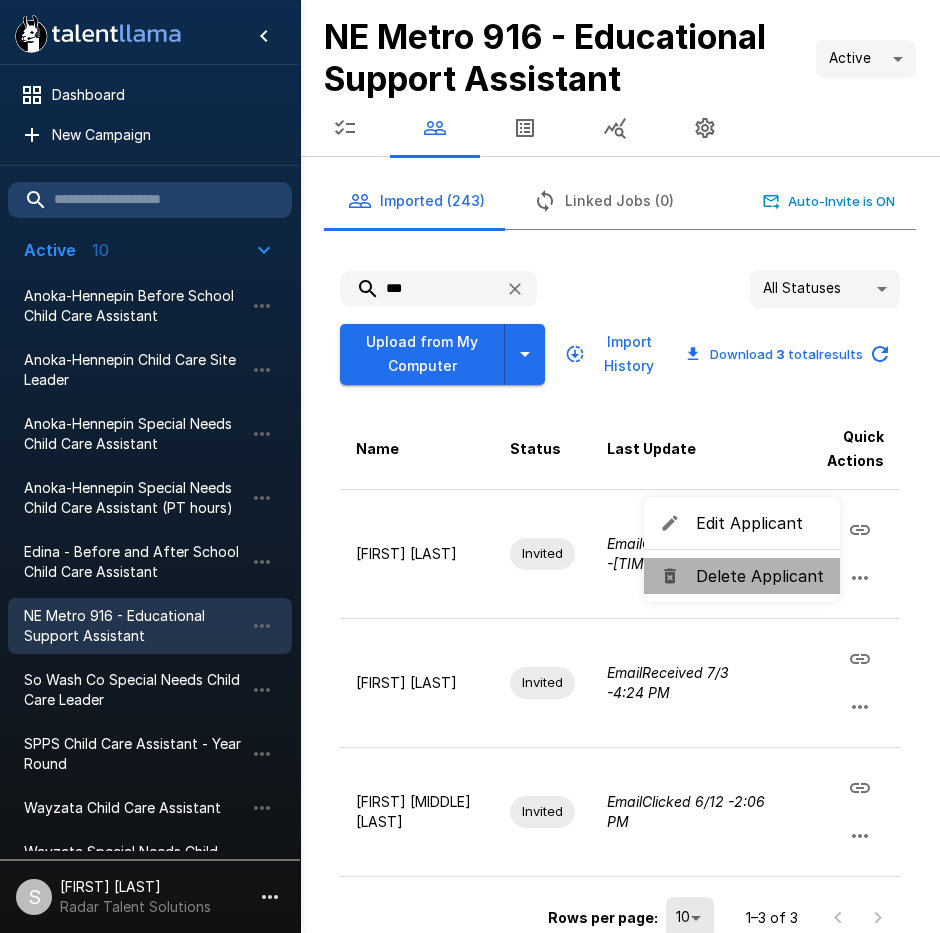 click on "Delete Applicant" at bounding box center [760, 576] 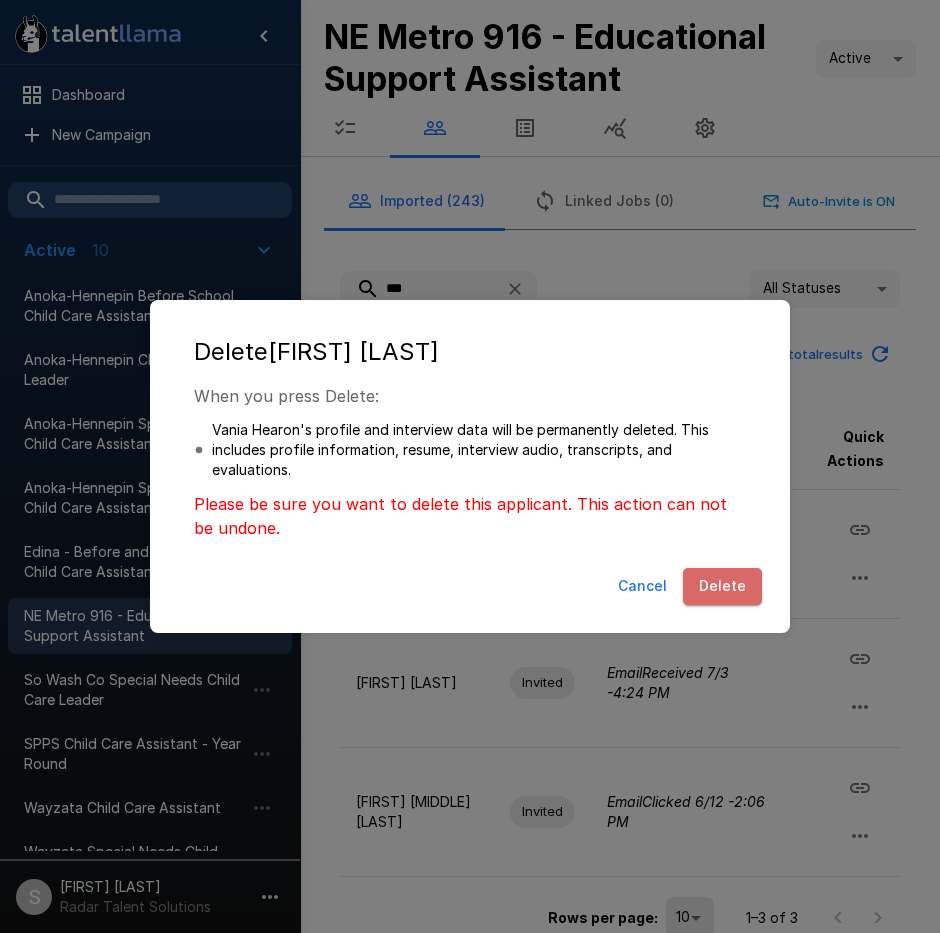 click on "Delete" at bounding box center (722, 586) 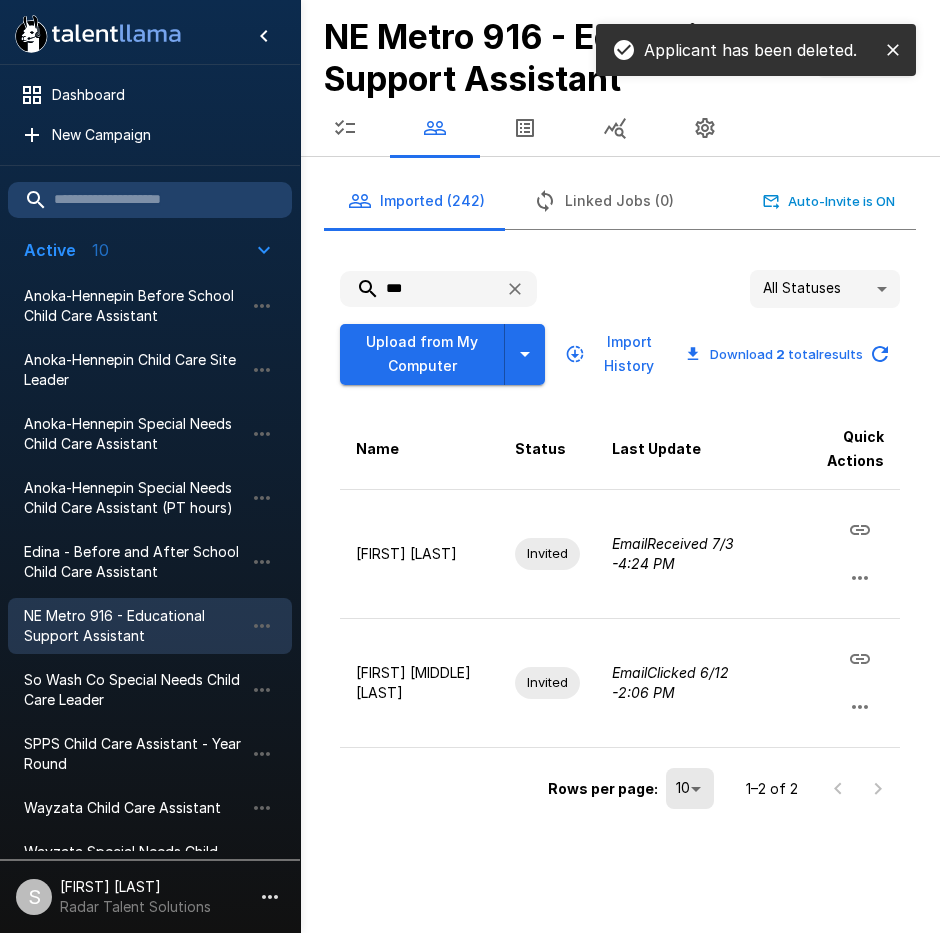 click on "***" at bounding box center [414, 289] 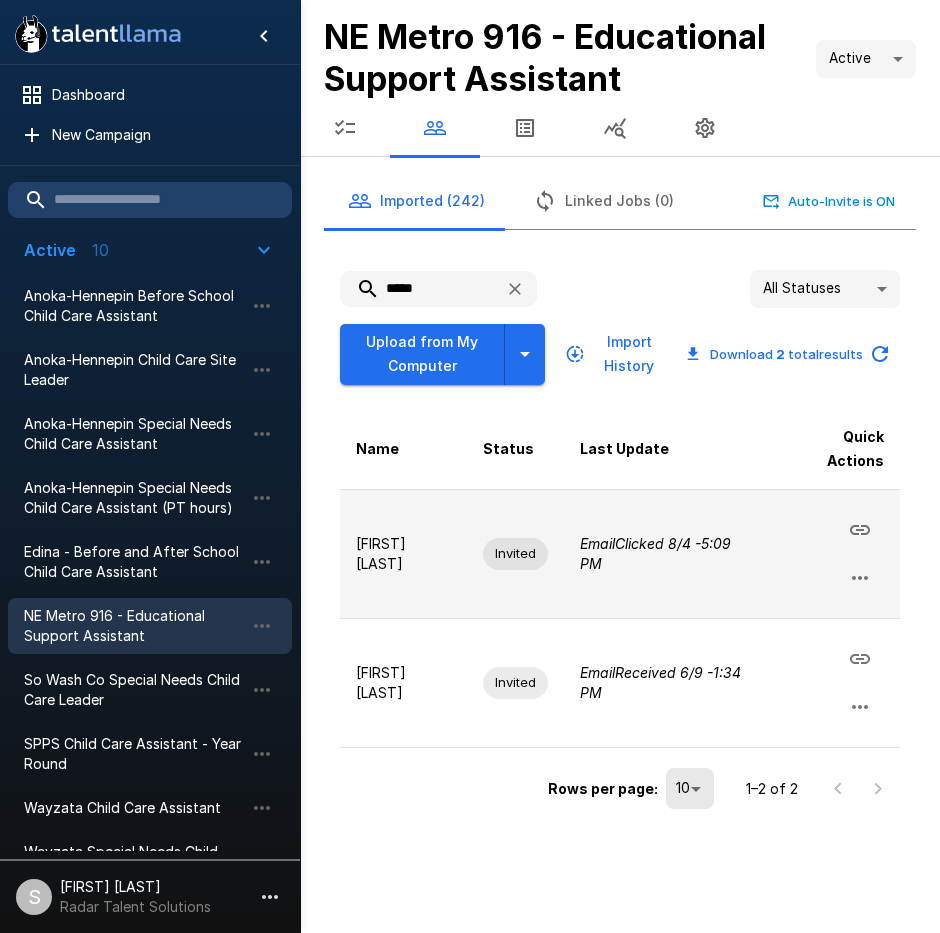 click 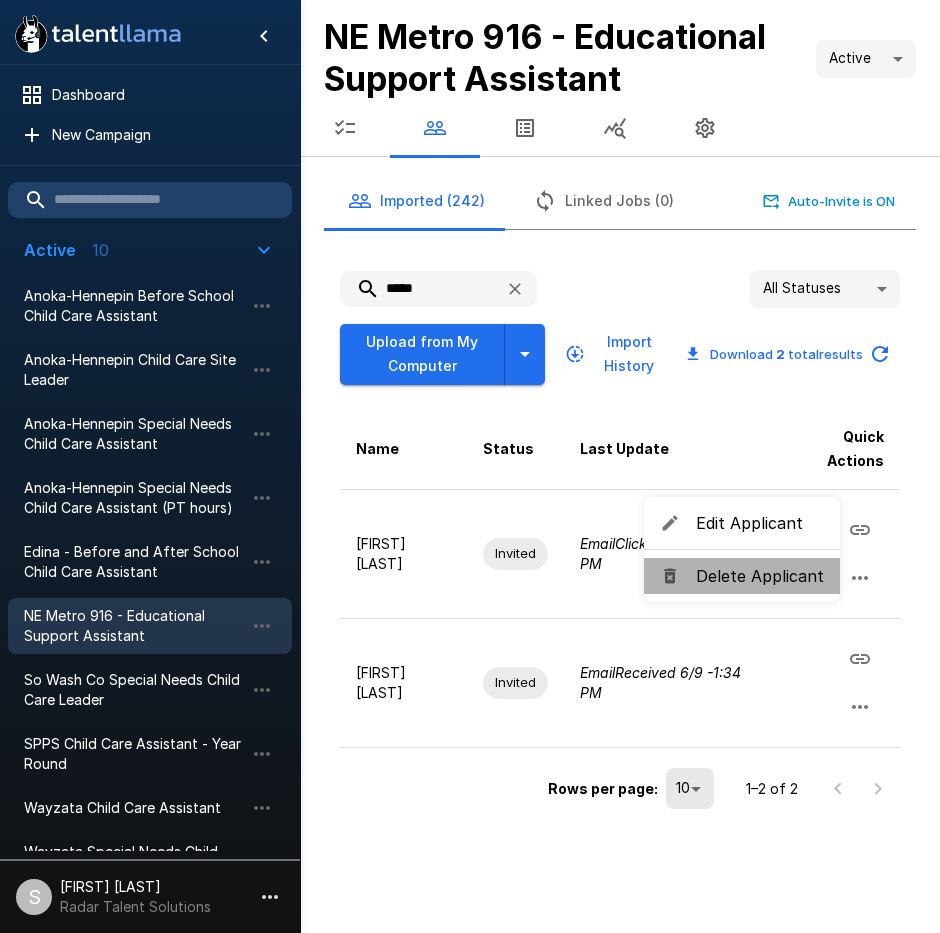 click on "Delete Applicant" at bounding box center [760, 576] 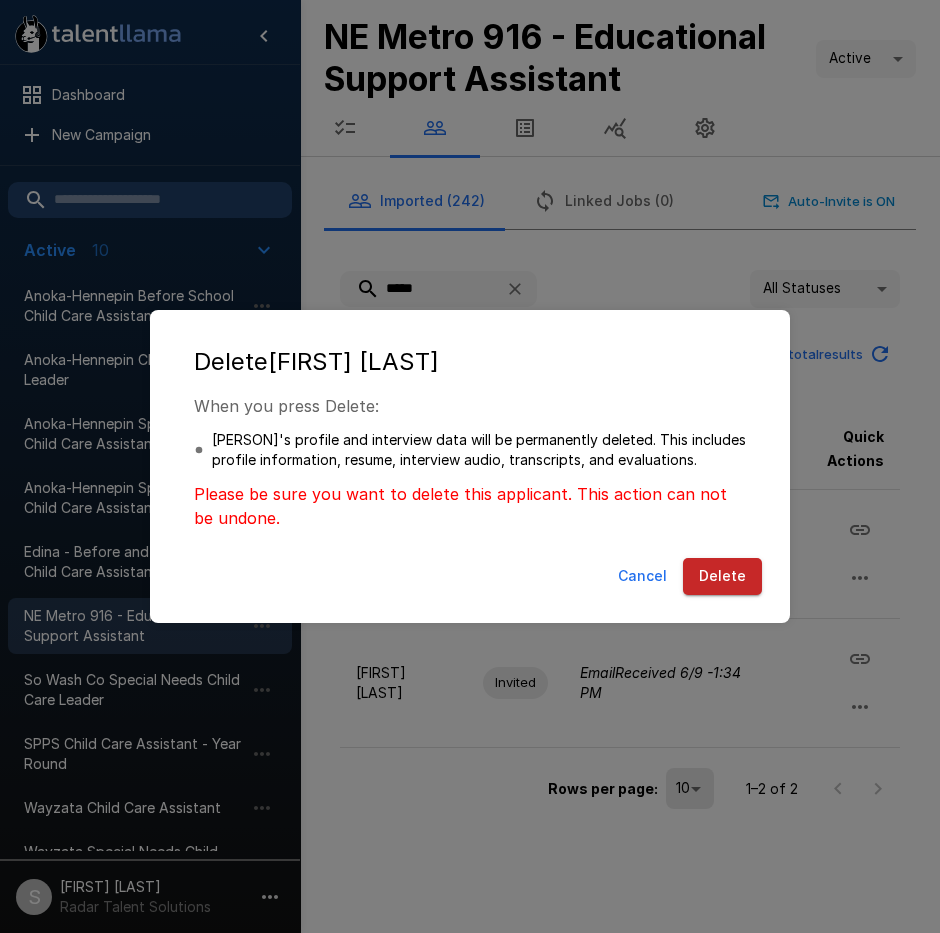 click on "Delete" at bounding box center [722, 576] 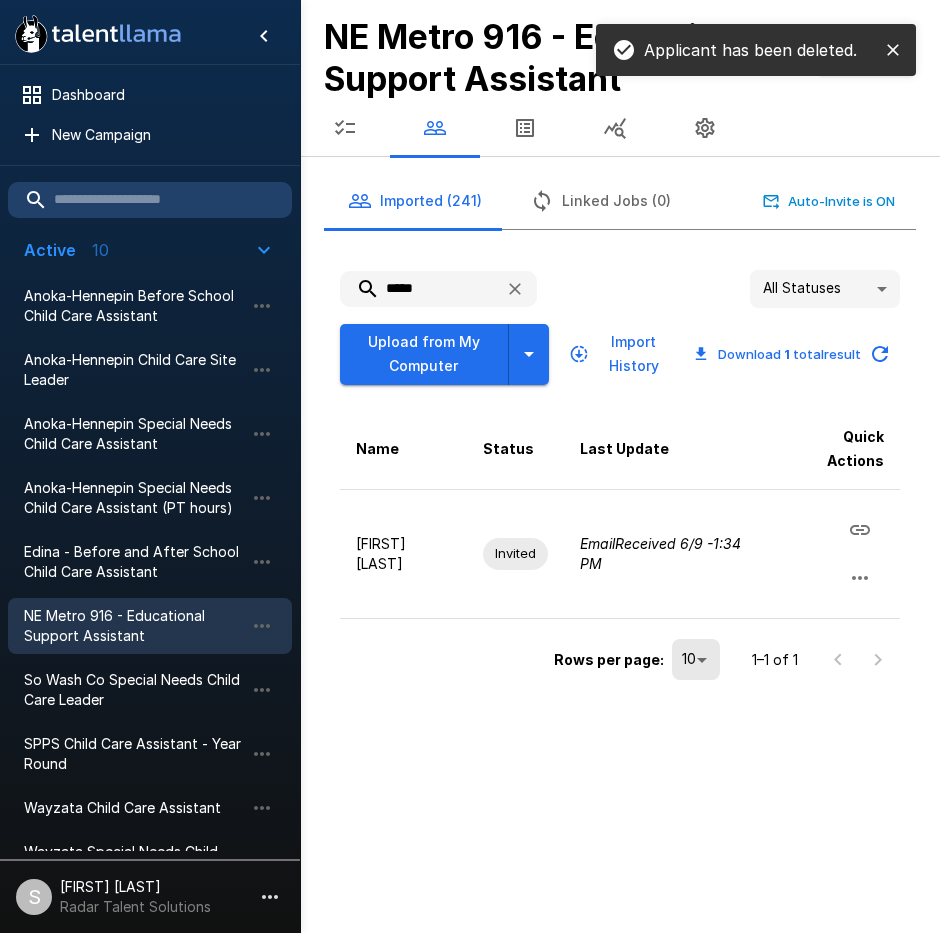 drag, startPoint x: 437, startPoint y: 288, endPoint x: 369, endPoint y: 289, distance: 68.007355 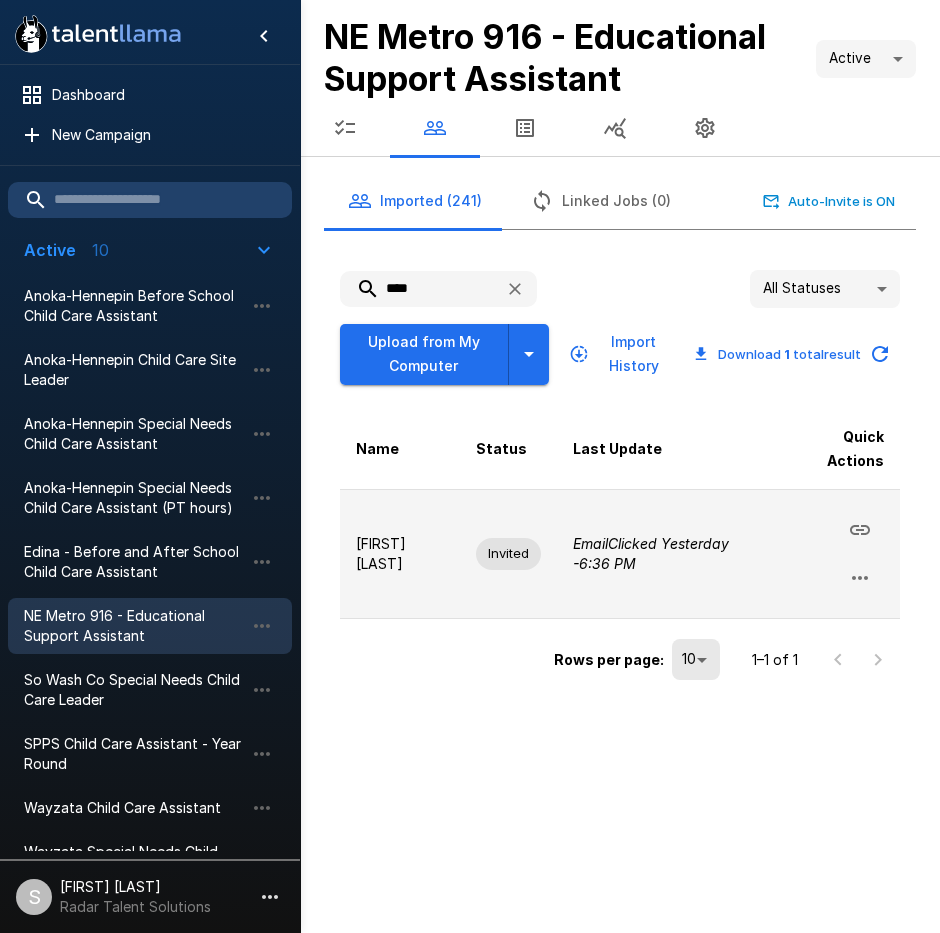 click 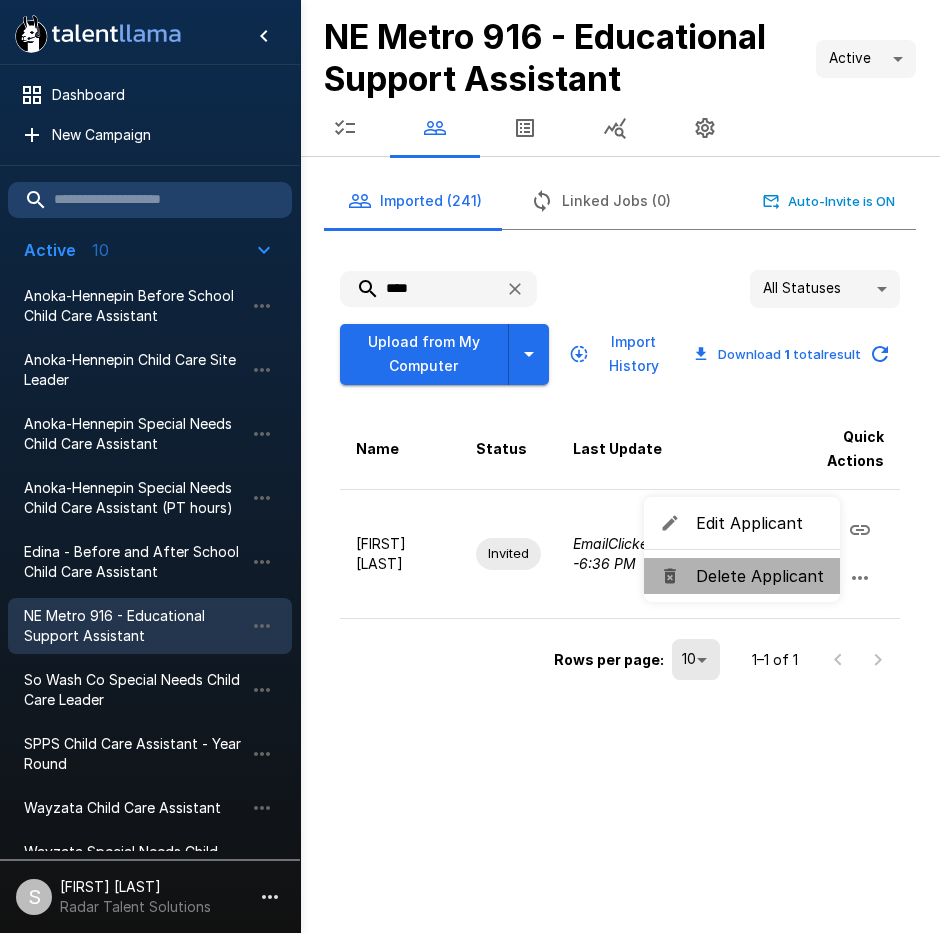 click on "Delete Applicant" at bounding box center [760, 576] 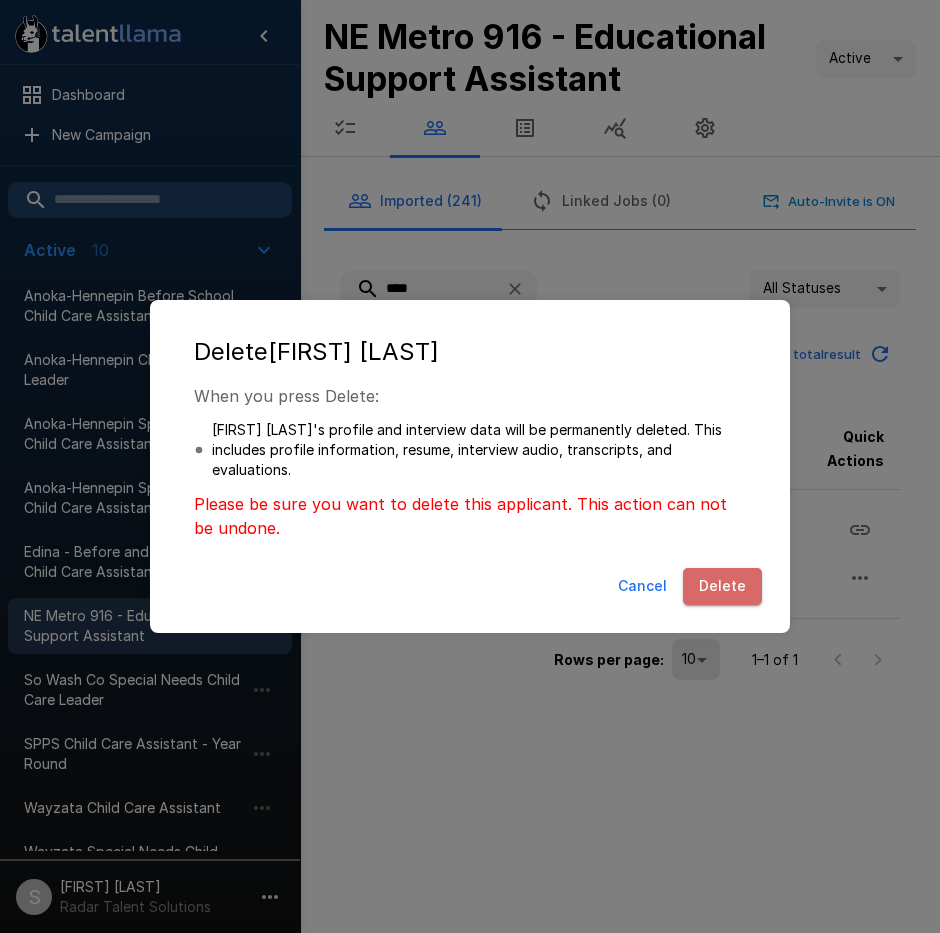 click on "Delete" at bounding box center (722, 586) 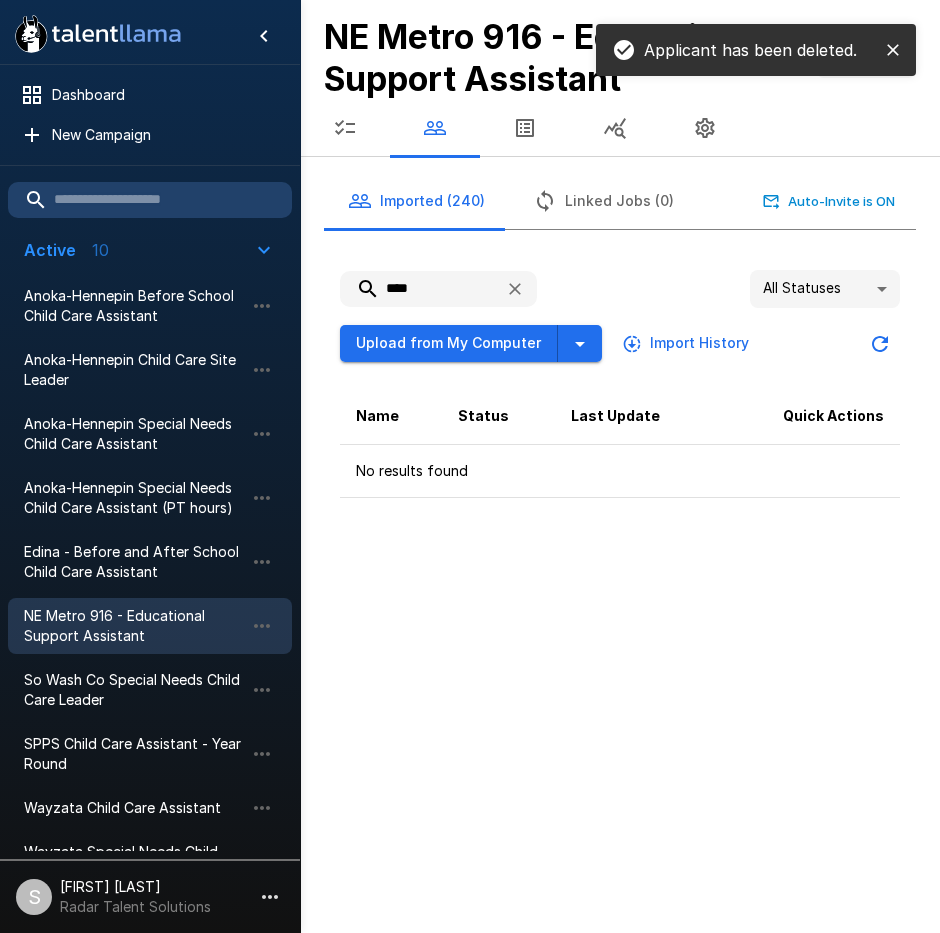 drag, startPoint x: 440, startPoint y: 292, endPoint x: 374, endPoint y: 287, distance: 66.189125 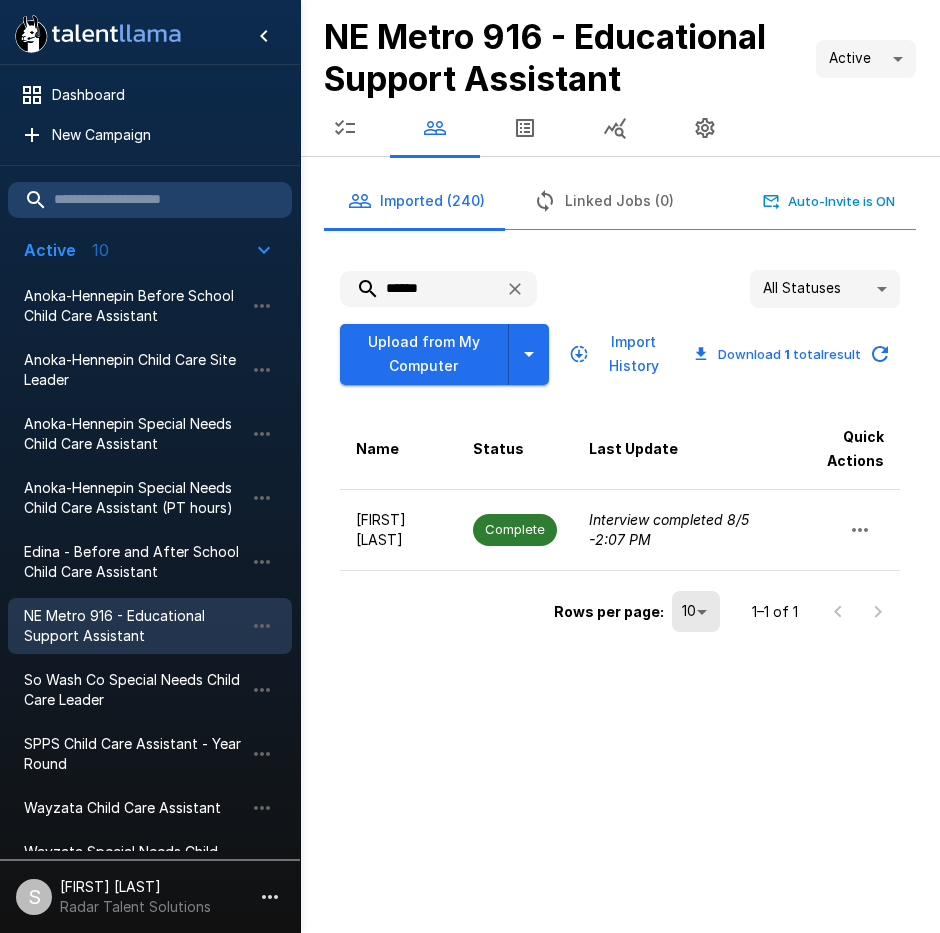 drag, startPoint x: 432, startPoint y: 294, endPoint x: 388, endPoint y: 295, distance: 44.011364 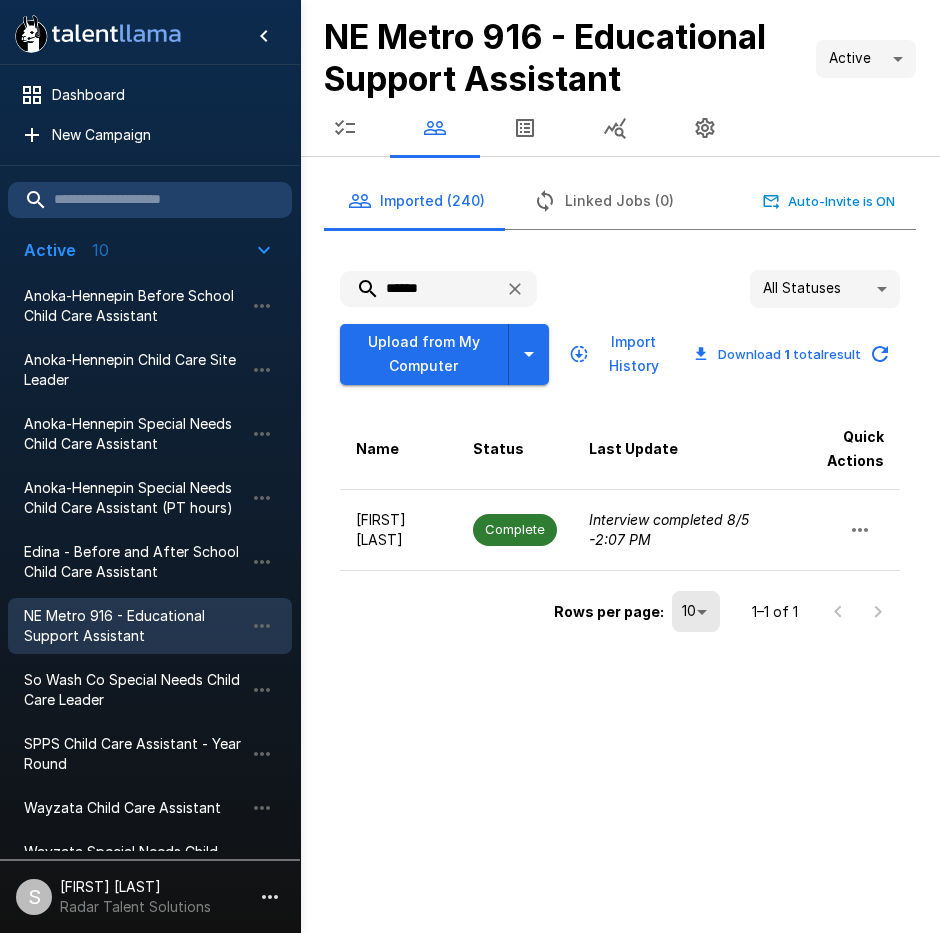 click on "******" at bounding box center (414, 289) 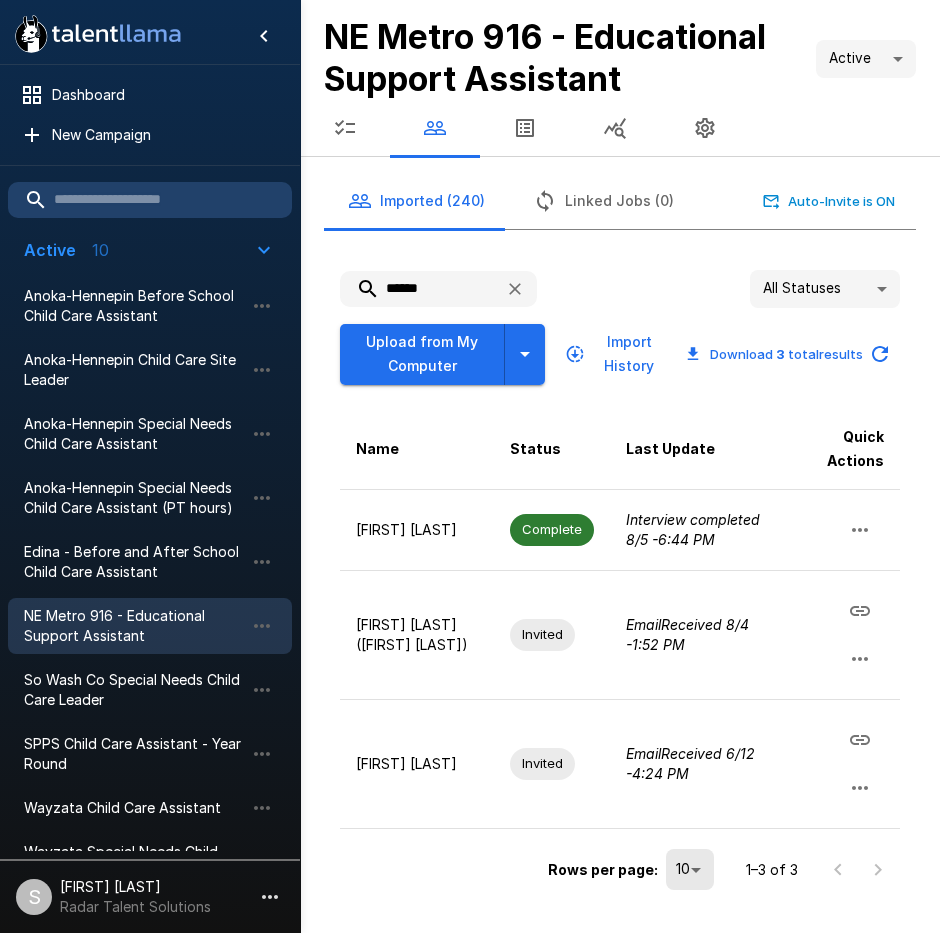 drag, startPoint x: 447, startPoint y: 295, endPoint x: 380, endPoint y: 294, distance: 67.00746 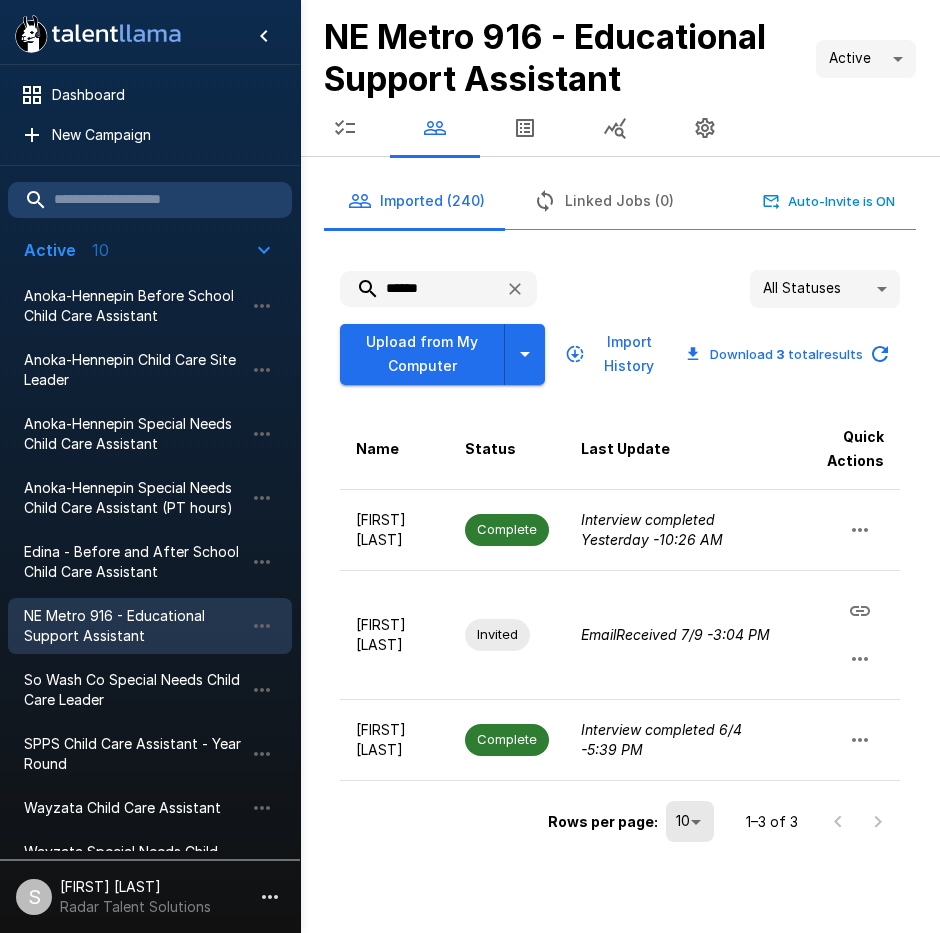 drag, startPoint x: 433, startPoint y: 287, endPoint x: 364, endPoint y: 290, distance: 69.065186 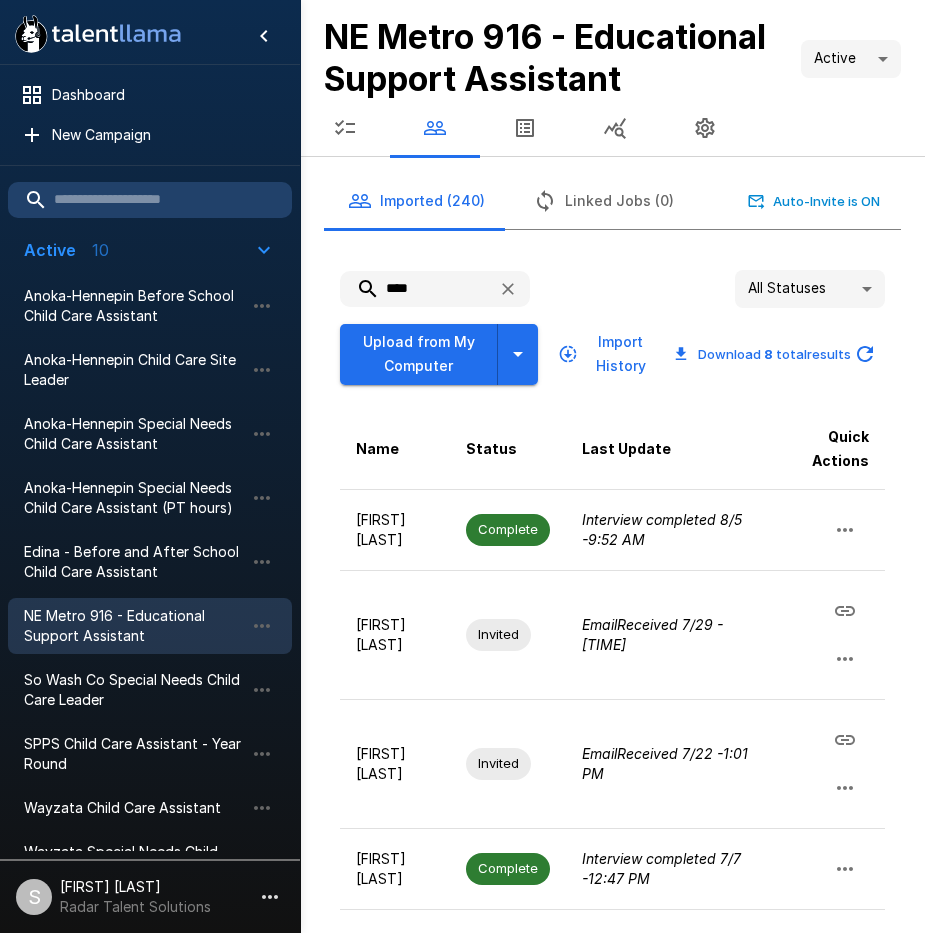 drag, startPoint x: 408, startPoint y: 293, endPoint x: 329, endPoint y: 292, distance: 79.00633 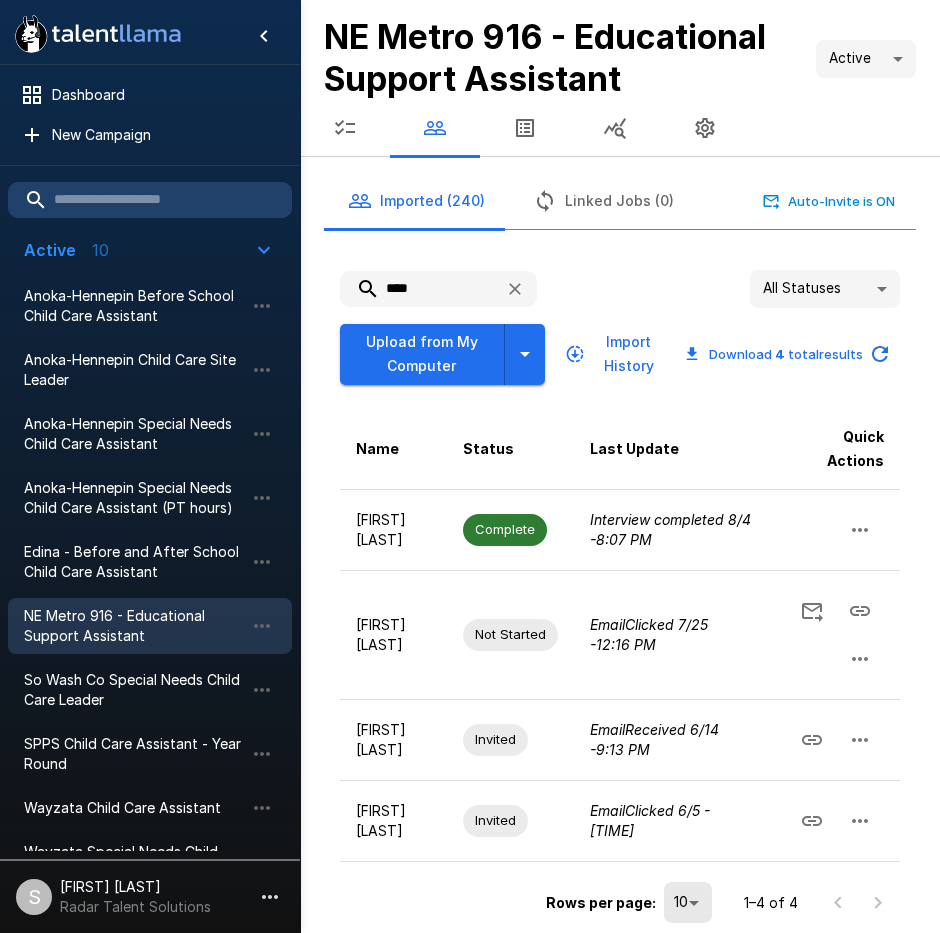 drag, startPoint x: 422, startPoint y: 289, endPoint x: 348, endPoint y: 294, distance: 74.168724 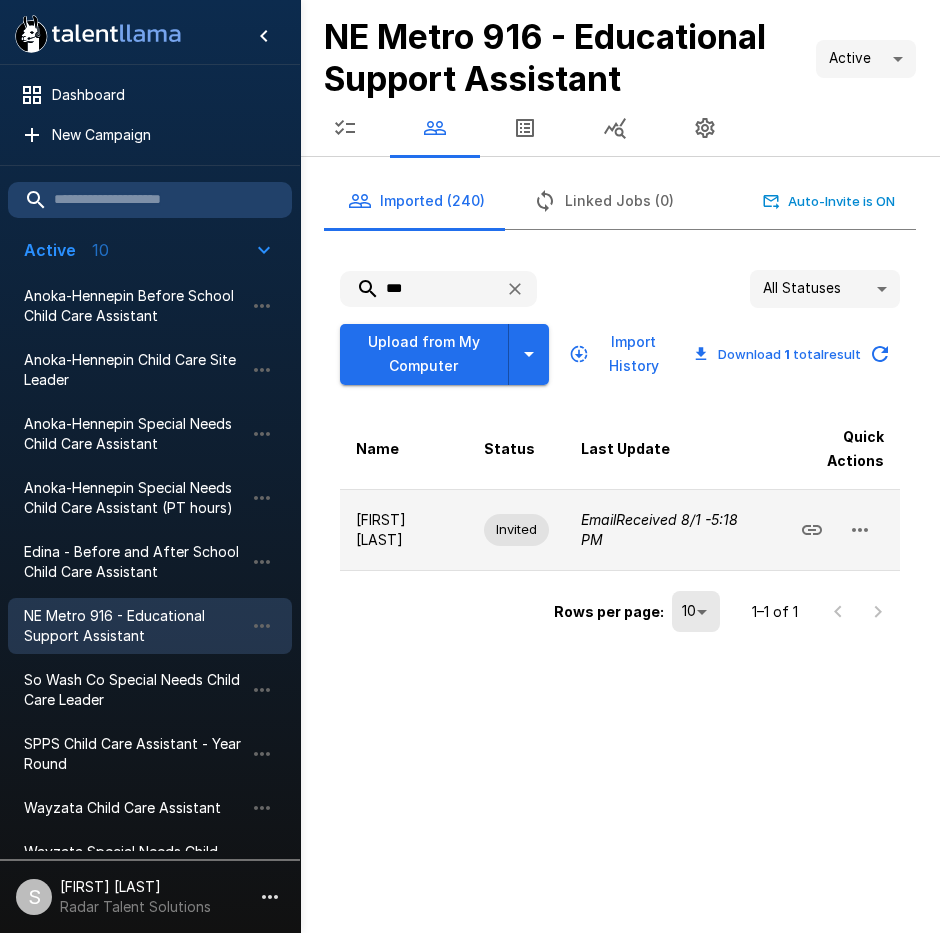 type on "***" 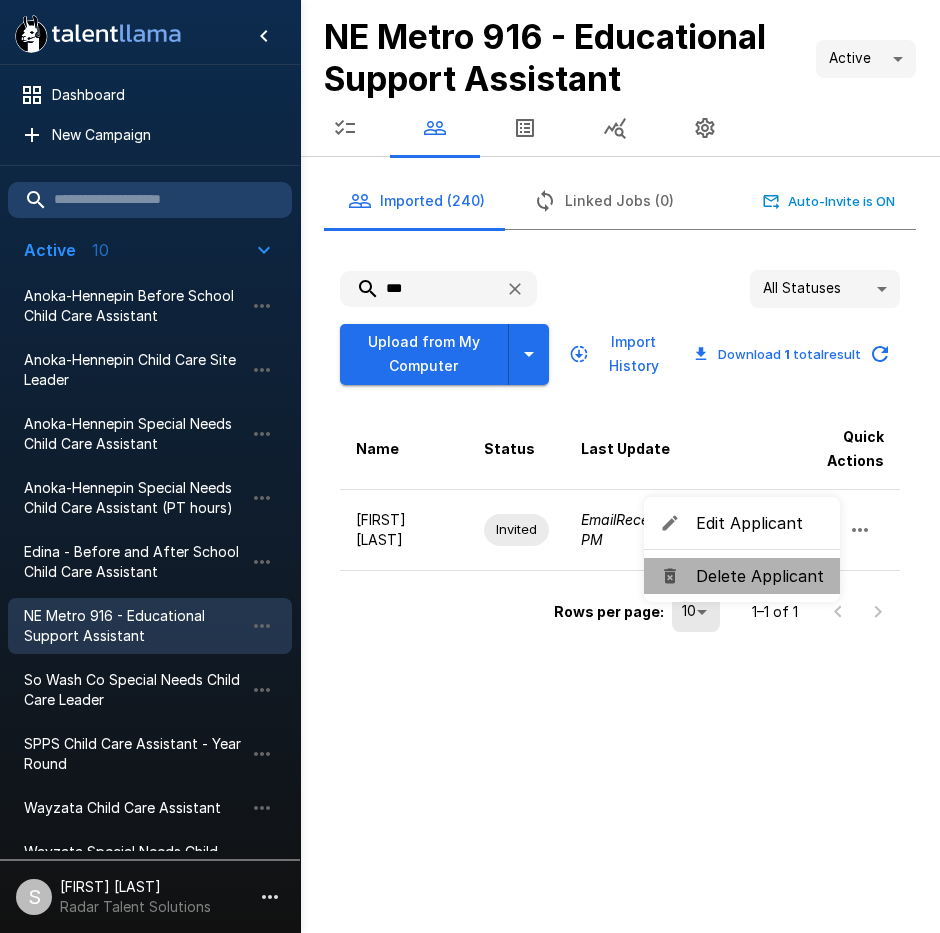 click on "Delete Applicant" at bounding box center [760, 576] 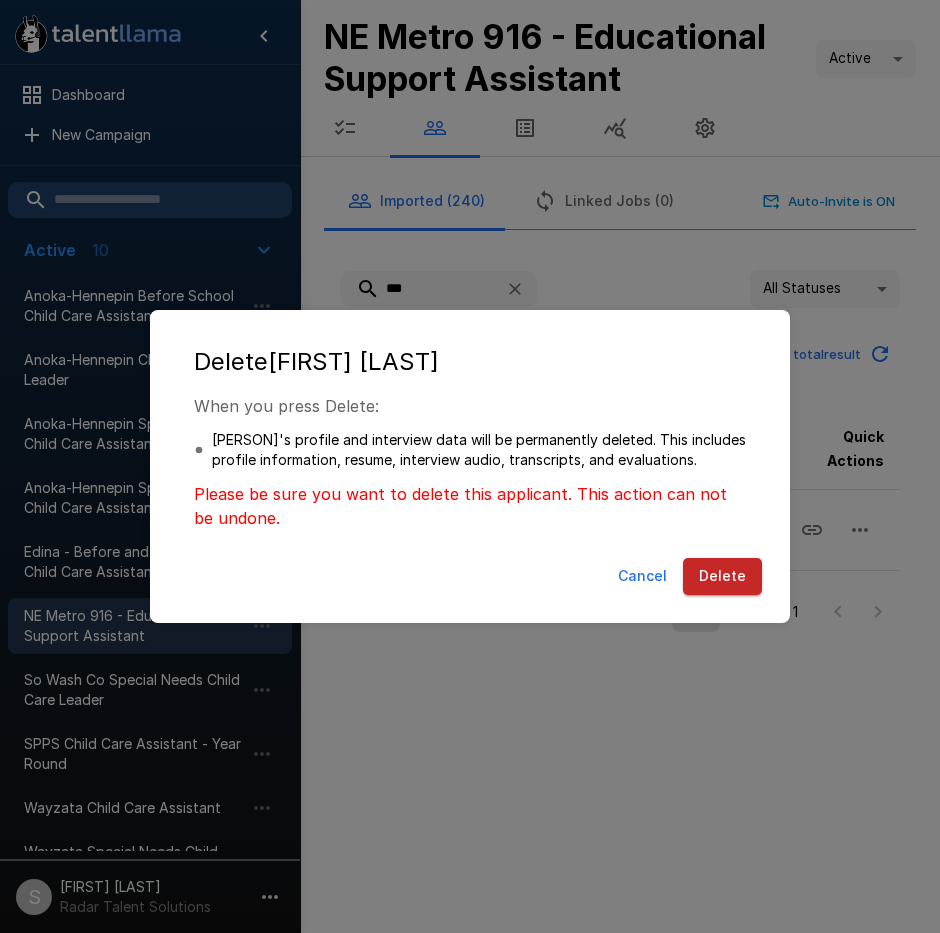 click on "Delete" at bounding box center (722, 576) 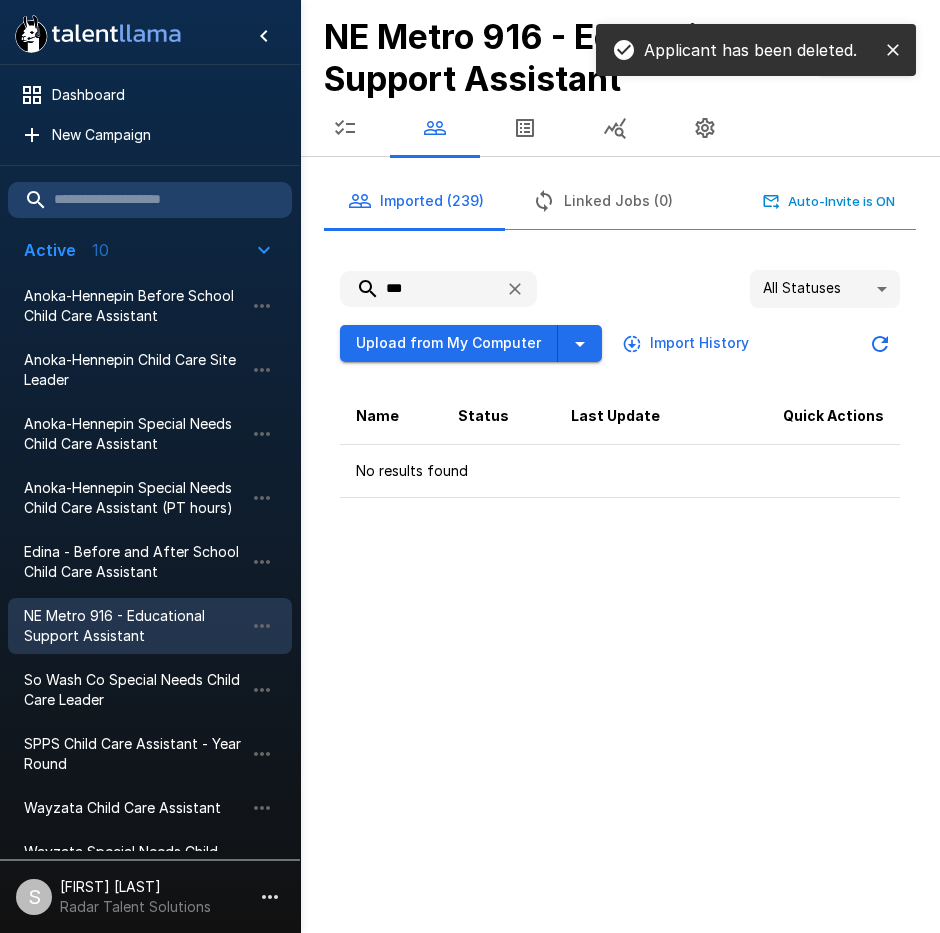 click on ".st0{fill:#FFFFFF;}
.st1{fill:#76a4ed;}
Dashboard New Campaign Active 10 Anoka-Hennepin Before School Child Care Assistant Anoka-Hennepin Child Care Site Leader Anoka-Hennepin Special Needs Child Care Assistant Anoka-Hennepin Special Needs Child Care Assistant (PT hours) Edina - Before and After School Child Care Assistant  NE Metro 916 - Educational Support Assistant  So Wash Co Special Needs Child Care Leader  SPPS Child Care Assistant - Year Round Wayzata Child Care Assistant Wayzata Special Needs Child Care Assistant Paused 11 Edina - Summer Child Care Staff Osseo - Summer Child Care Assistant  Revolutionary Sports - Kids Sports Coach Revolutionary Sports - Kids Sports Coach  Revolutionary Sports - Kids Sports Coach (PT) So Wash Co Child Care Staff  So Wash Co Summer Child Care Staff  Territory Associate  Territory Associate Territory Associate  - Buffalo, [STATE] Wayzata - Summer Child Care Program Assistant S Sherri Morgan Radar Talent Solutions Applicant has been deleted. Active **** Imported (239)" at bounding box center [470, 466] 